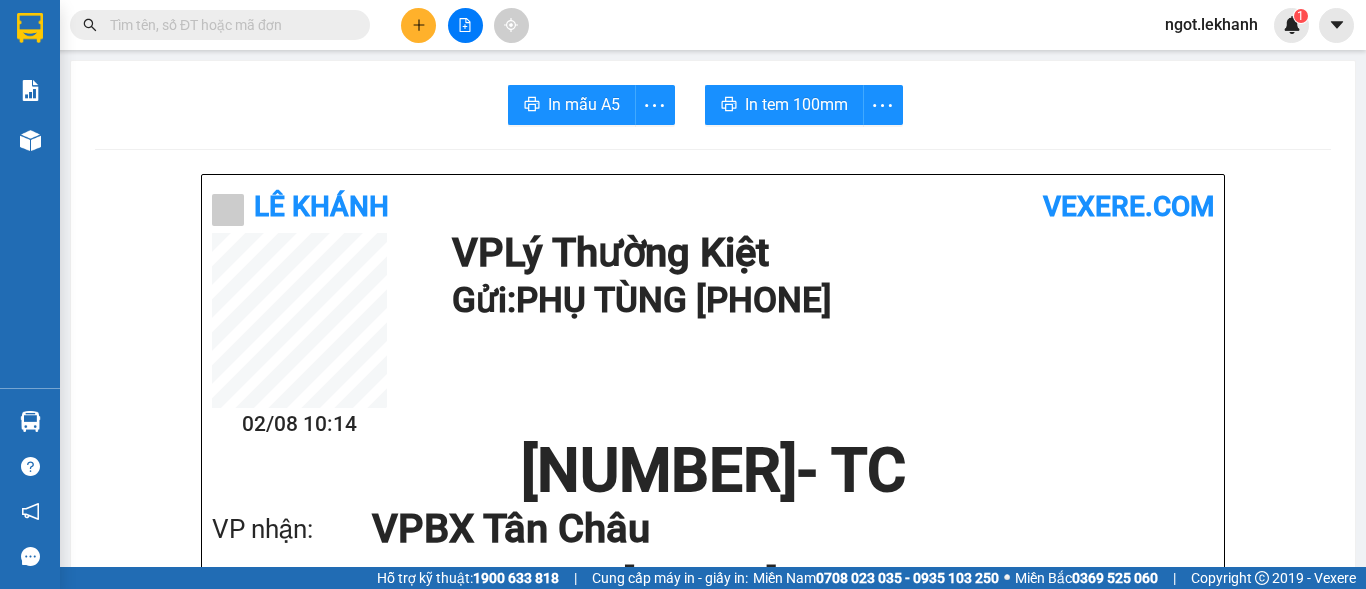 scroll, scrollTop: 0, scrollLeft: 0, axis: both 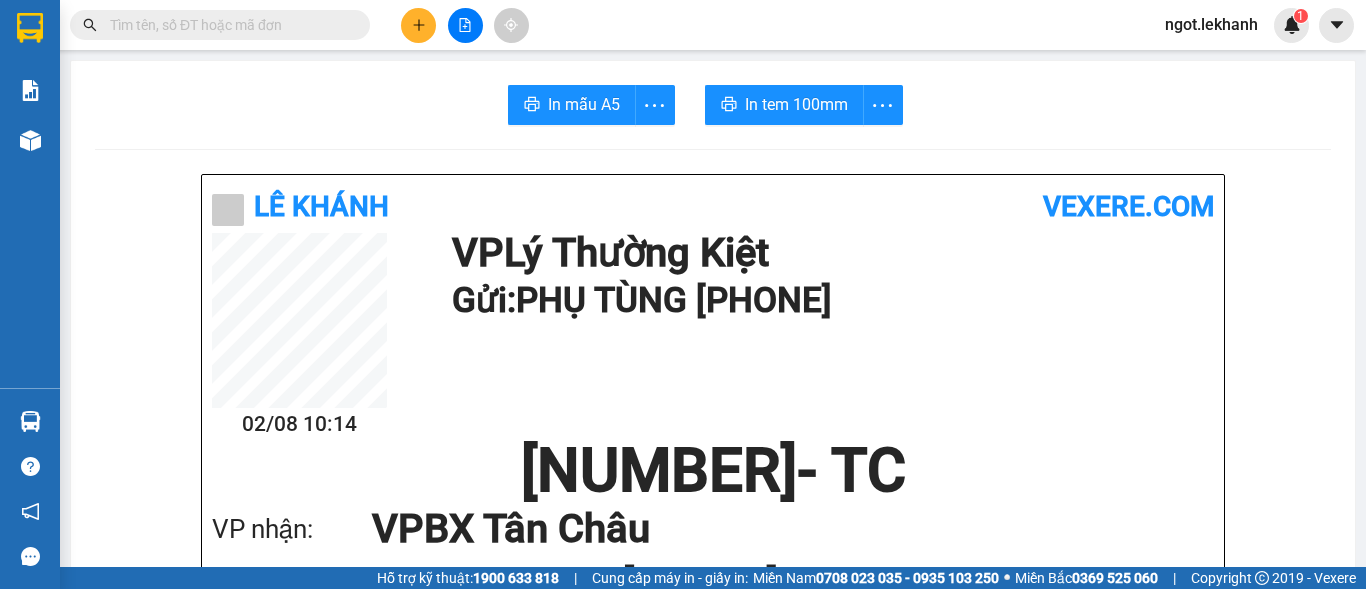 click at bounding box center [465, 25] 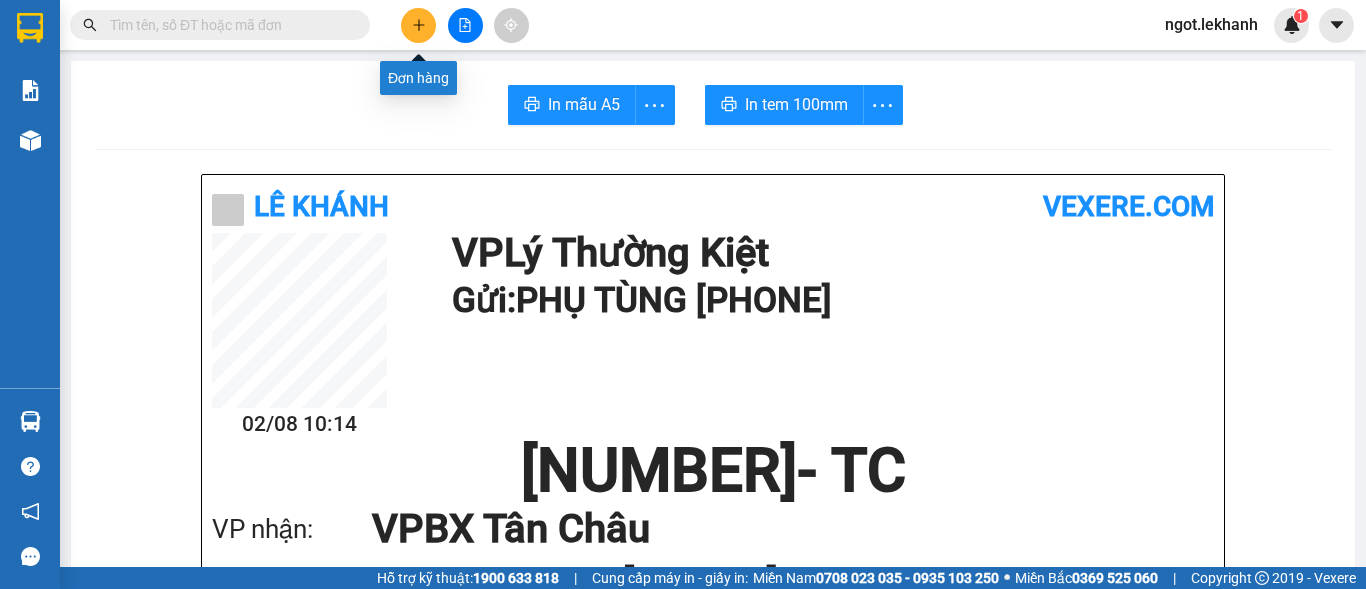 click 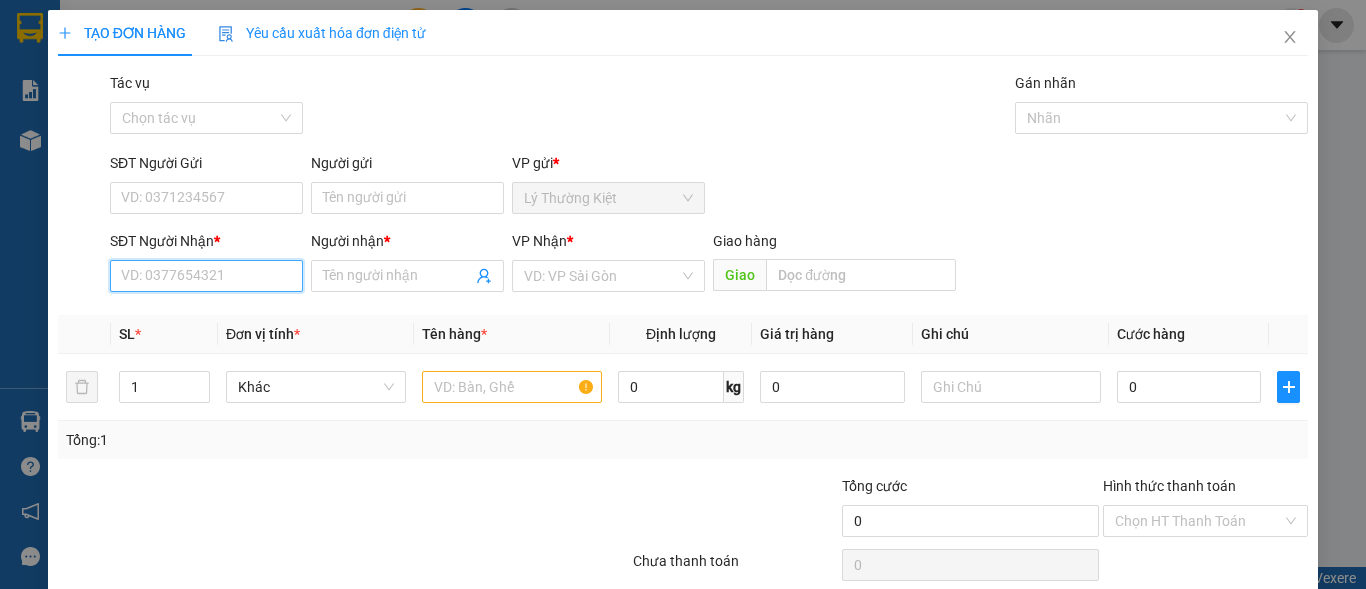 click on "SĐT Người Nhận  *" at bounding box center (206, 276) 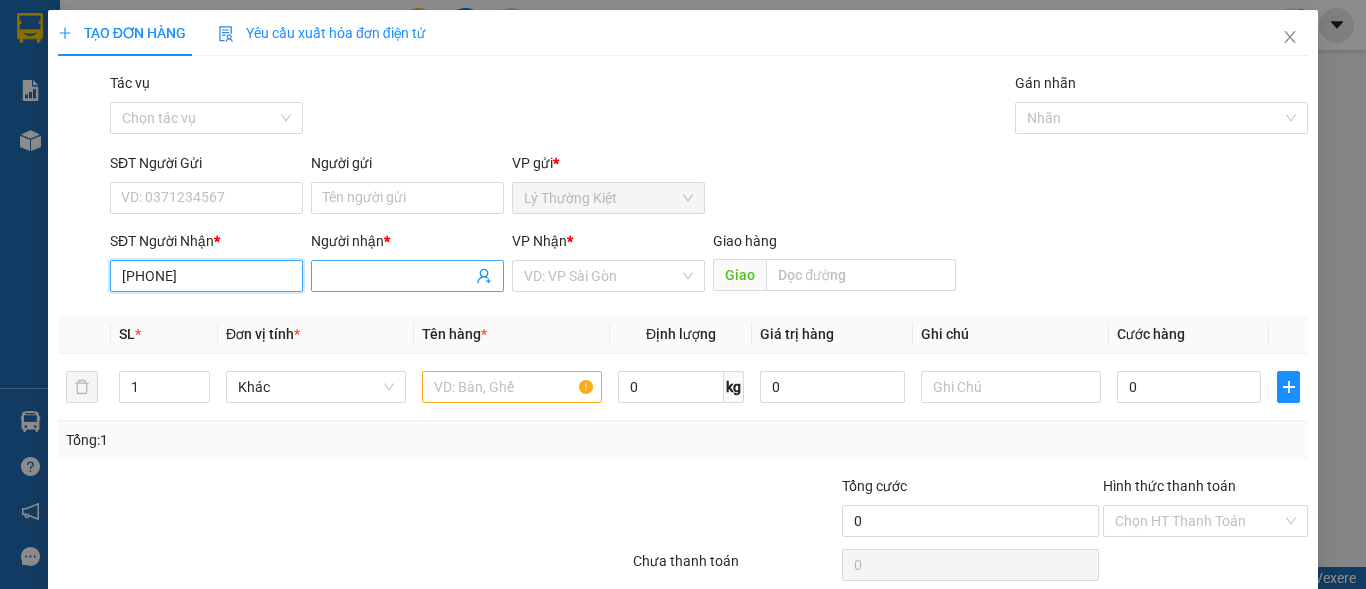 type on "[PHONE]" 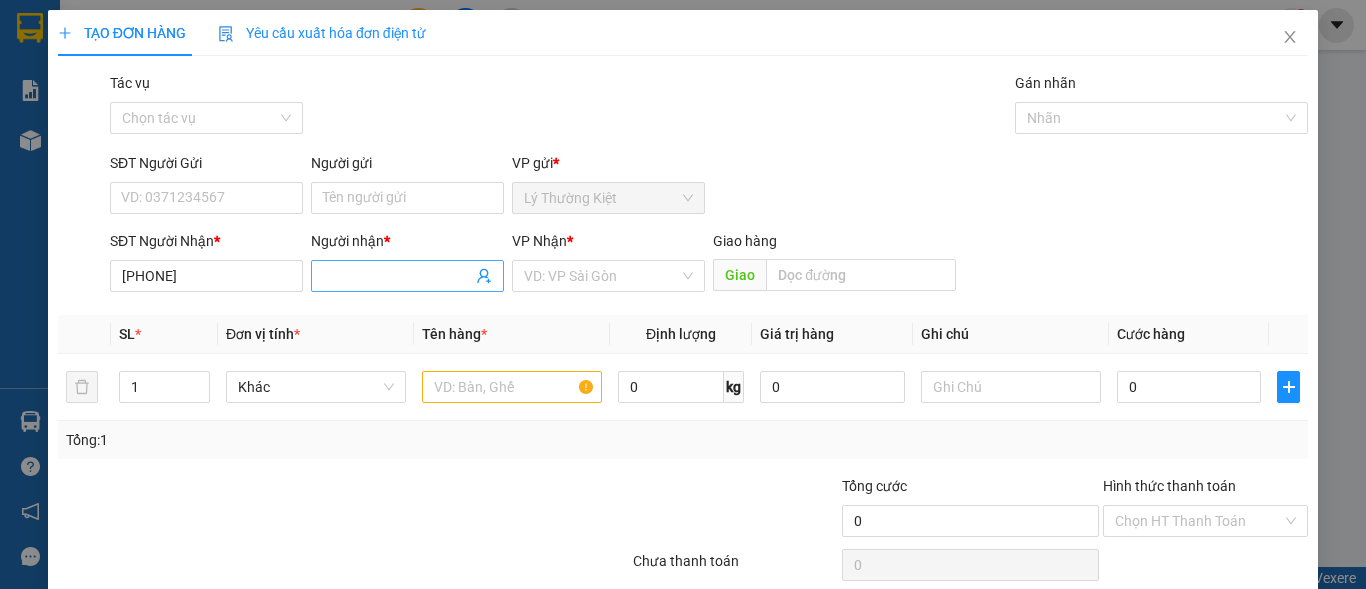 click on "Người nhận  *" at bounding box center (397, 276) 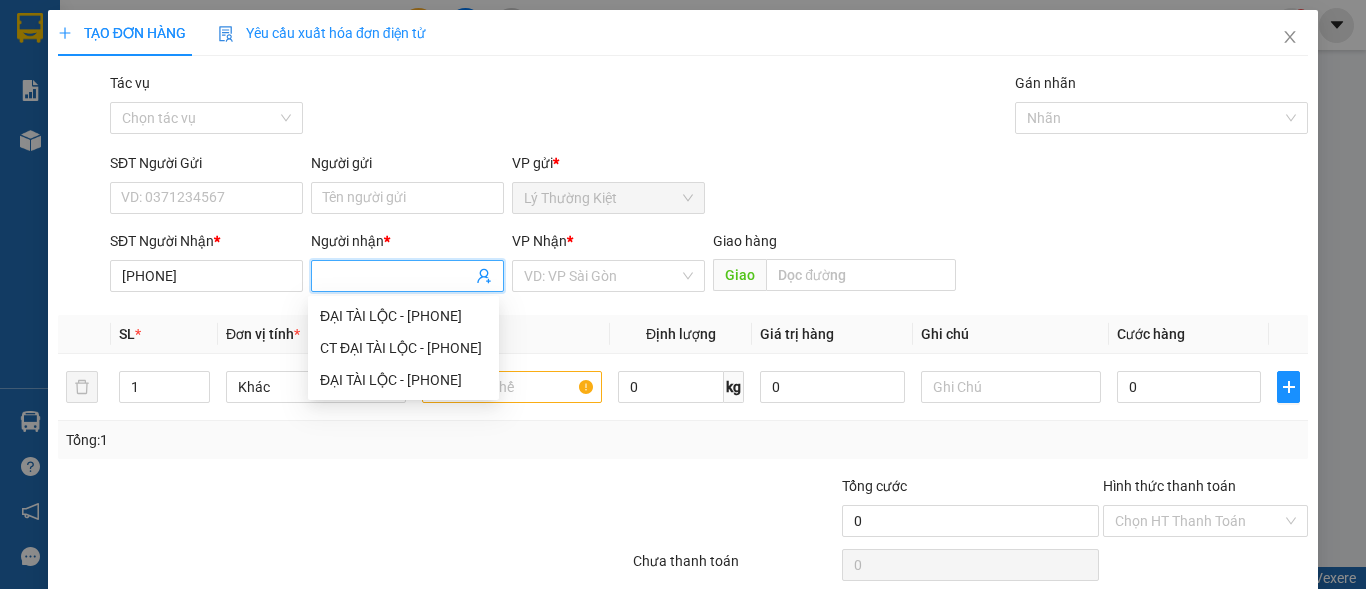 type on "t" 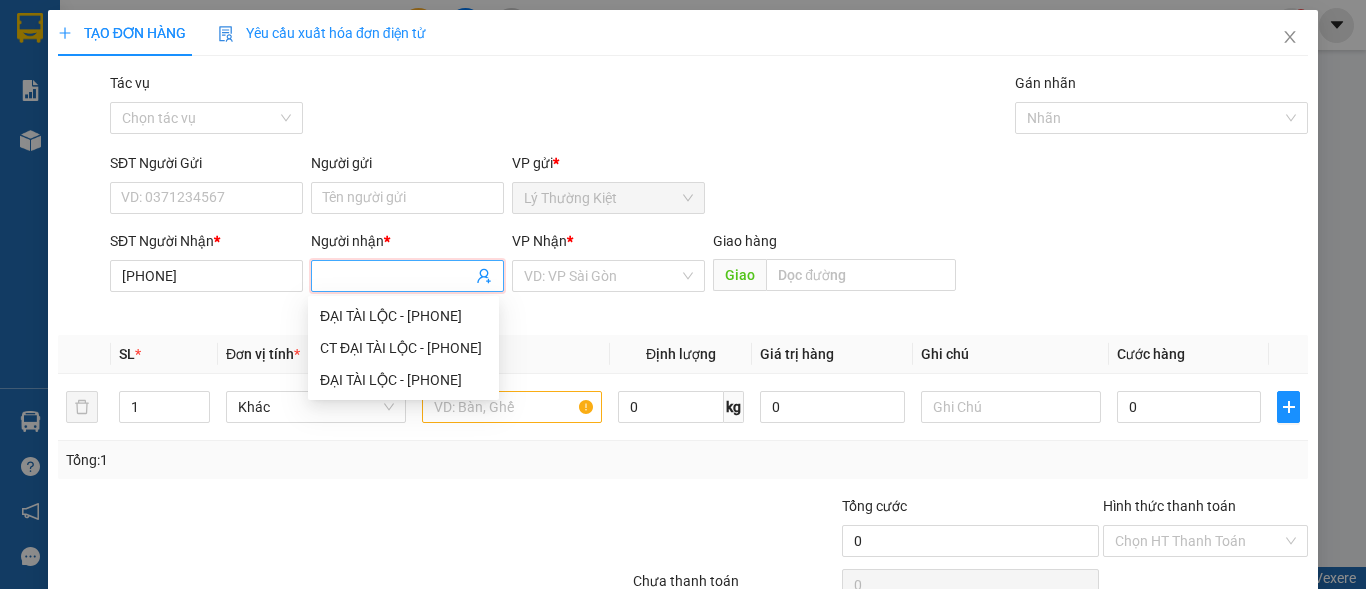 type on "t" 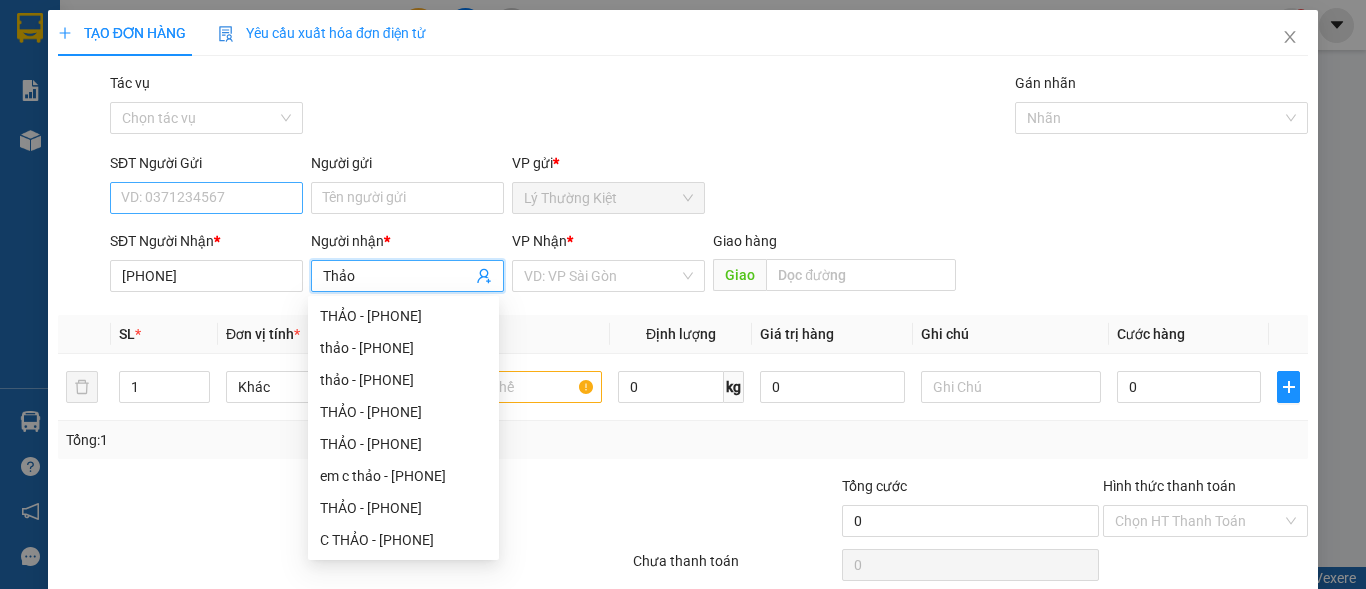 type on "Thảo" 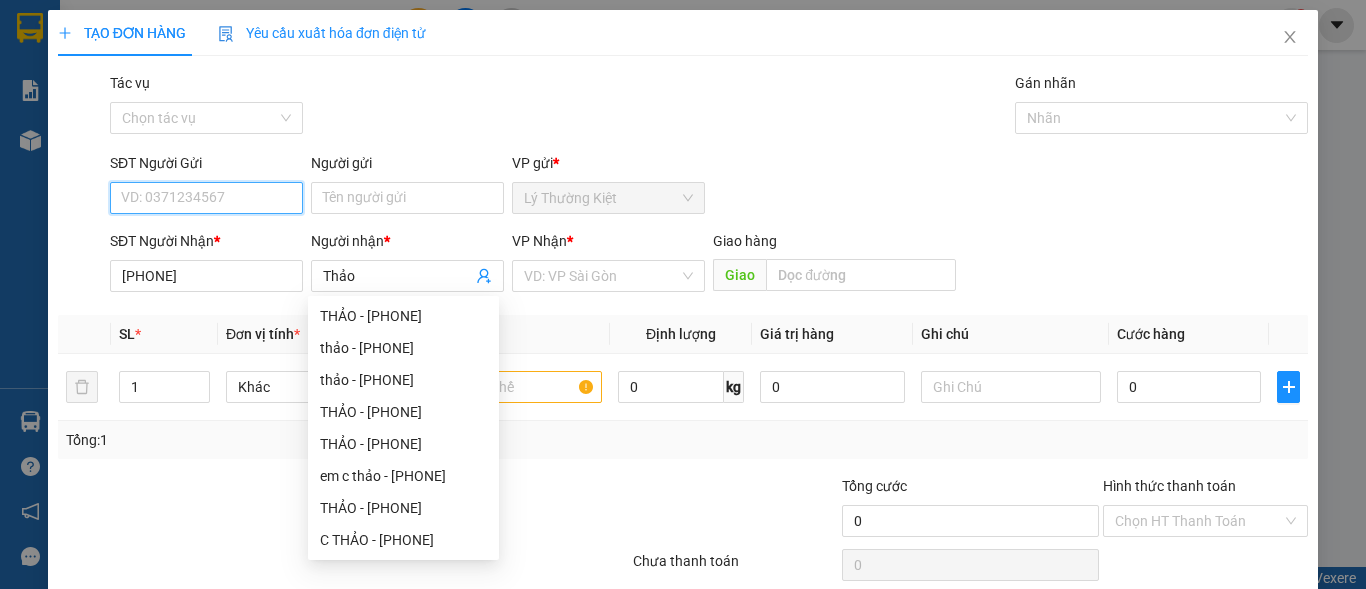click on "SĐT Người Gửi" at bounding box center (206, 198) 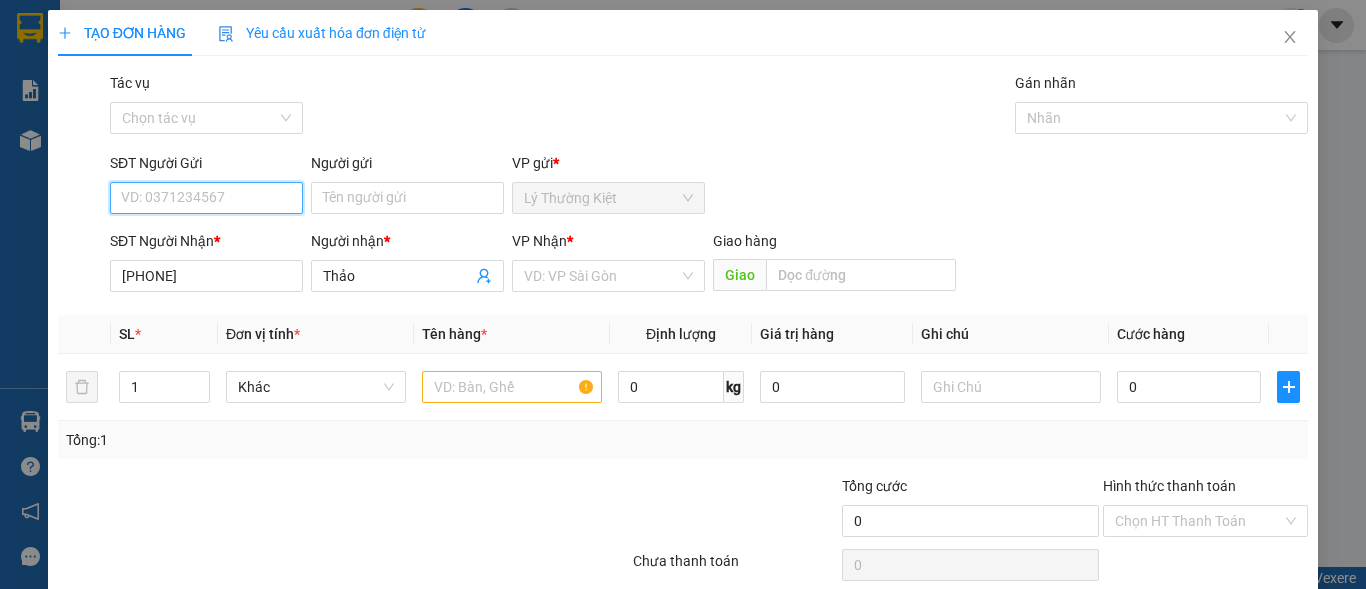 click on "SĐT Người Gửi" at bounding box center [206, 198] 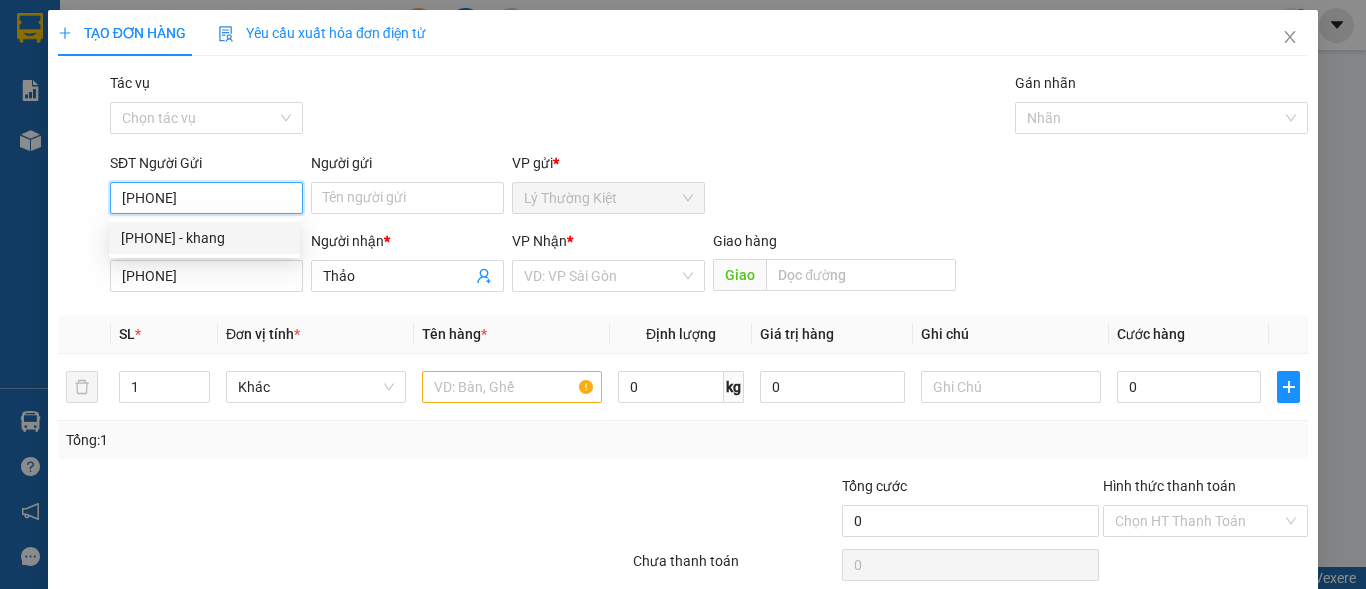 click on "[PHONE] - khang" at bounding box center (204, 238) 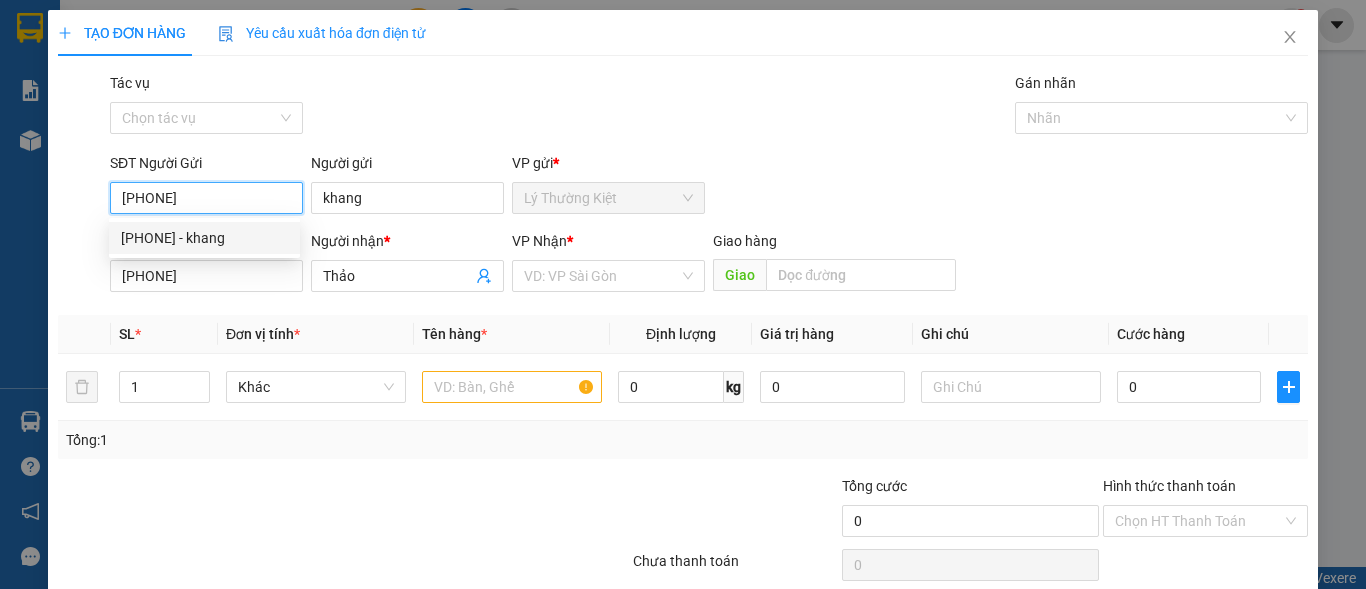 type on "40.000" 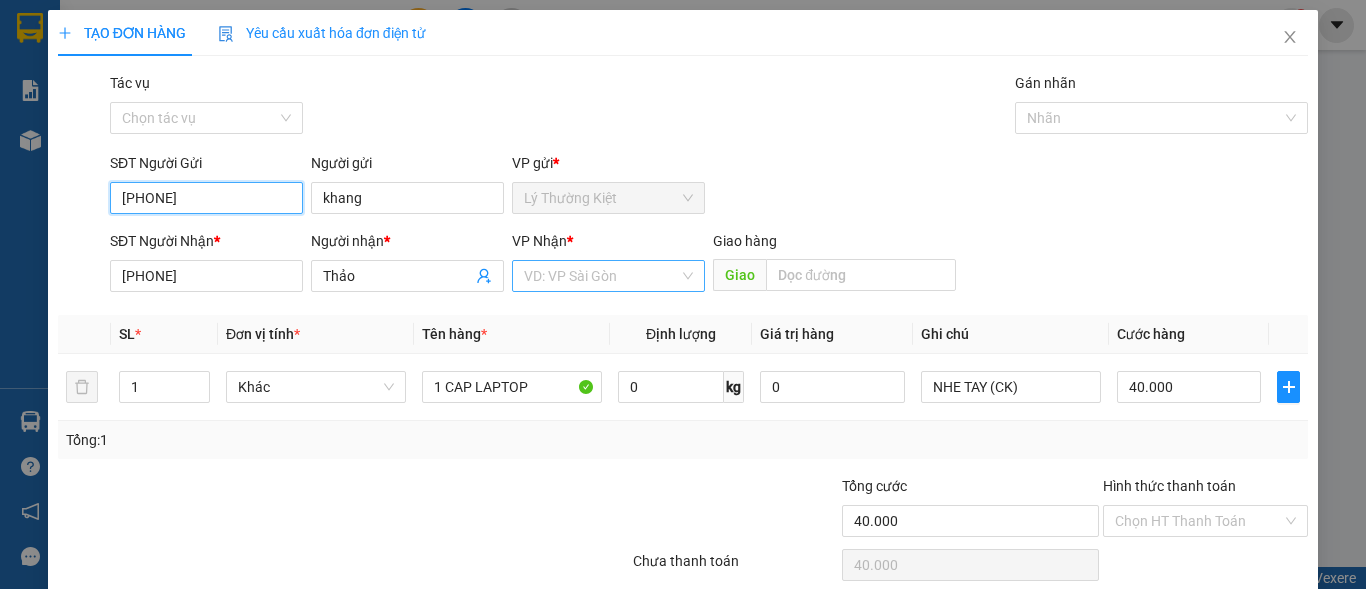 type on "[PHONE]" 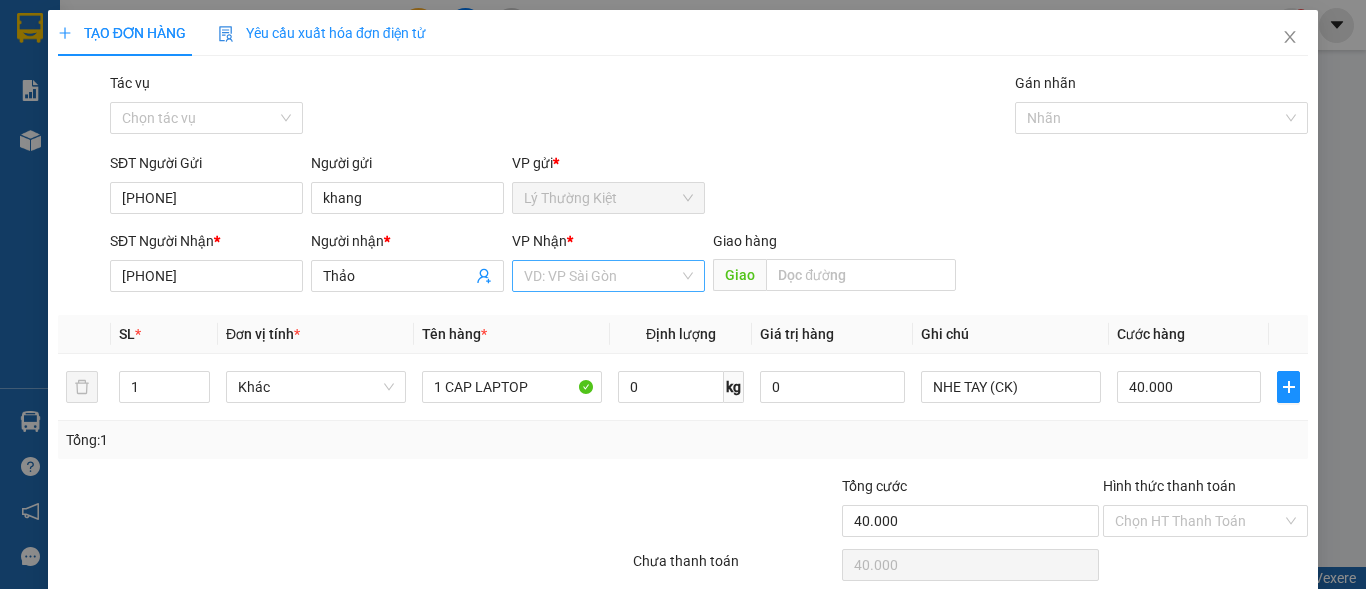 click at bounding box center (601, 276) 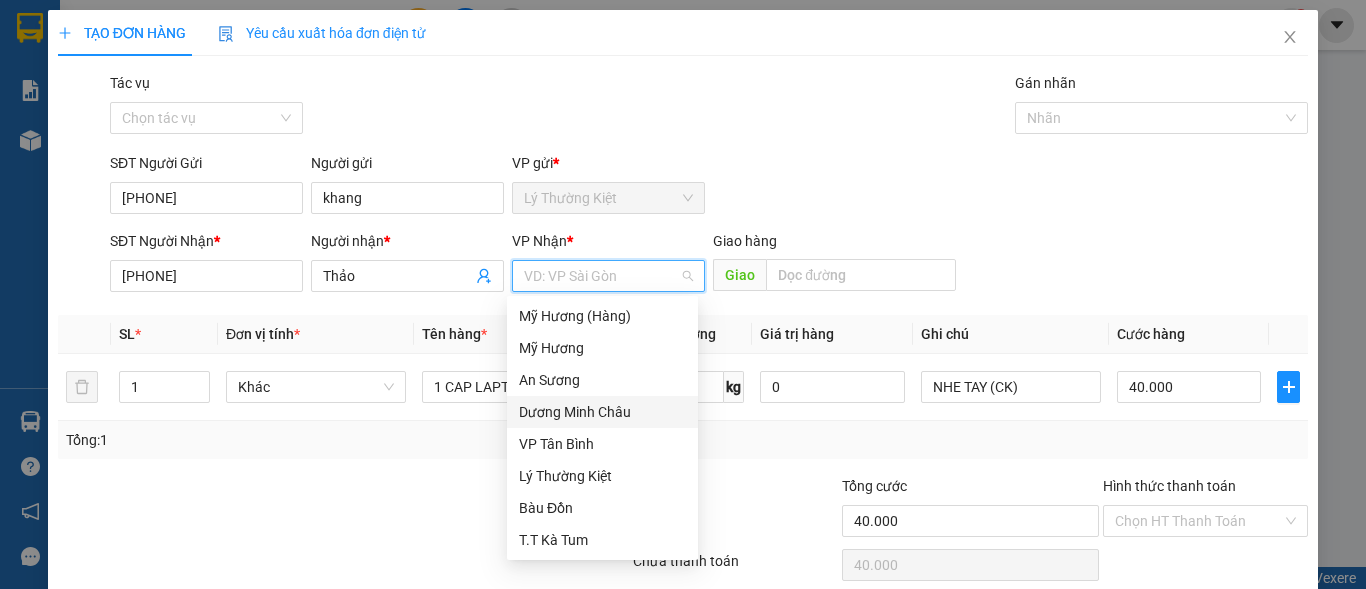 type on "v" 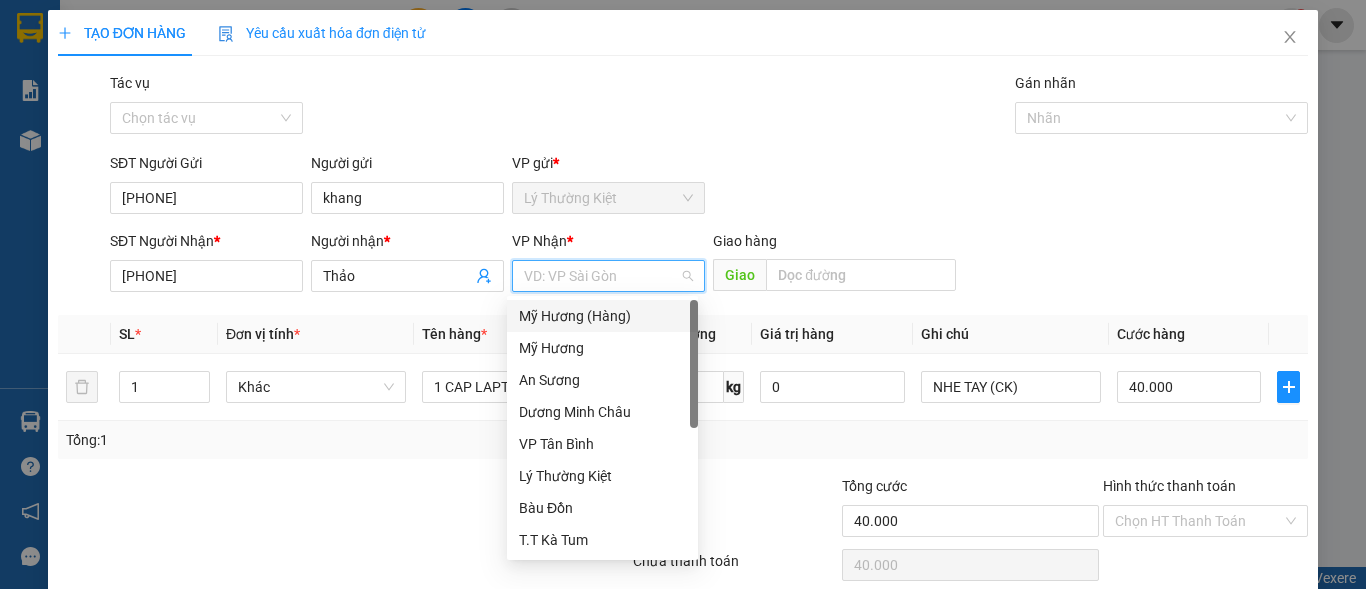 type on "b" 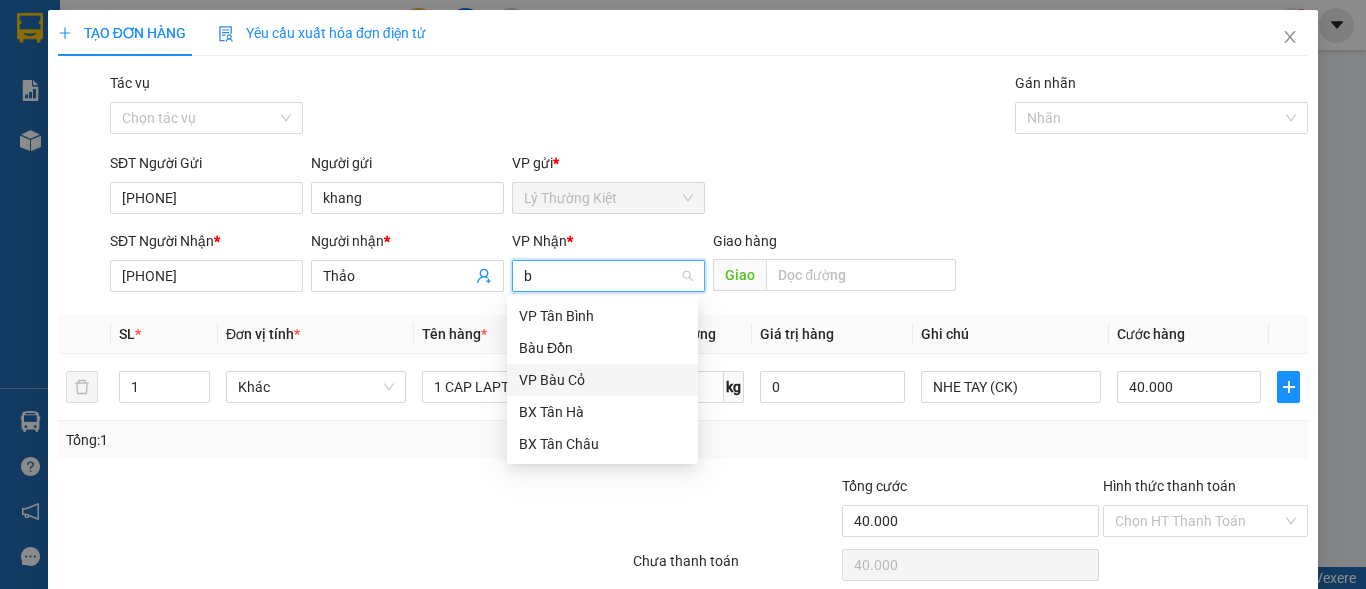 click on "VP Bàu Cỏ" at bounding box center (602, 380) 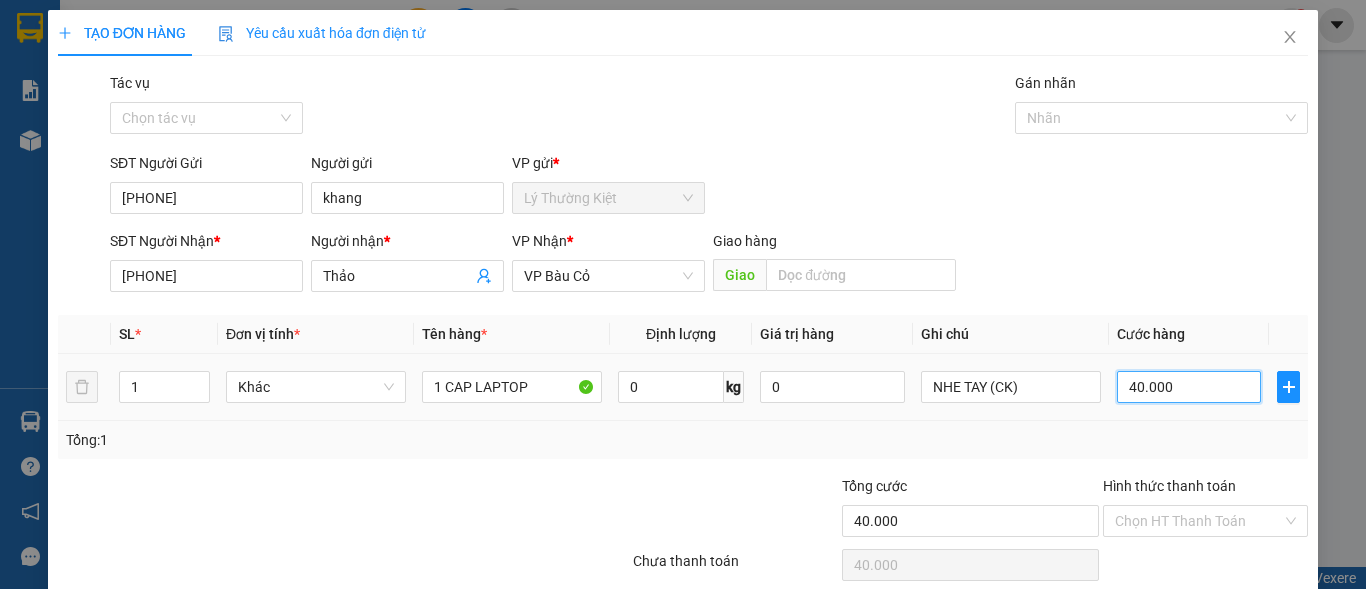 click on "40.000" at bounding box center (1189, 387) 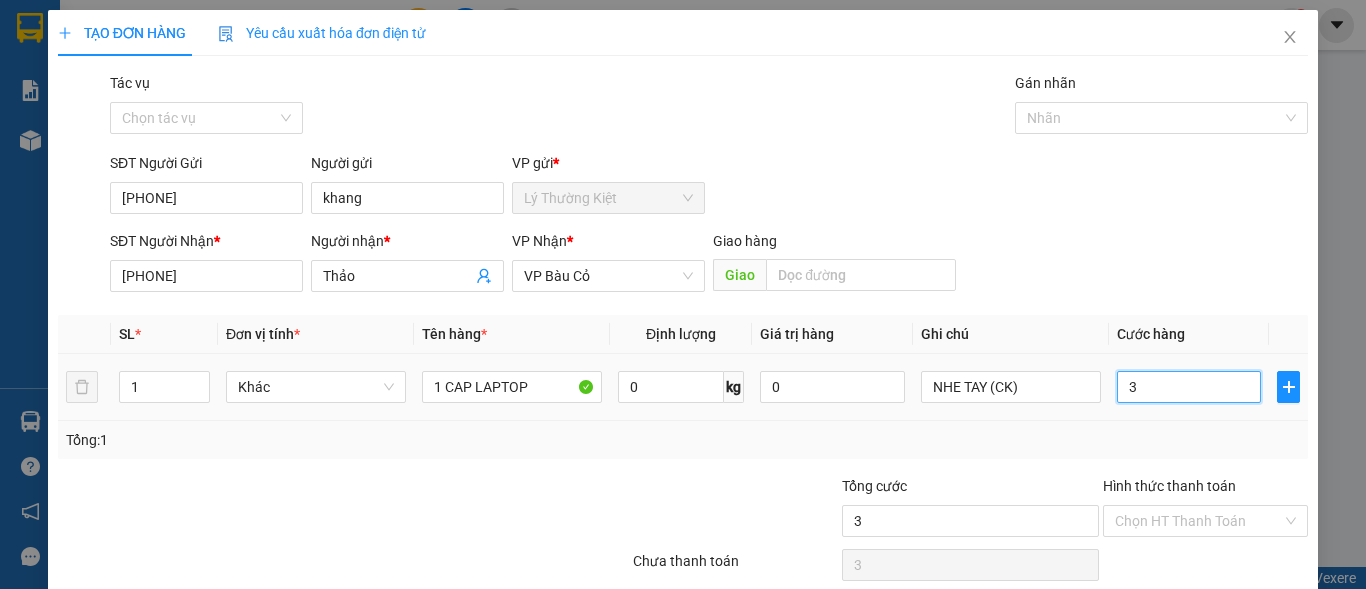 type on "30" 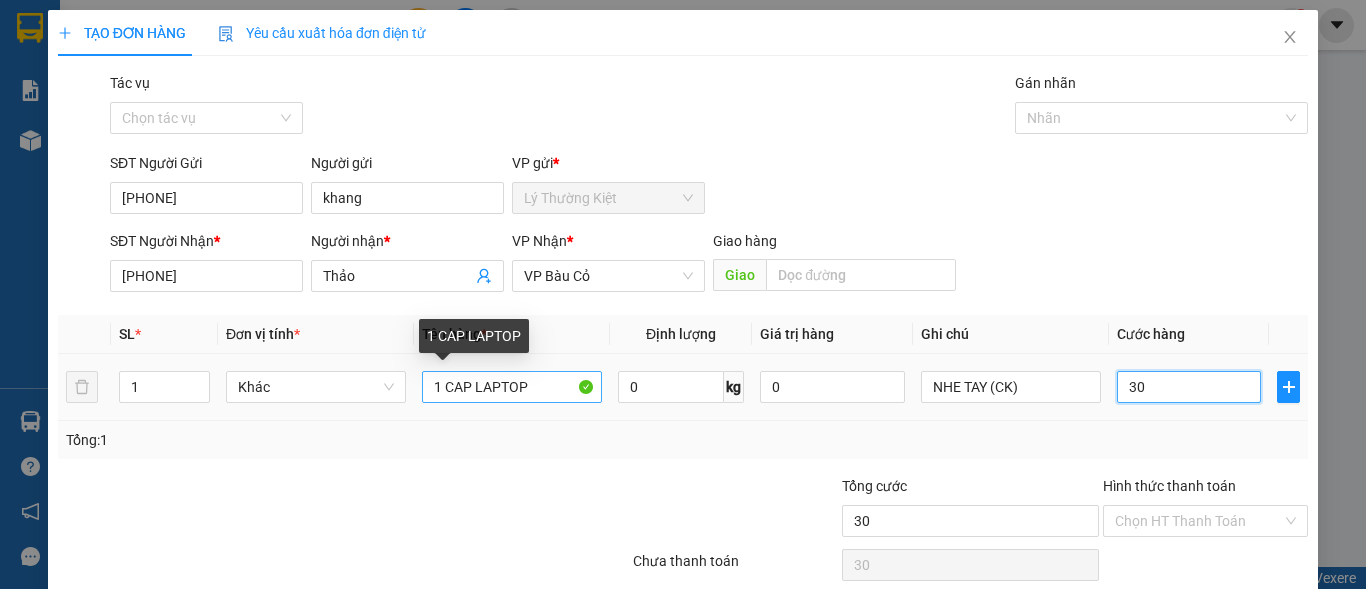 type on "30" 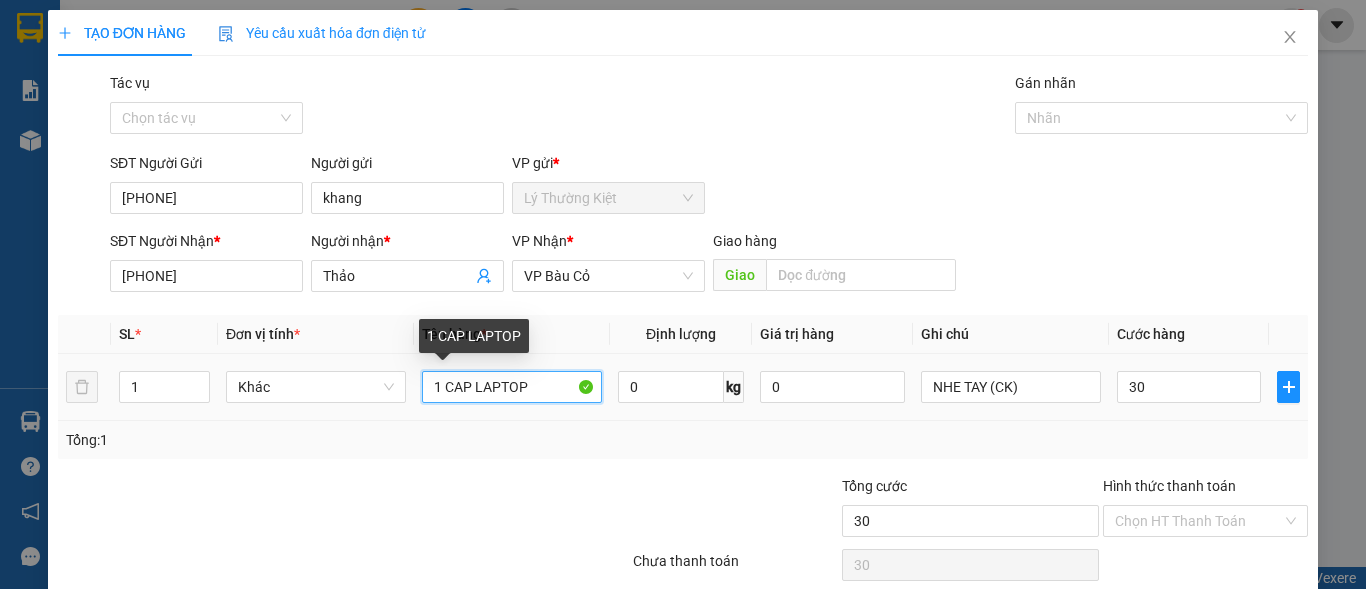 type on "30.000" 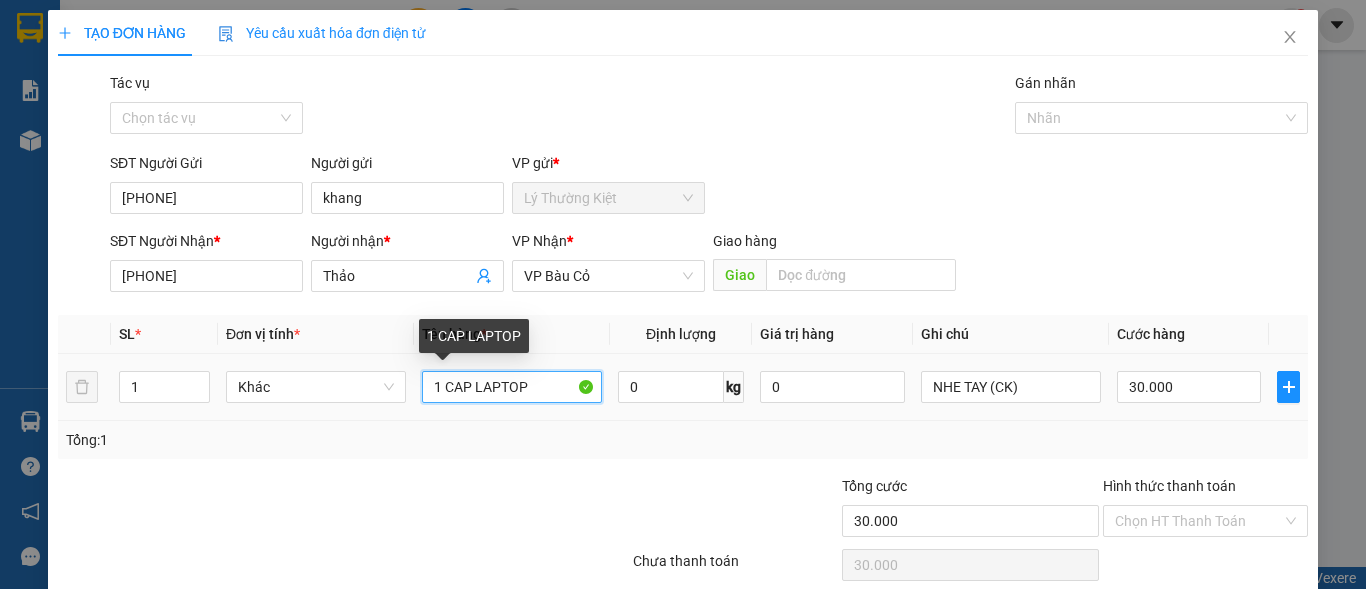 drag, startPoint x: 529, startPoint y: 388, endPoint x: 519, endPoint y: 387, distance: 10.049875 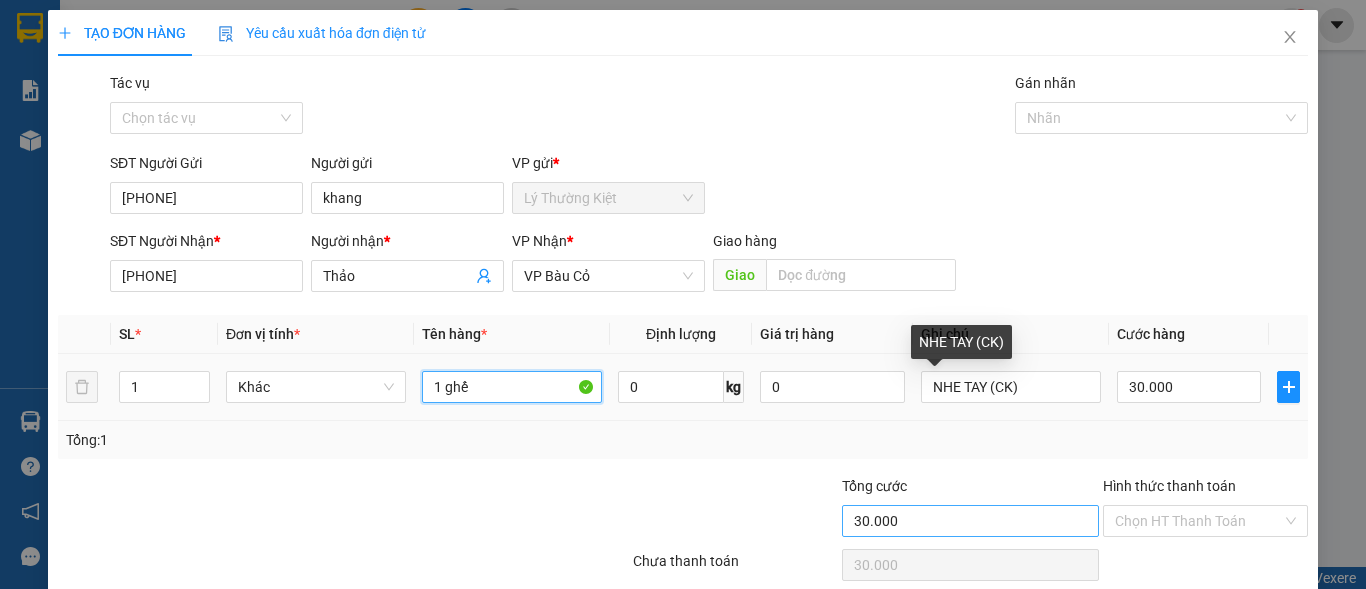 scroll, scrollTop: 82, scrollLeft: 0, axis: vertical 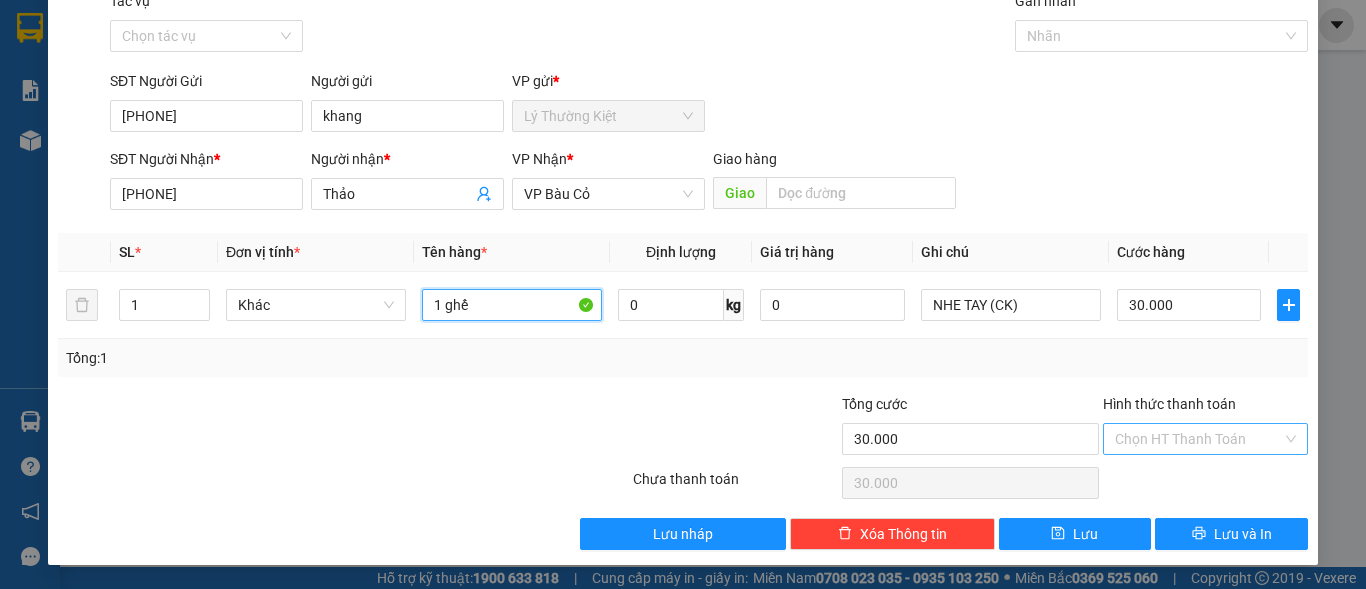 type on "1 ghế" 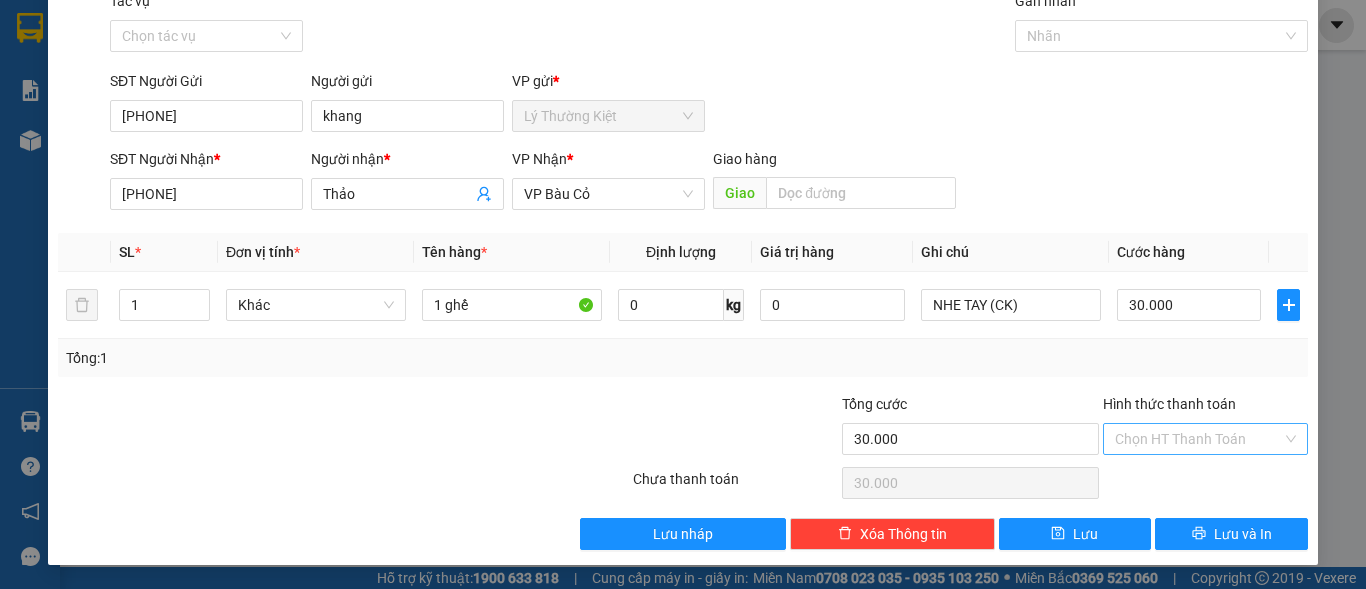 click on "Hình thức thanh toán" at bounding box center [1198, 439] 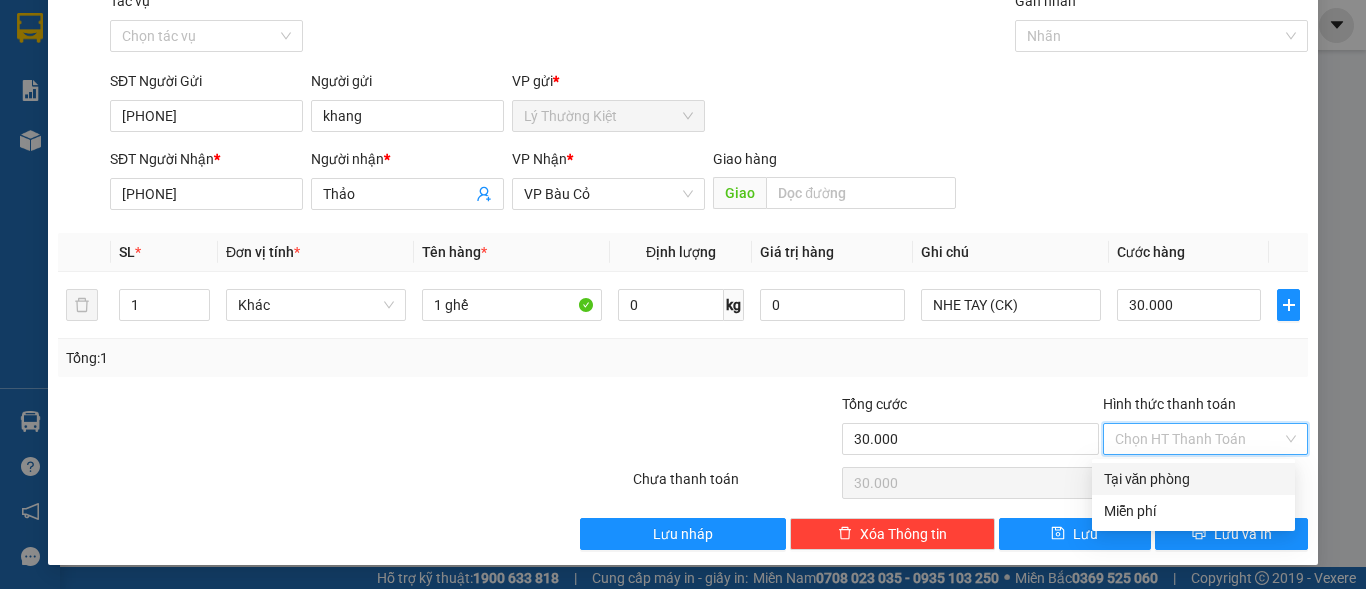click on "Tại văn phòng" at bounding box center [1193, 479] 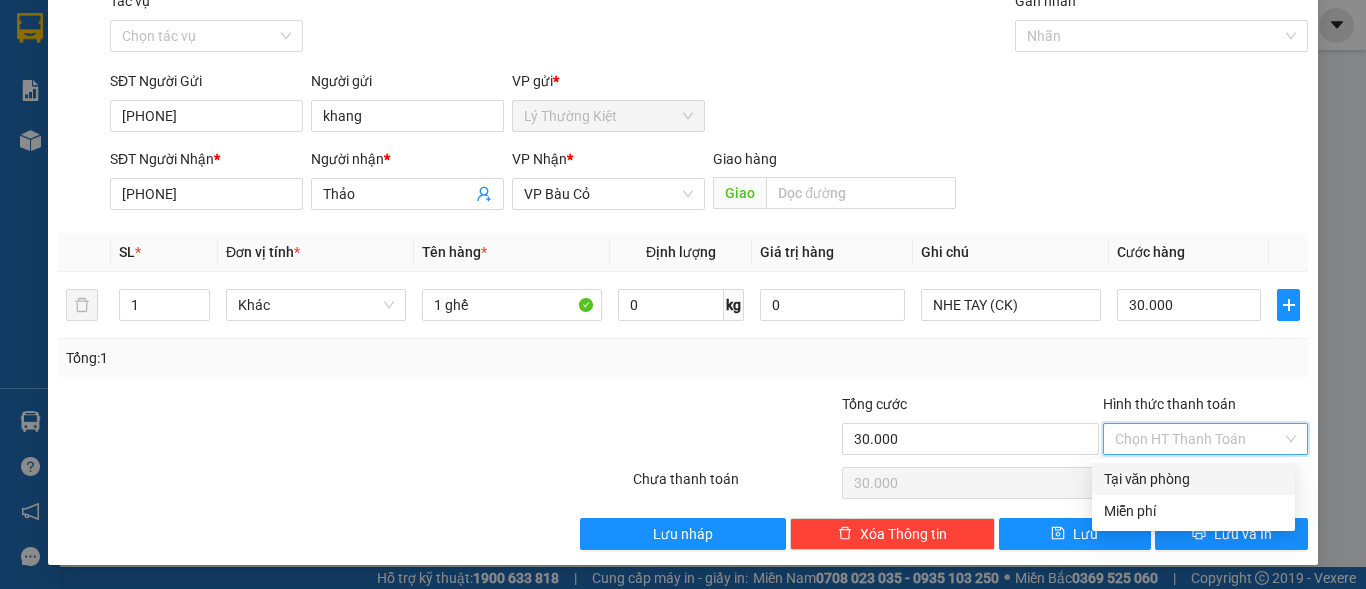 type on "0" 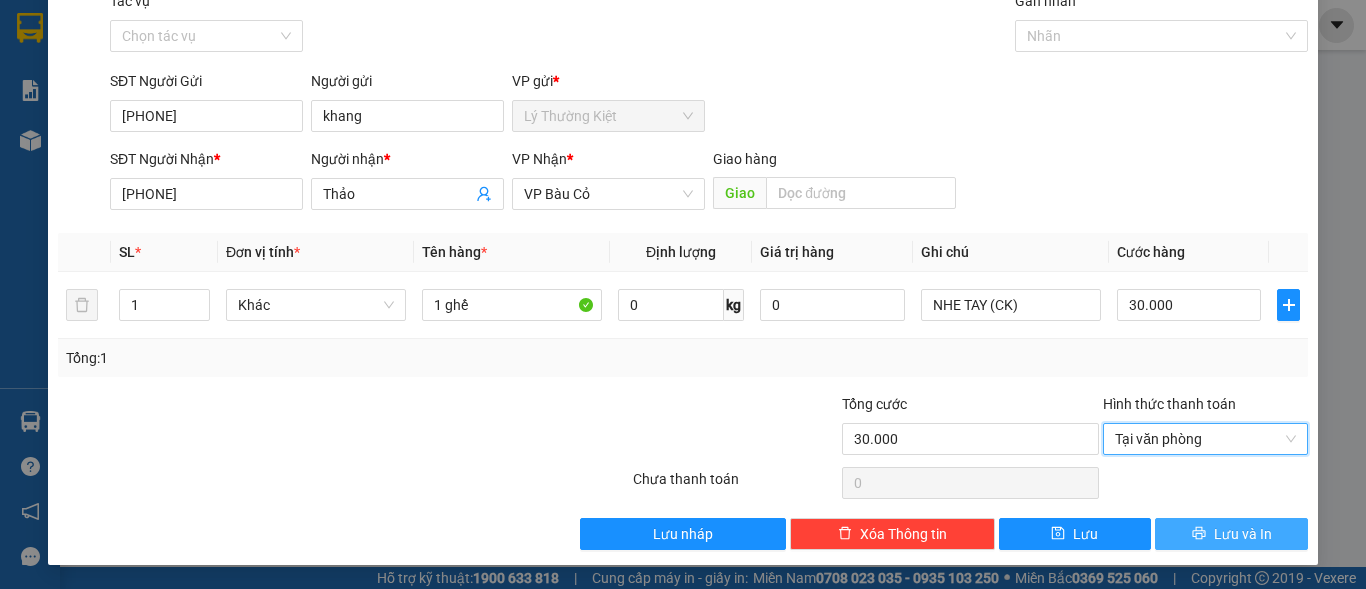 click on "Lưu và In" at bounding box center (1243, 534) 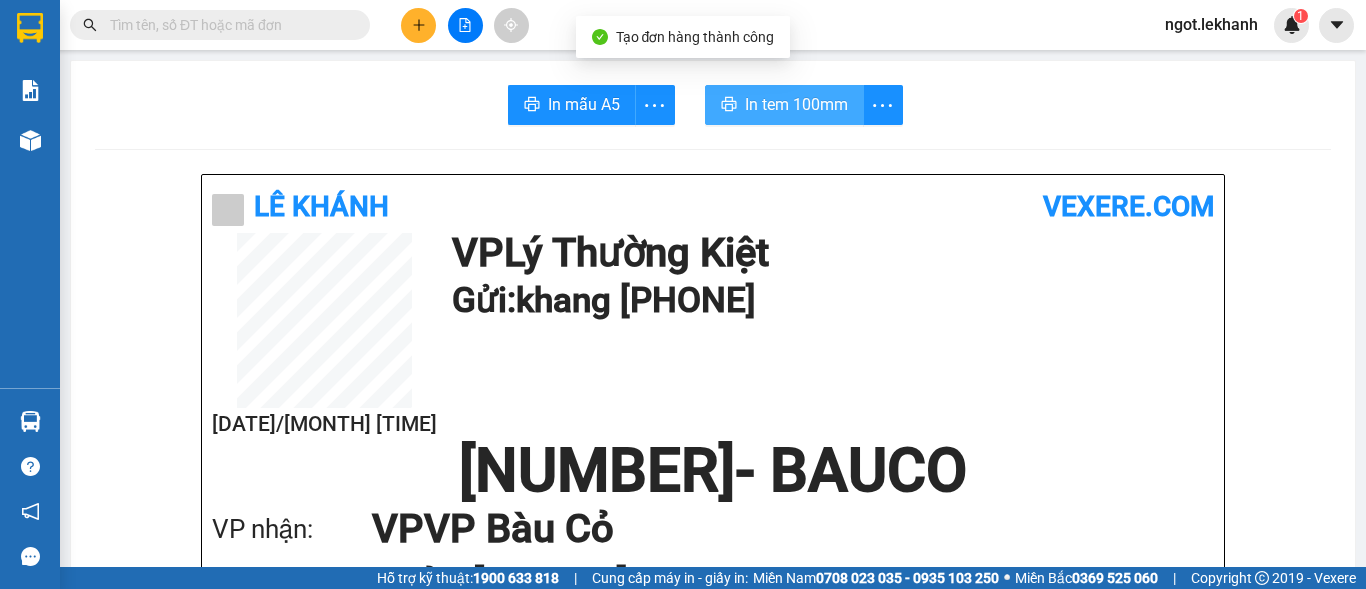 click on "In tem 100mm" at bounding box center [784, 105] 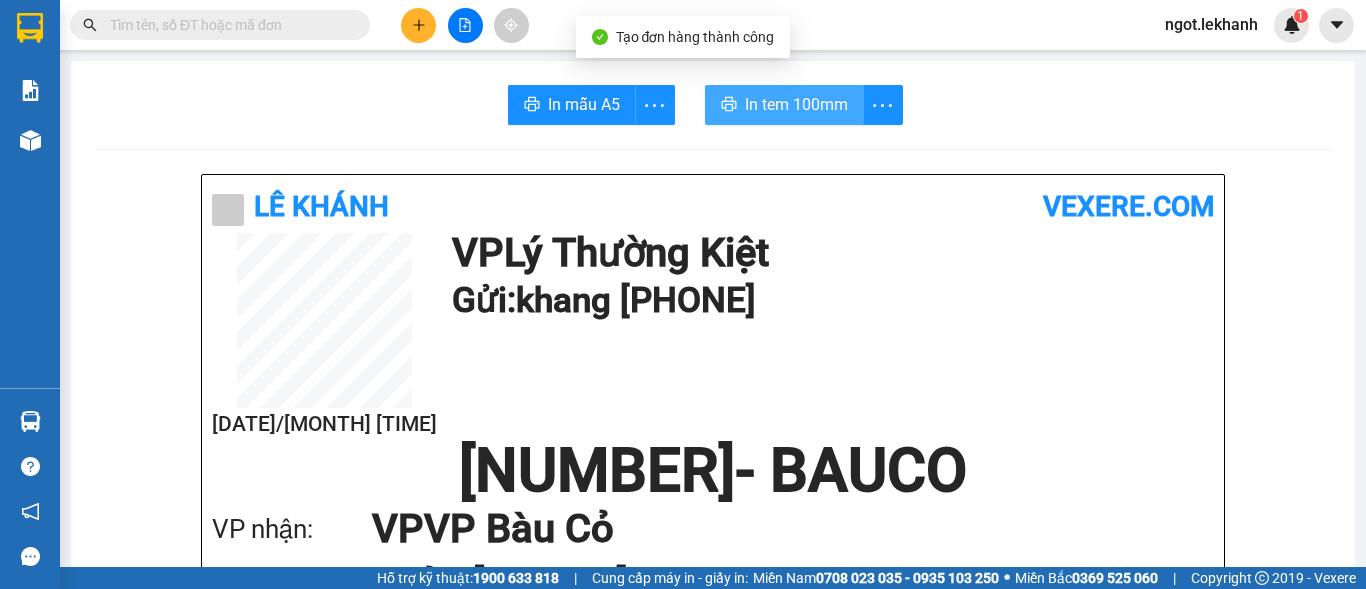 scroll, scrollTop: 0, scrollLeft: 0, axis: both 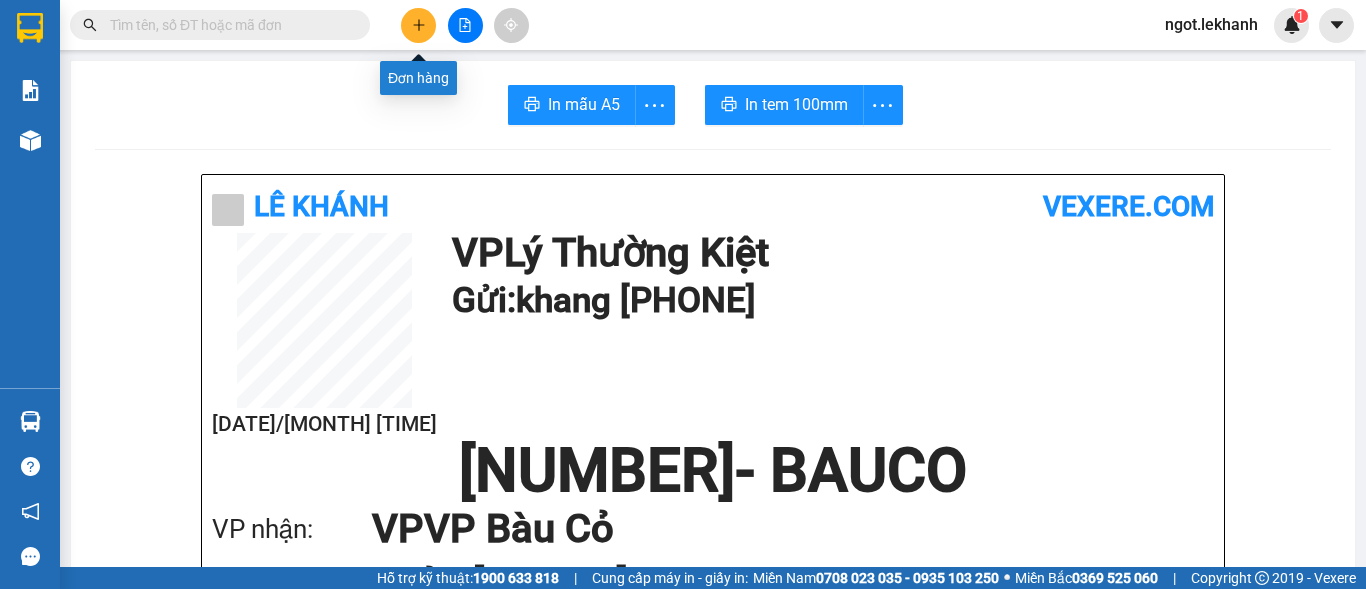 click 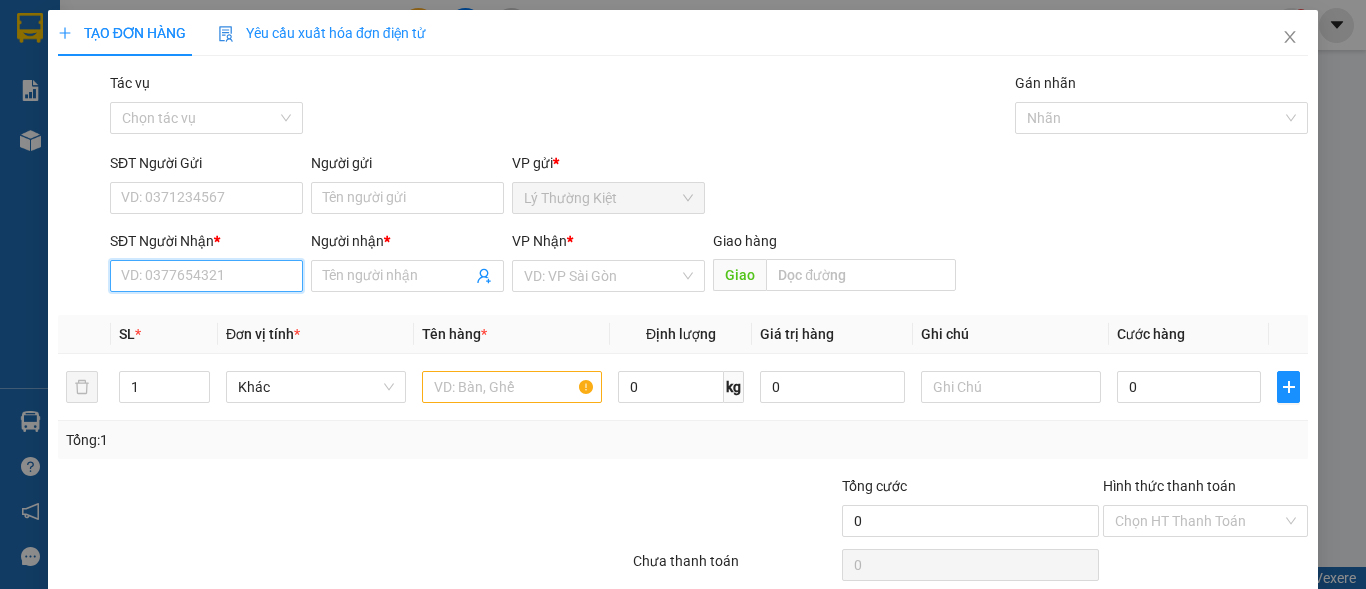click on "SĐT Người Nhận  *" at bounding box center [206, 276] 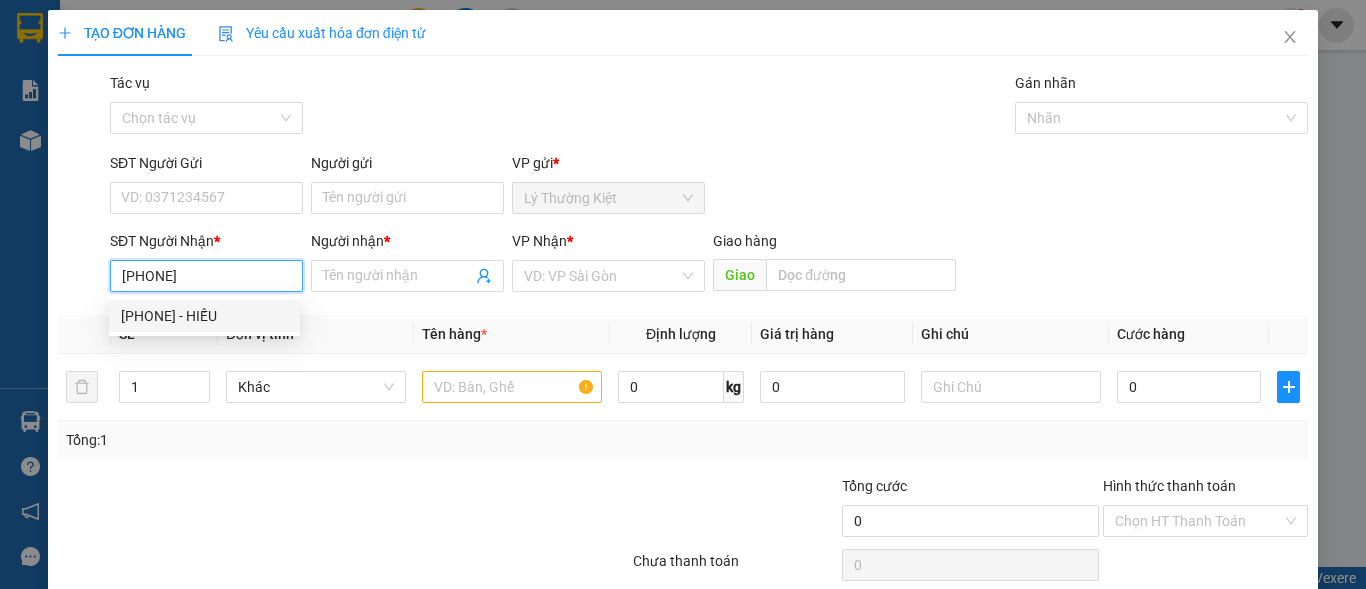 click on "[PHONE] - HIẾU" at bounding box center [204, 316] 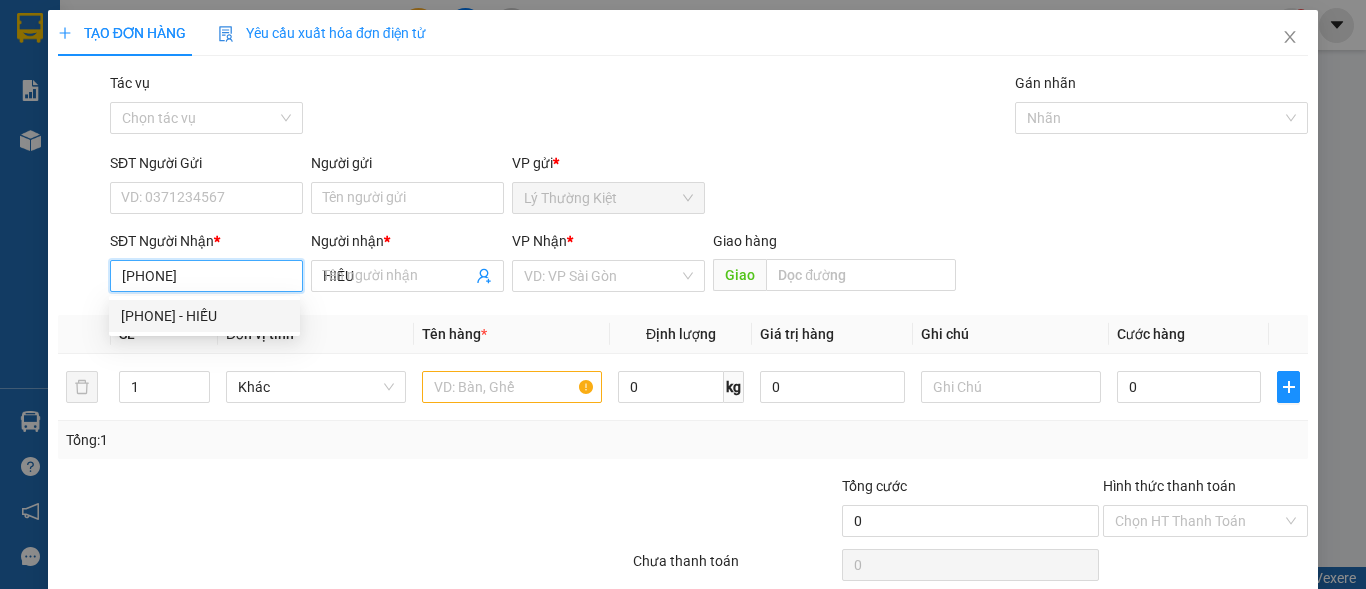 type on "40.000" 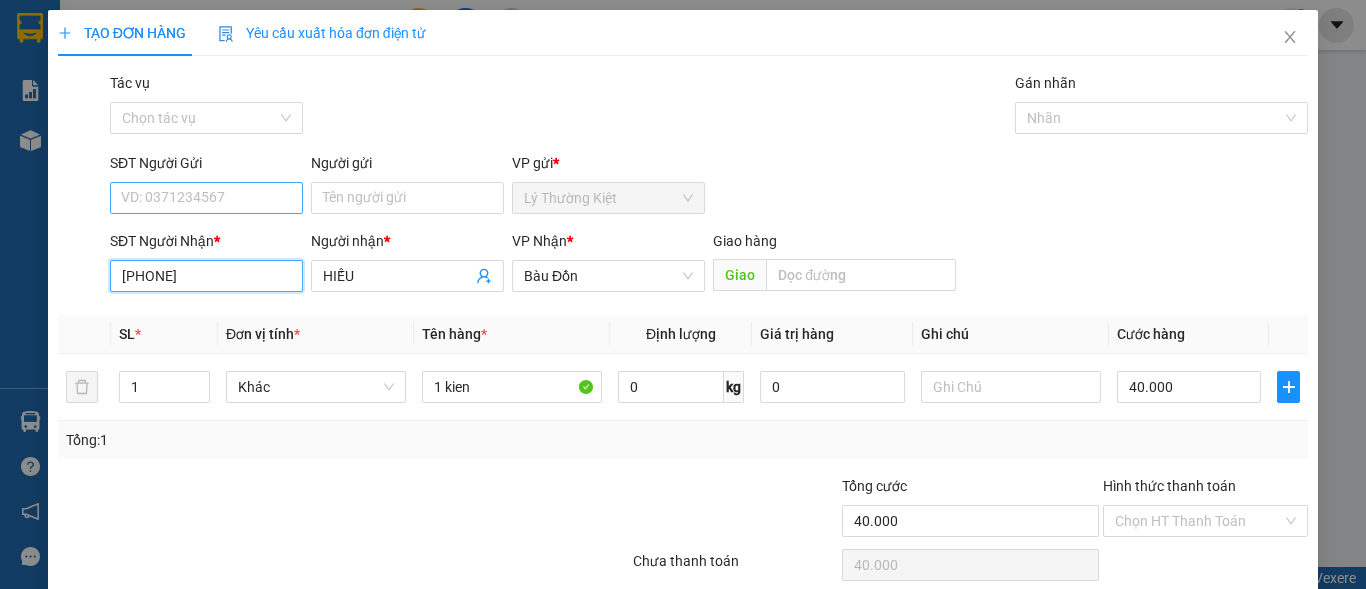type on "[PHONE]" 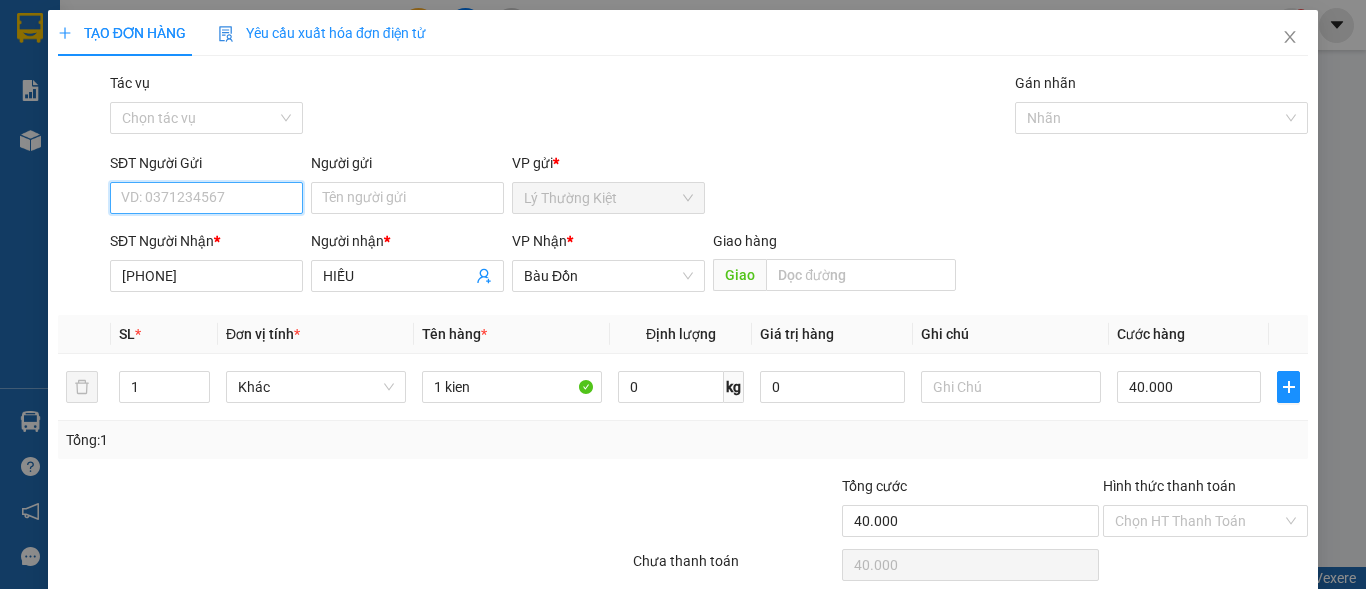 click on "SĐT Người Gửi" at bounding box center (206, 198) 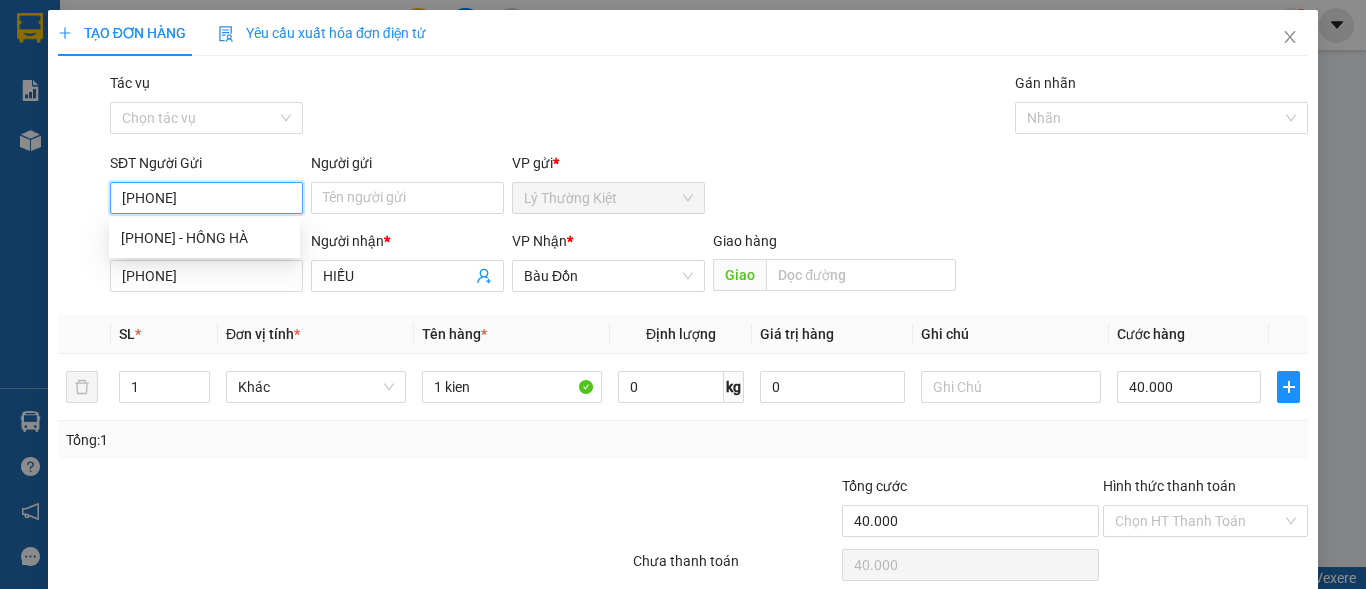 type on "[PHONE]" 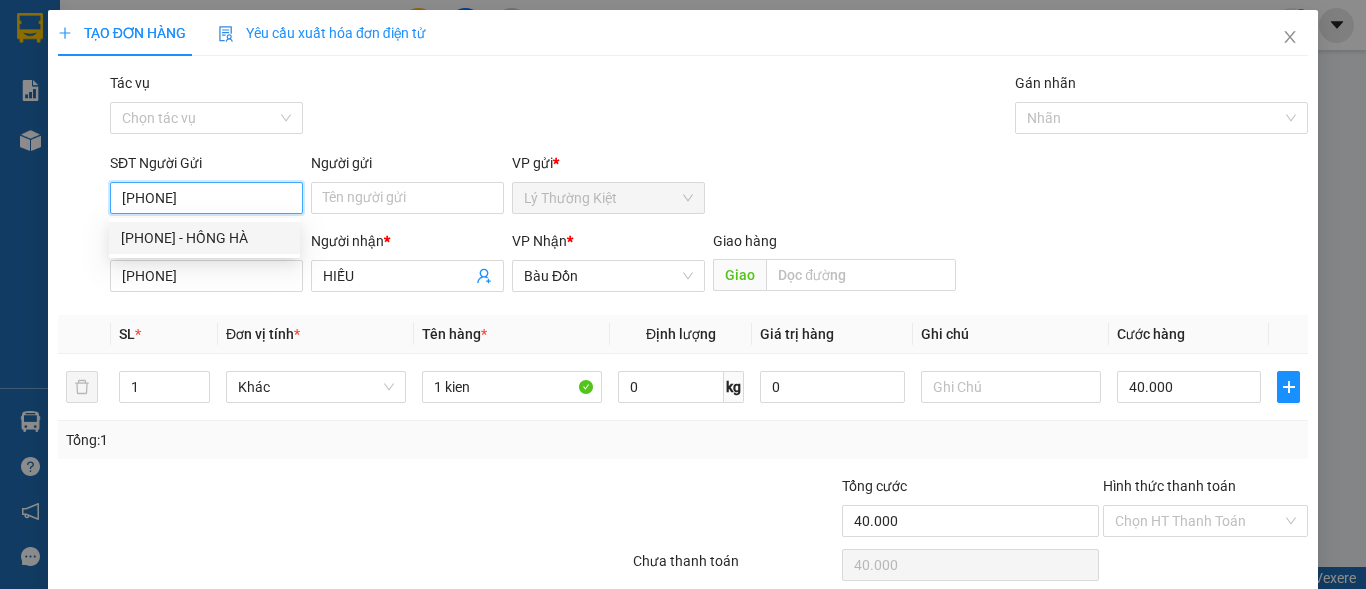 click on "[PHONE] - HỒNG HÀ" at bounding box center [204, 238] 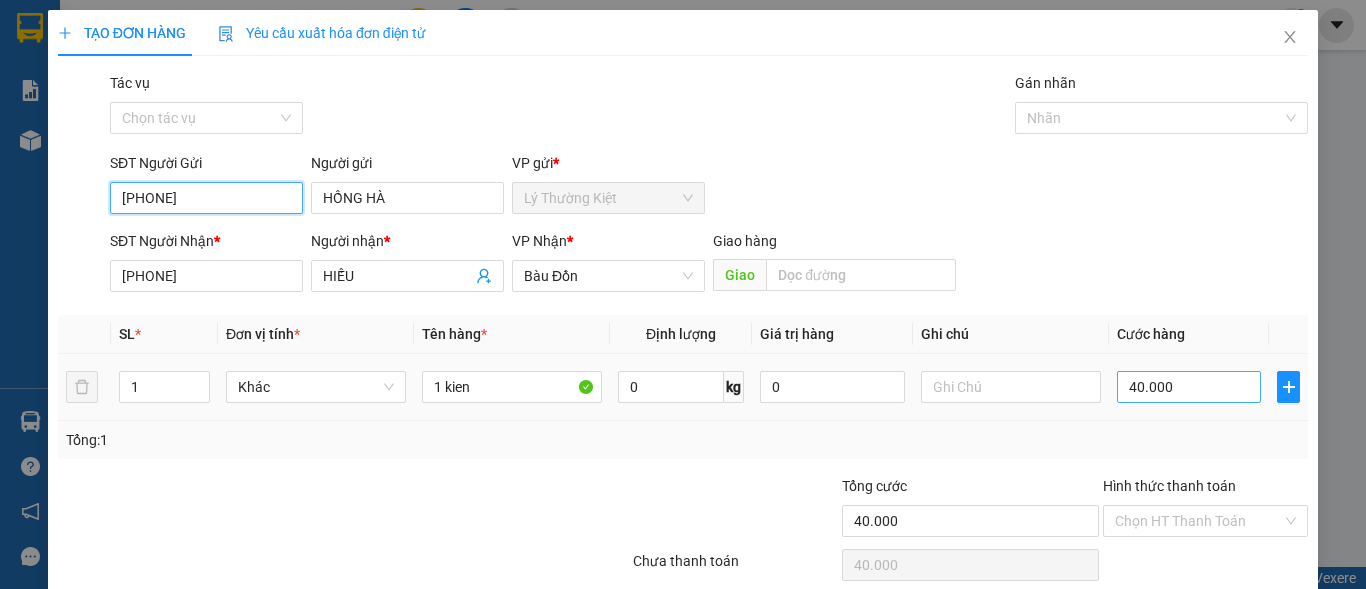 type on "[PHONE]" 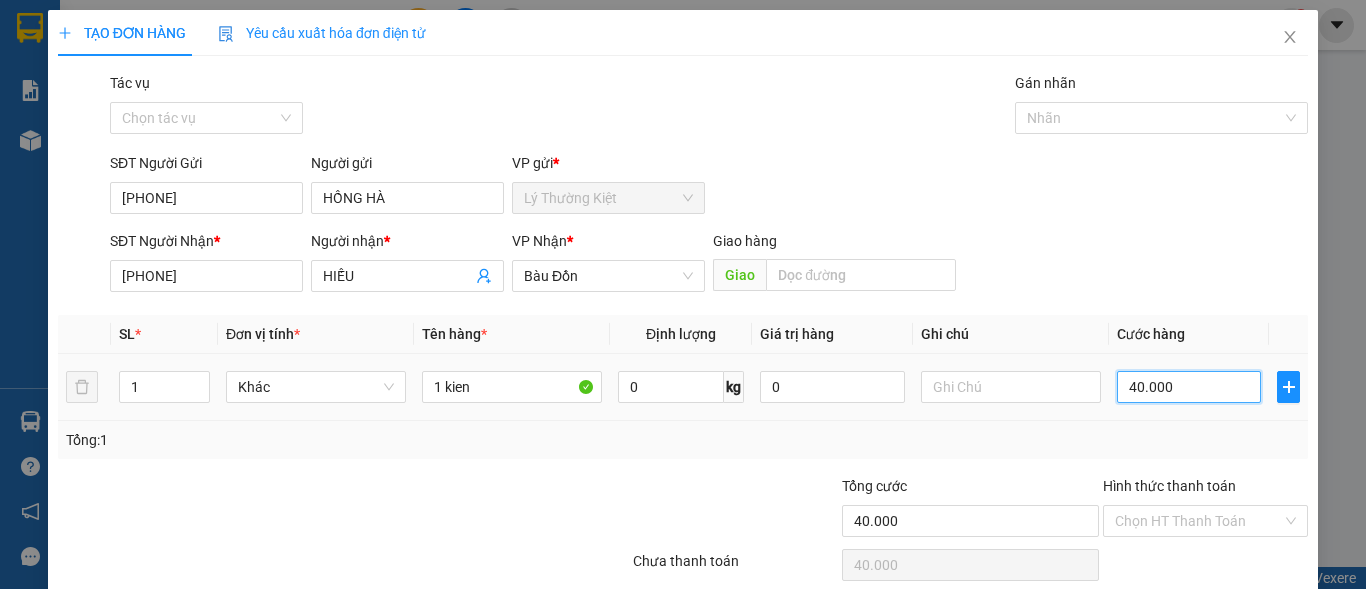 click on "40.000" at bounding box center (1189, 387) 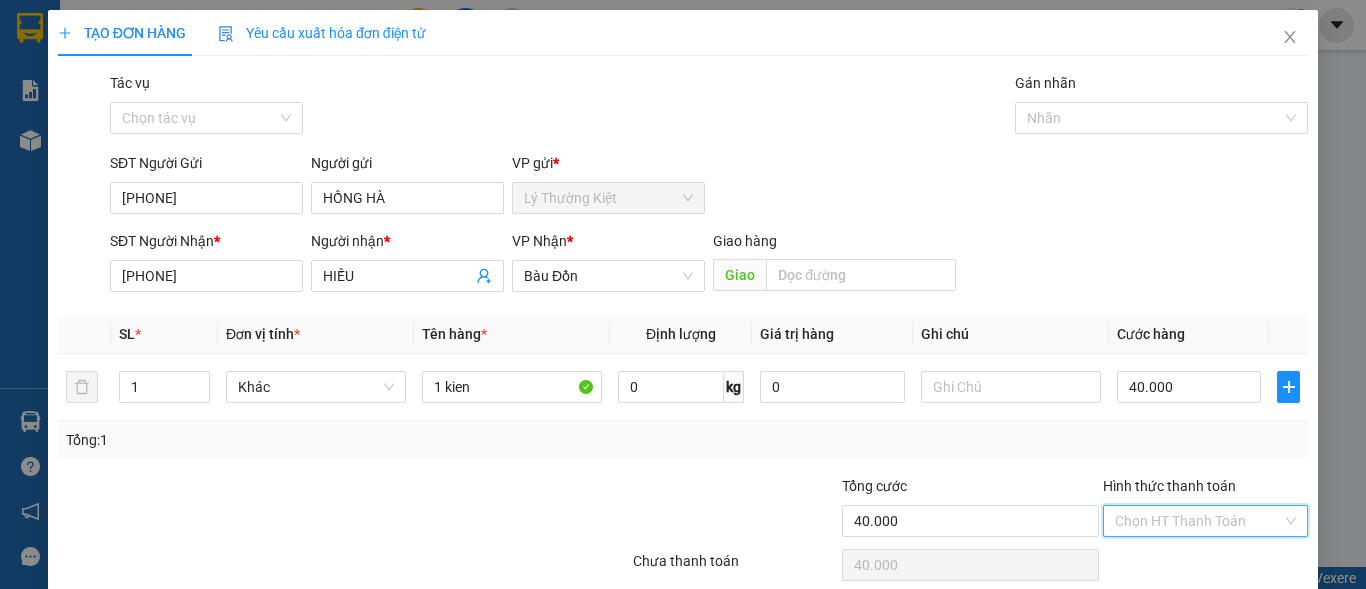 click on "Hình thức thanh toán" at bounding box center (1198, 521) 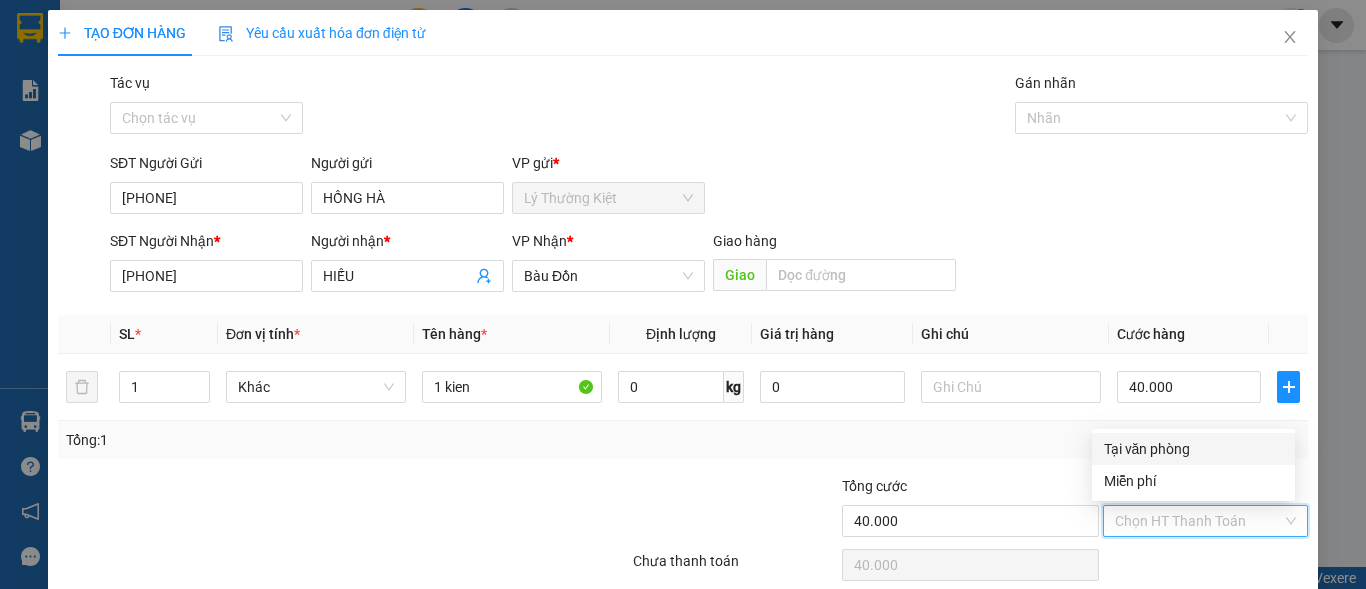 click on "Tại văn phòng" at bounding box center (1193, 449) 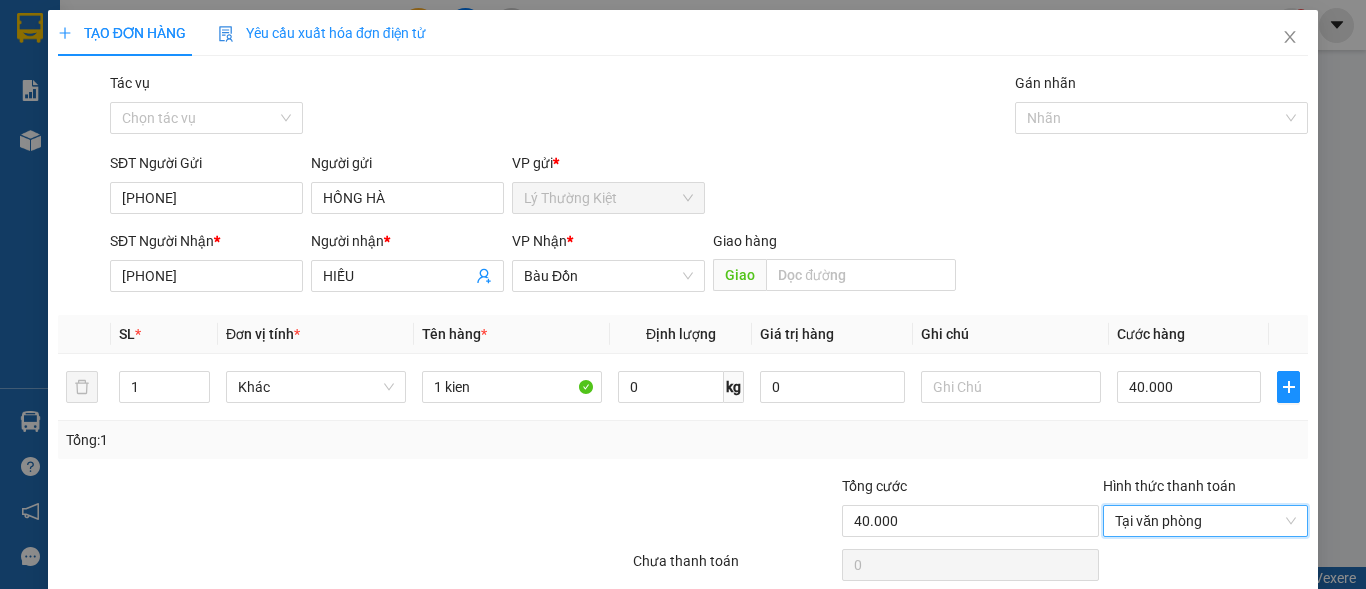 scroll, scrollTop: 82, scrollLeft: 0, axis: vertical 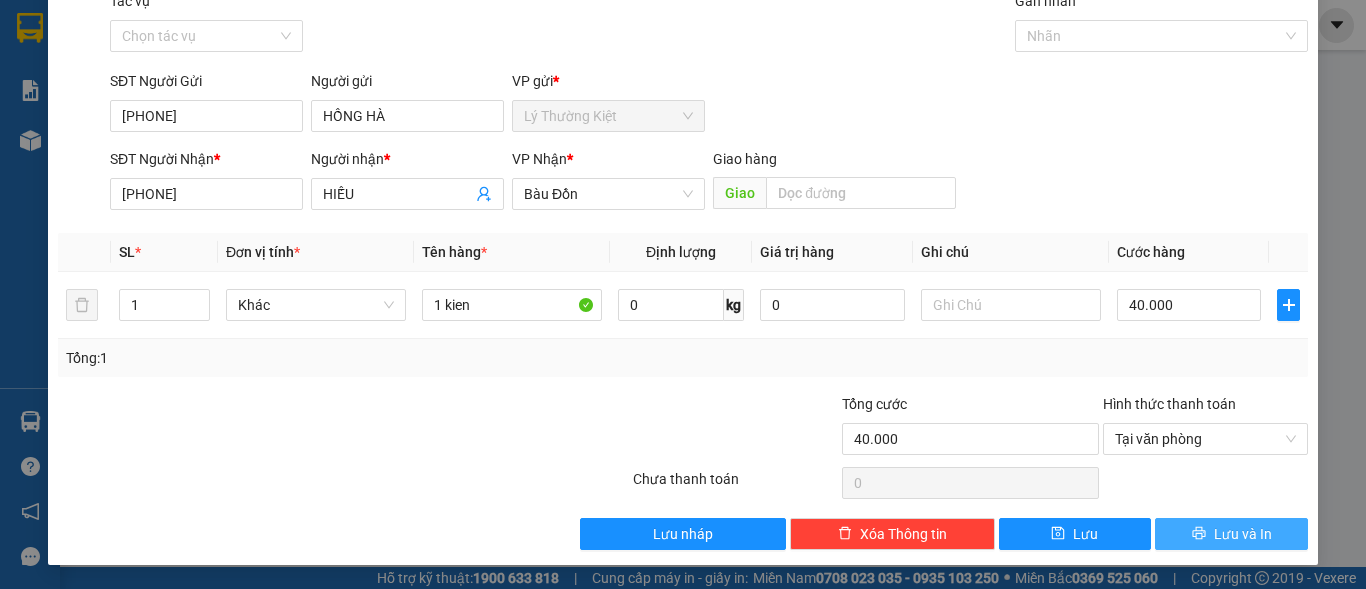 click on "Lưu và In" at bounding box center (1243, 534) 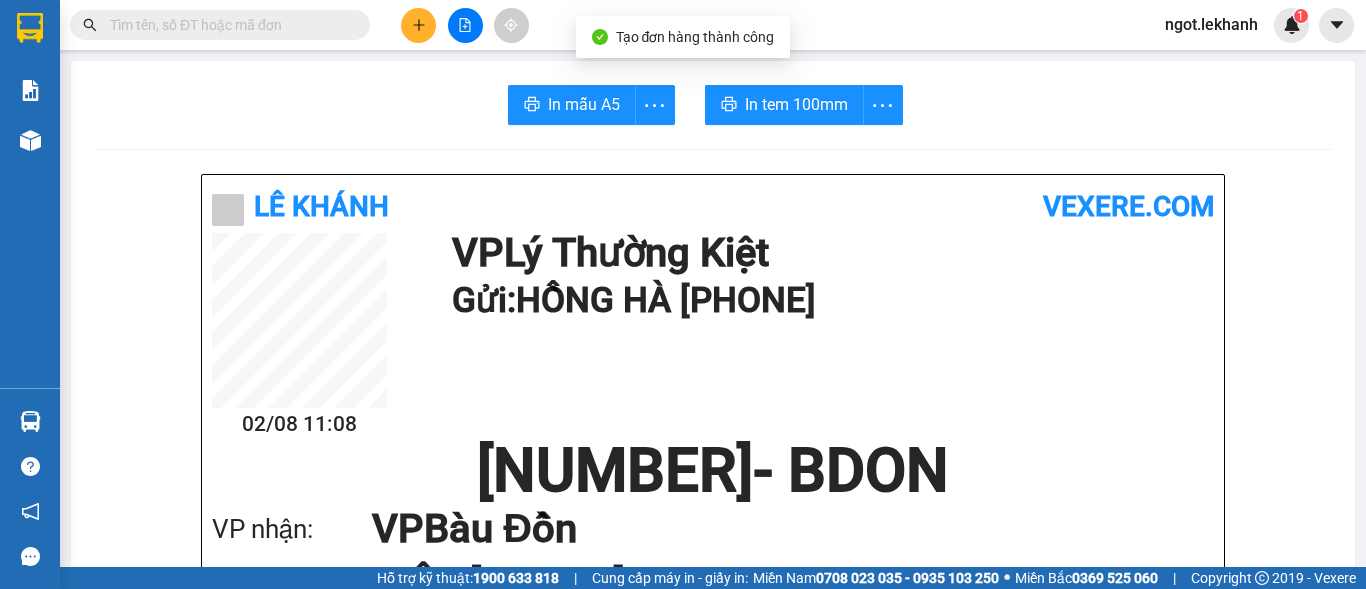 click on "In mẫu A5
In tem 100mm
Lê Khánh   vexere.com [DATE]/[MONTH] [TIME] VP  Lý Thường Kiệt Gửi:  HỒNG HÀ    [PHONE] [NUMBER]  -   BDON VP nhận: VP  Bàu Đồn Người nhận: HIẾU   [PHONE] Tên hàng: 1 kien SL 1 Giá trị hàng gửi:  0 CR   40.000 Tổng phải thu:   0 Lê Khánh     Số 32, ấp 3, xã Suối Dây   [PHONE] Gửi khách hàng Vexere.com (c) 2017 GỬI :   Lý Thường Kiệt   [NUMBER]/[NUMBER] [STREET], [DISTRICT] [NUMBER] Người gửi :   HỒNG HÀ [PHONE] [NUMBER] NHẬN :   Bàu Đồn   Bàu Đồn Người nhận :   HIẾU [PHONE] Tên hàng: 1 kien SL 1 Giá trị hàng gửi:  0 CR   40.000 Tổng phải thu:   0 Người gửi hàng xác nhận (Tôi đã đọc và đồng ý nộp dung phiếu gửi hàng) NV kiểm tra hàng (Kí và ghi rõ họ tên) [TIME], ngày [DATE] [MONTH] [YEAR] NV nhận hàng (Kí và ghi rõ họ tên) Ngọt NV nhận hàng (Kí và ghi rõ họ tên) Quy định nhận/gửi hàng : Gửi:" at bounding box center (713, 1414) 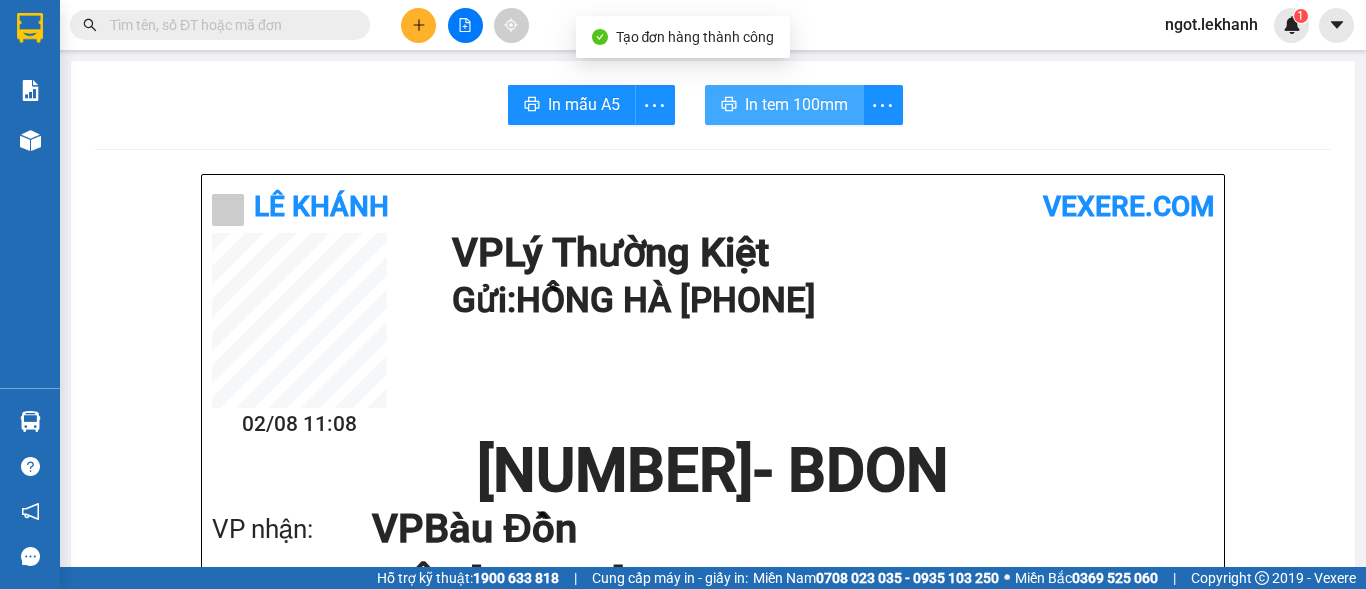 click on "In tem 100mm" at bounding box center [784, 105] 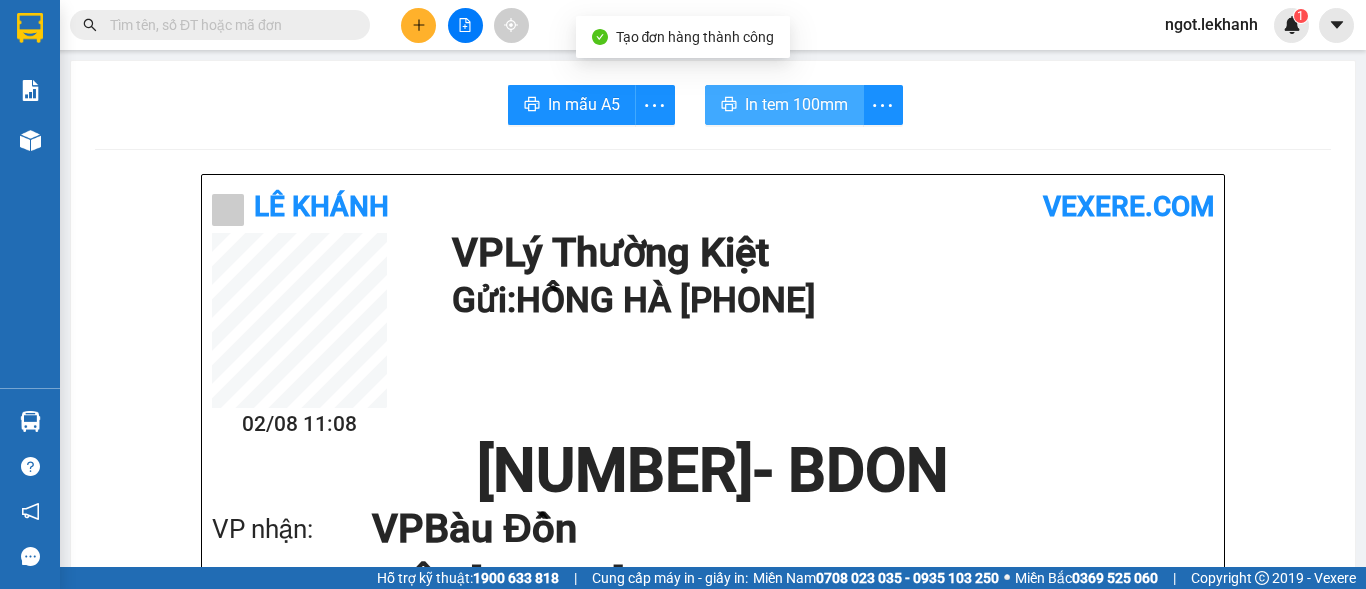 scroll, scrollTop: 0, scrollLeft: 0, axis: both 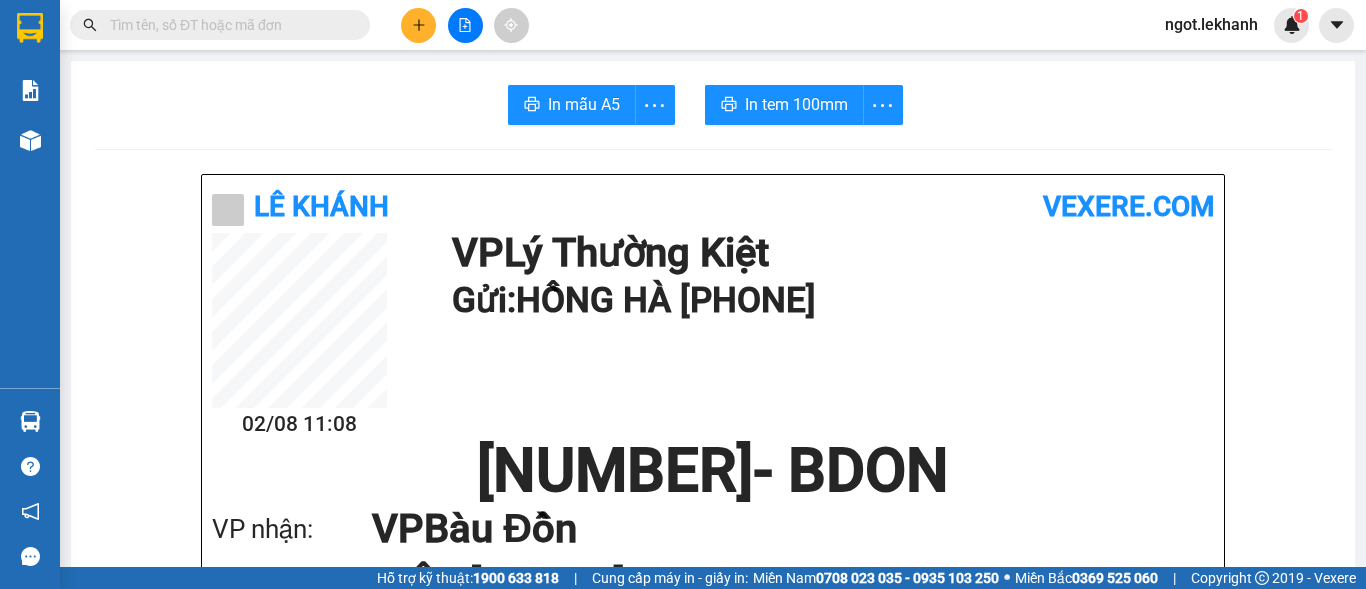 click at bounding box center [418, 25] 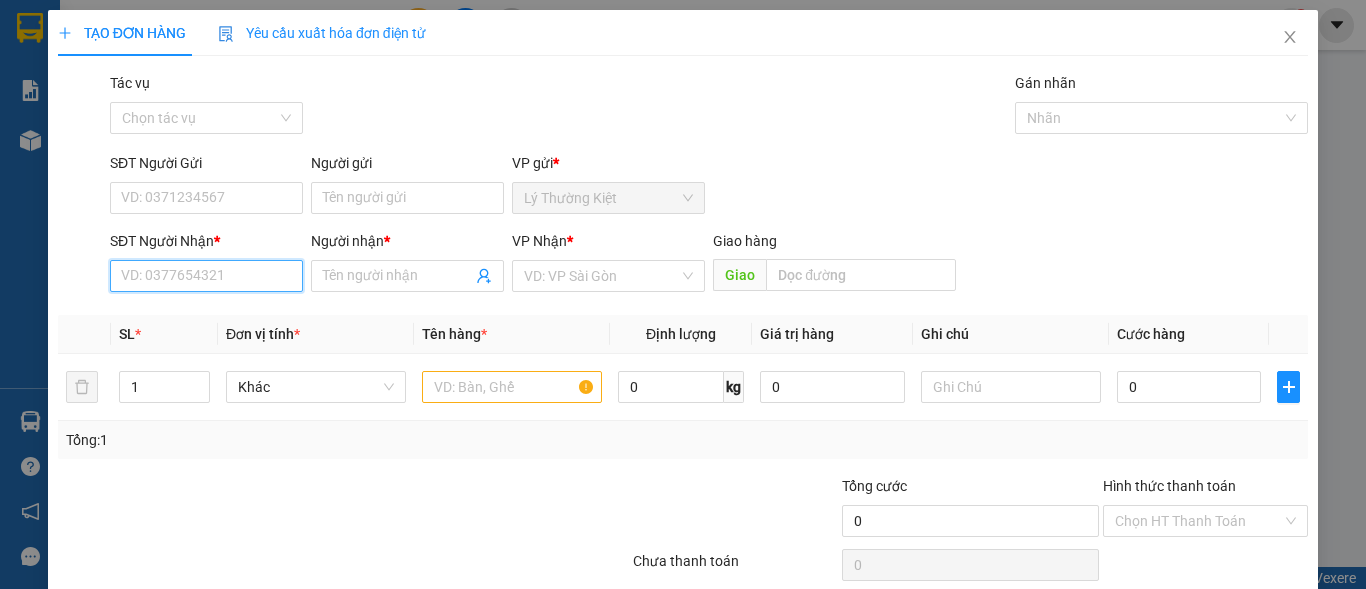 click on "SĐT Người Nhận  *" at bounding box center (206, 276) 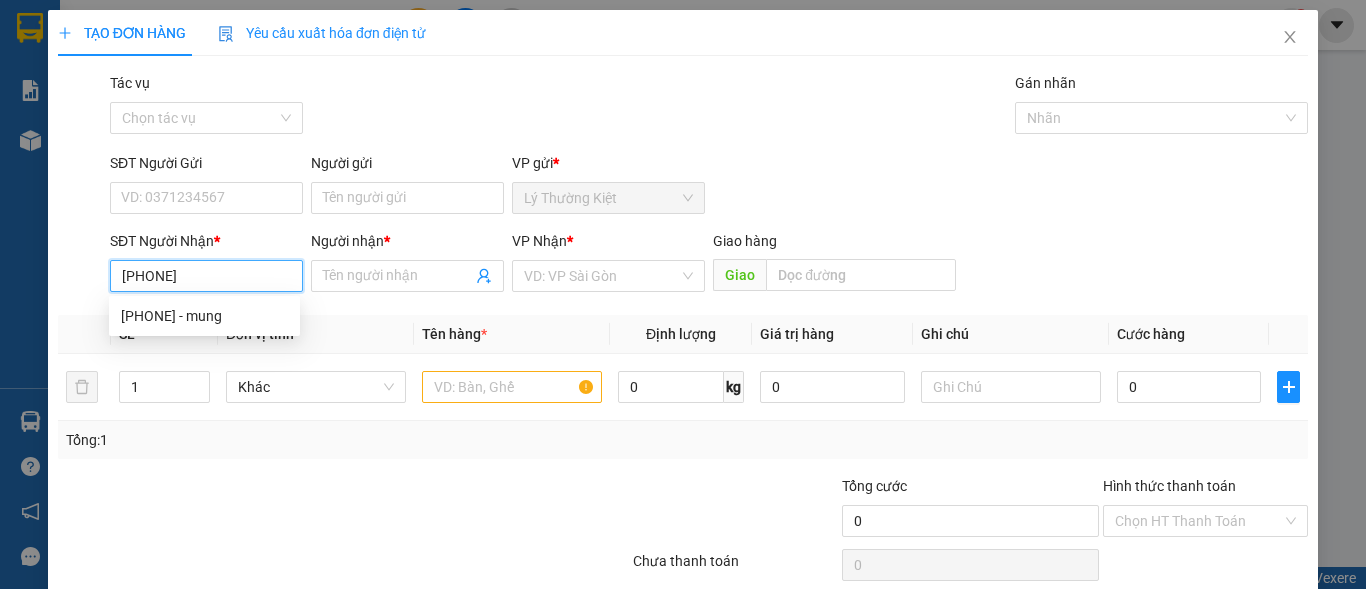 type on "[PHONE]" 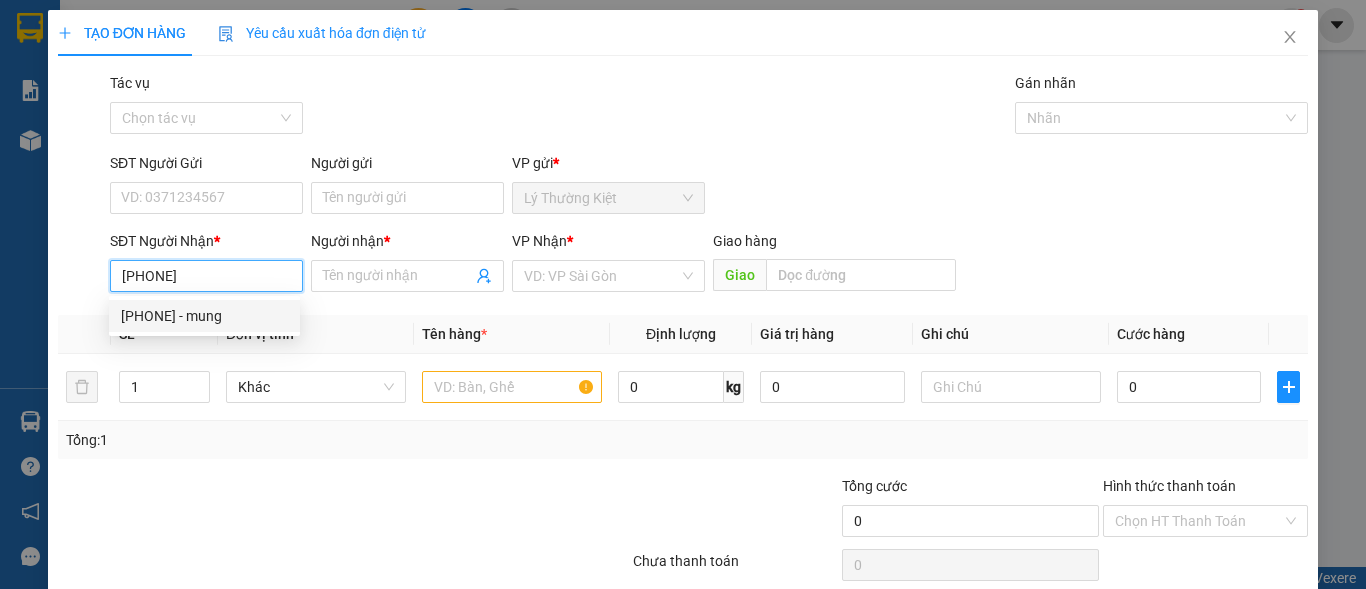 click on "[PHONE] - mung" at bounding box center (204, 316) 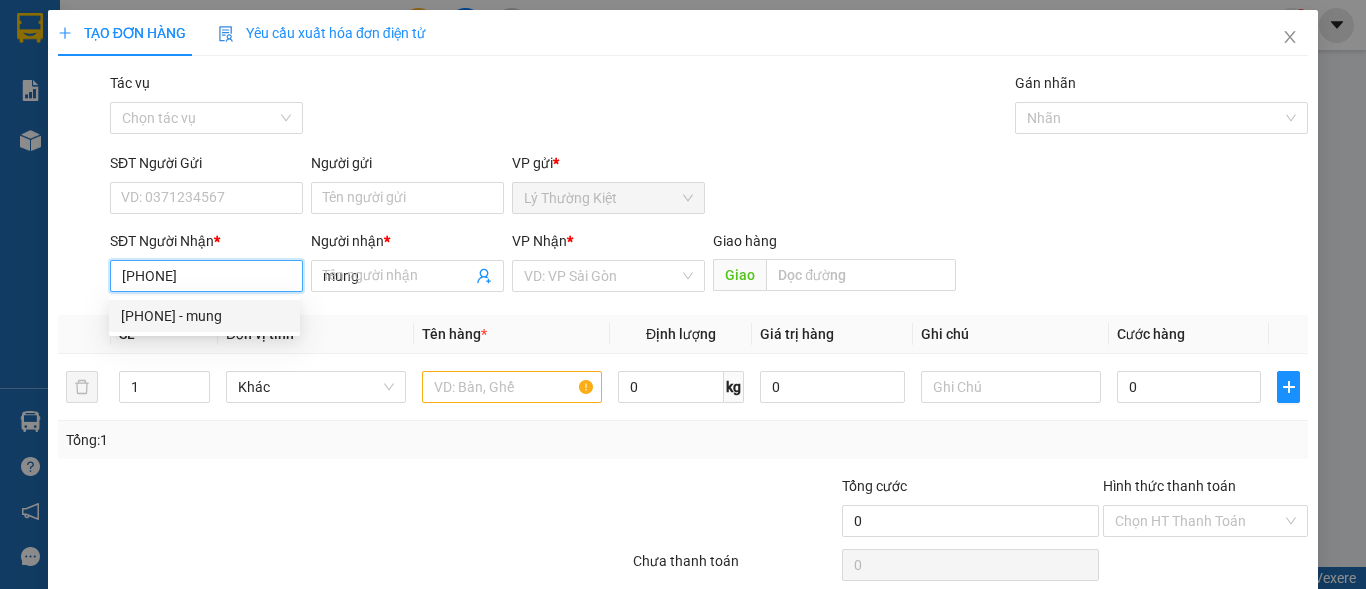type on "30.000" 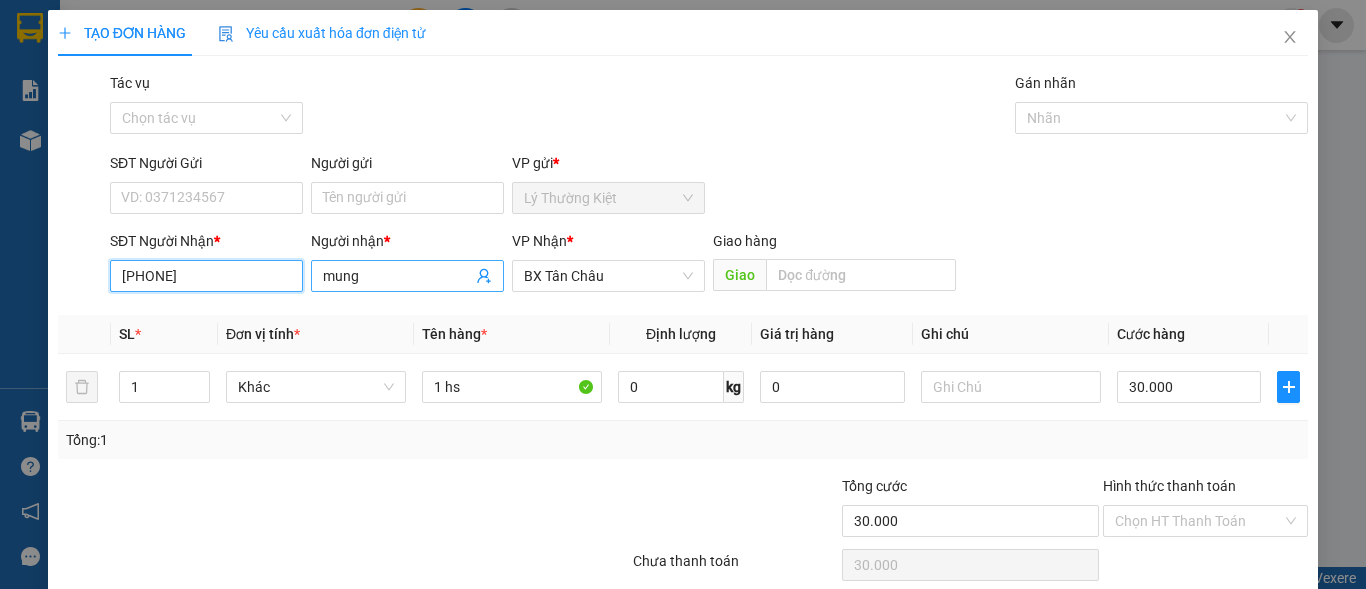 type on "[PHONE]" 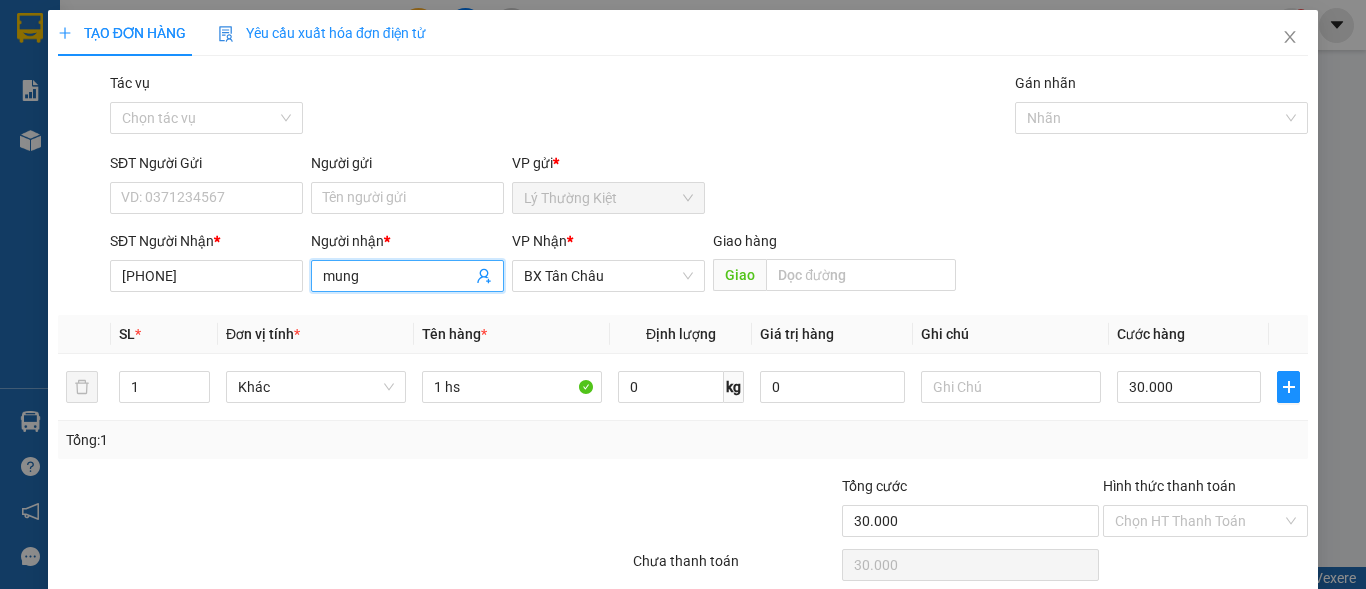 click on "mung" at bounding box center (397, 276) 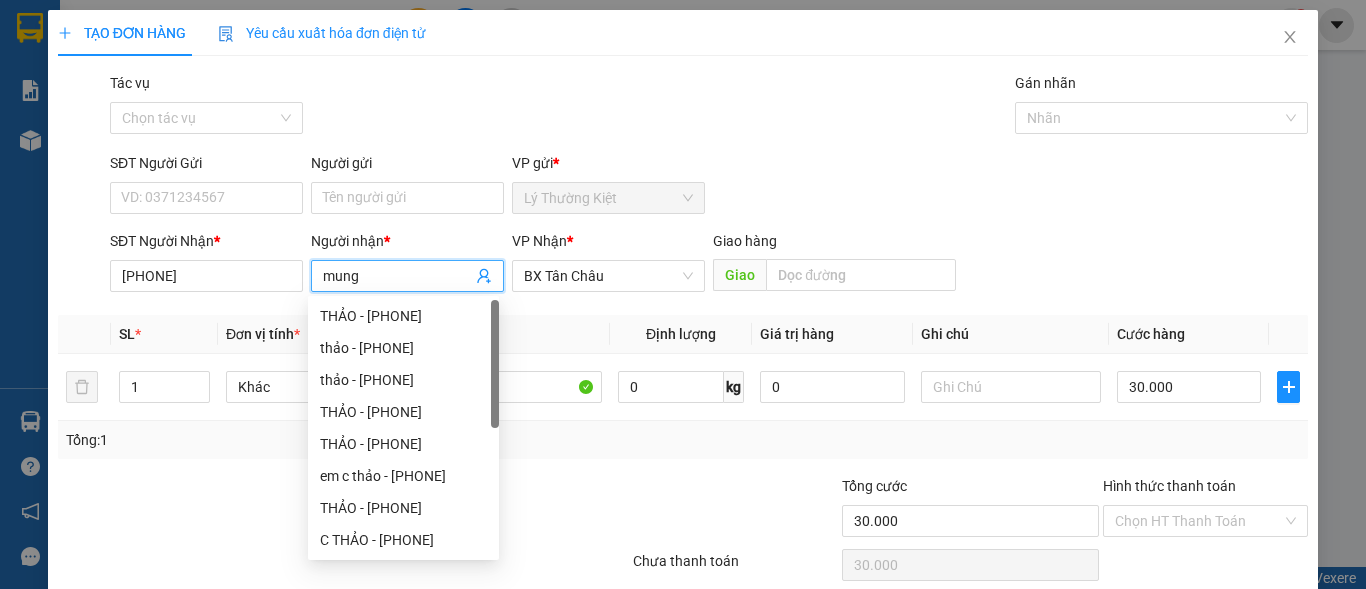 click on "mung" at bounding box center [397, 276] 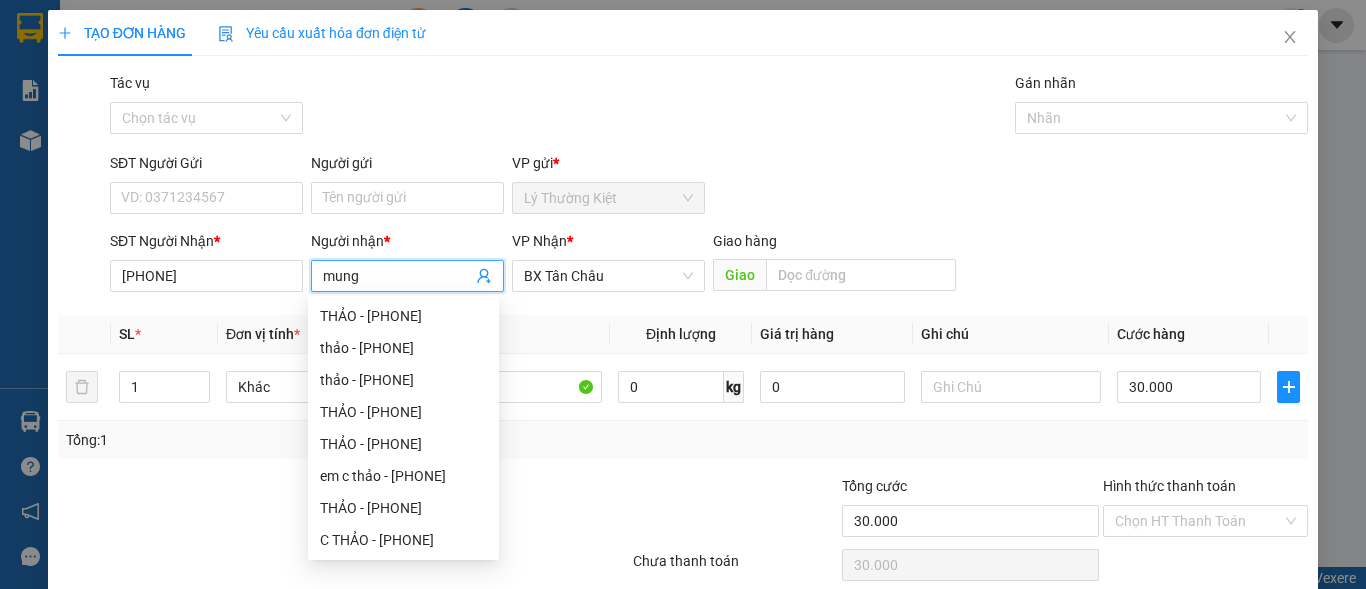 drag, startPoint x: 371, startPoint y: 275, endPoint x: 310, endPoint y: 276, distance: 61.008198 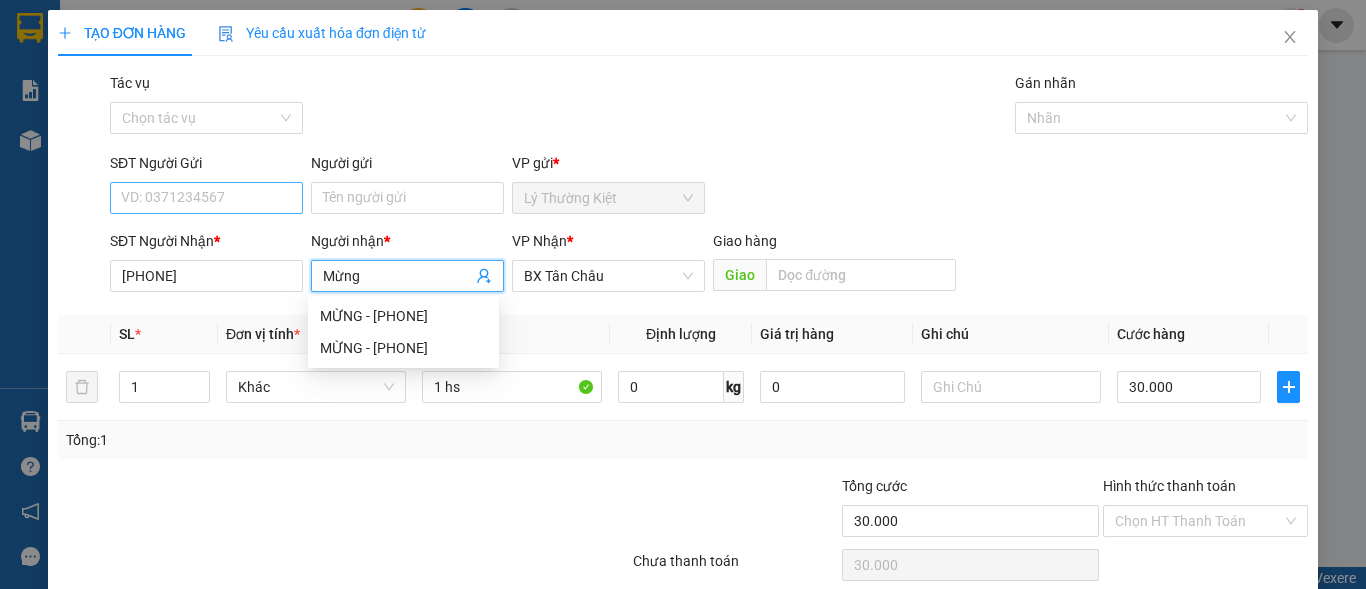 type on "Mừng" 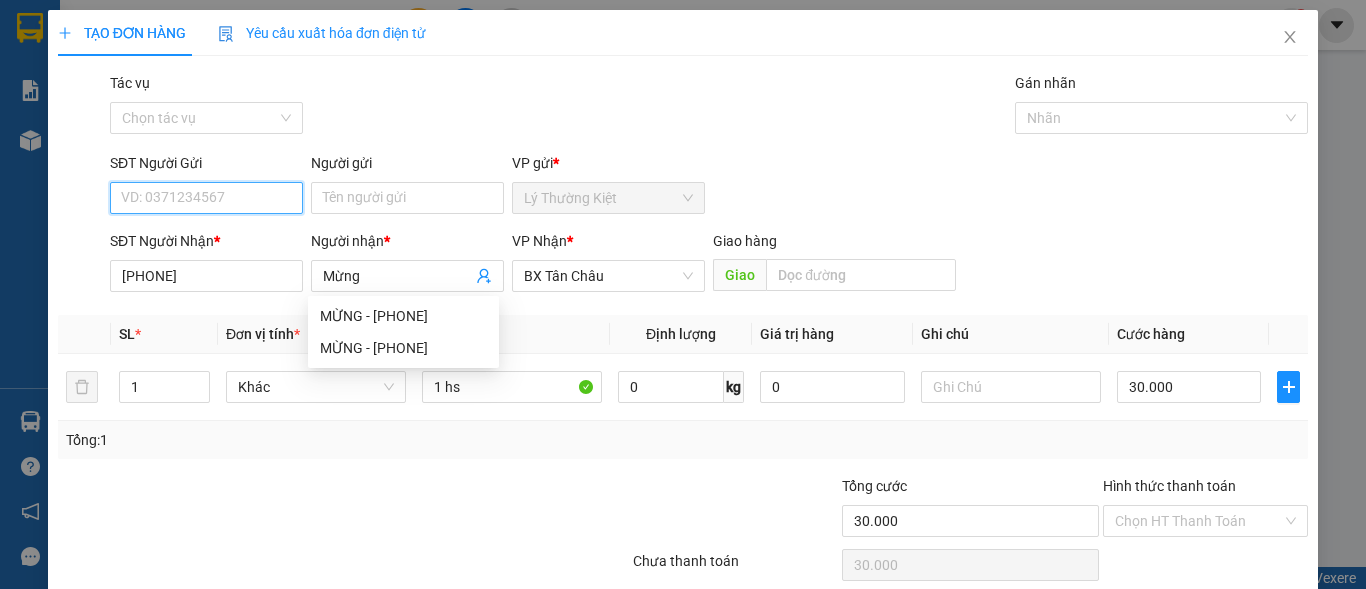 click on "SĐT Người Gửi" at bounding box center [206, 198] 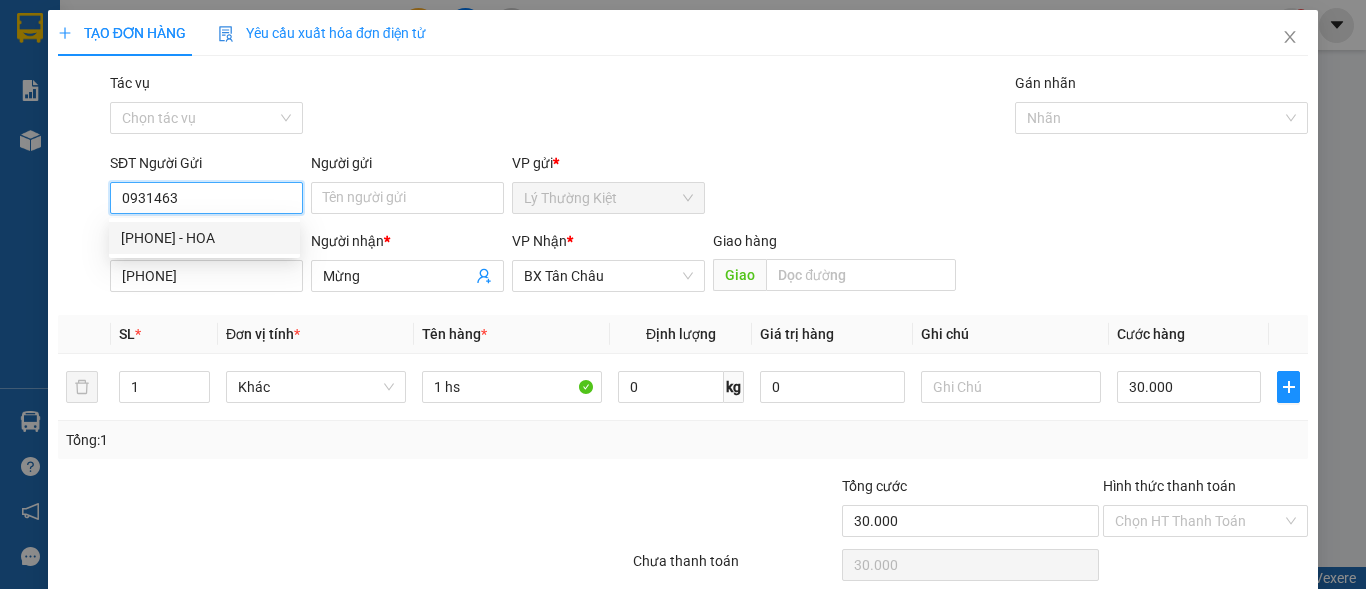 click on "[PHONE] - HOA" at bounding box center (204, 238) 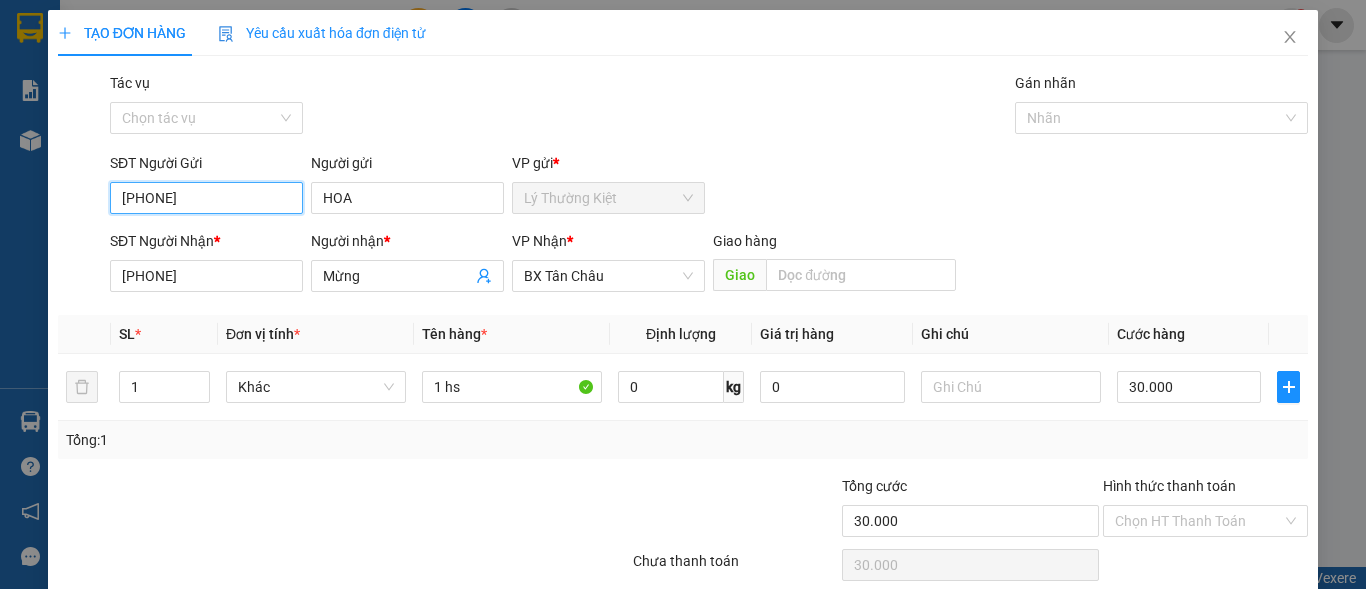 scroll, scrollTop: 82, scrollLeft: 0, axis: vertical 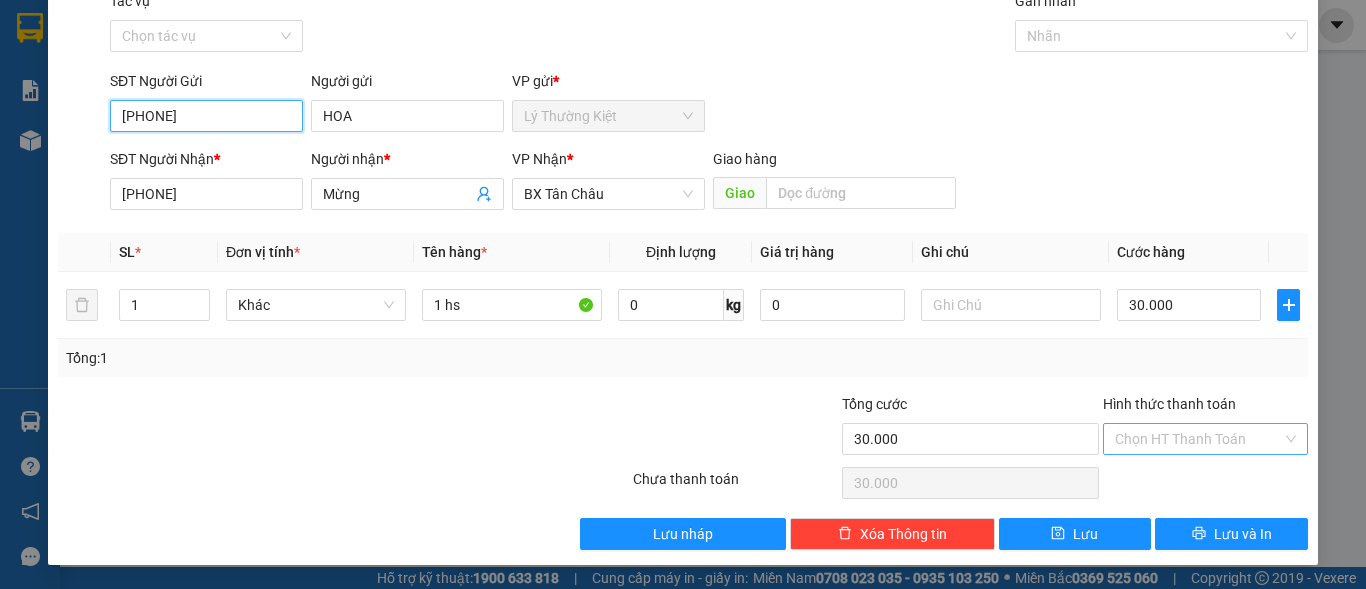 type on "[PHONE]" 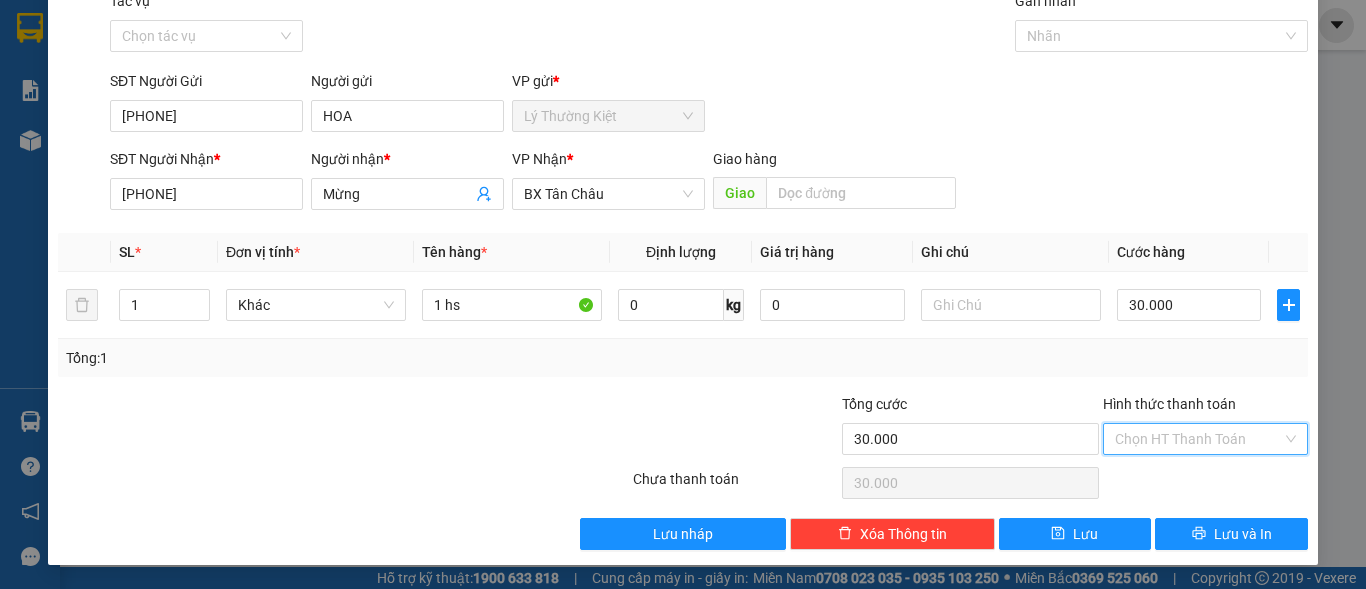 click on "Hình thức thanh toán" at bounding box center [1198, 439] 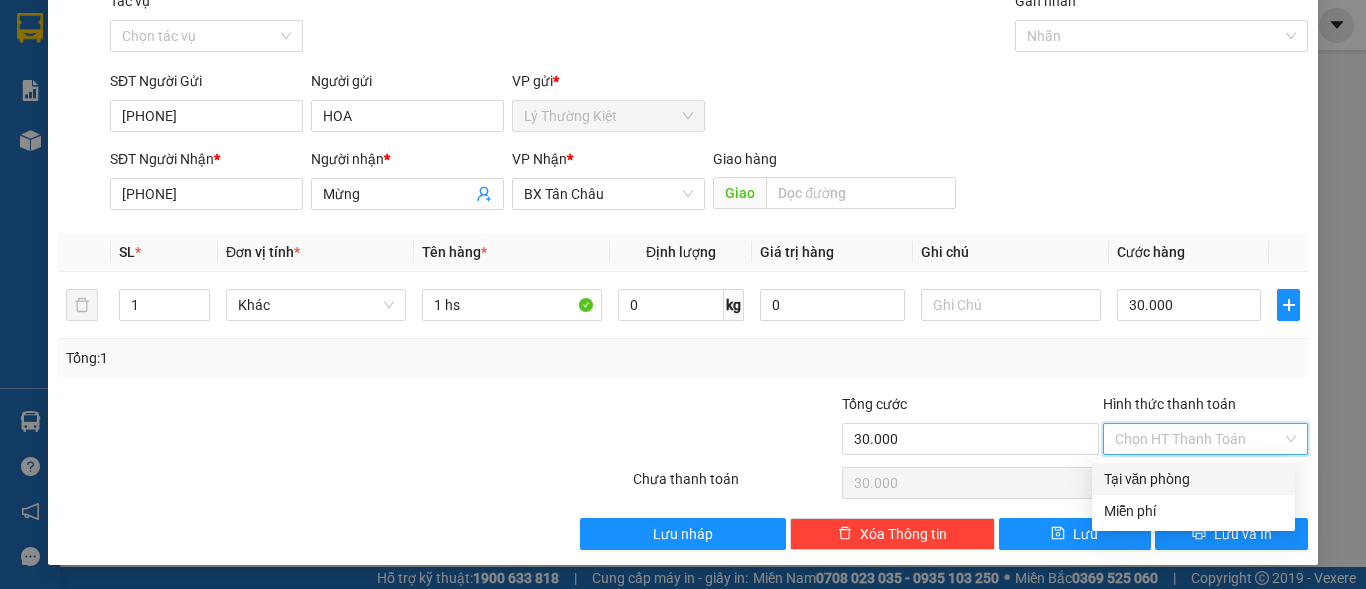 click on "Tại văn phòng" at bounding box center (1193, 479) 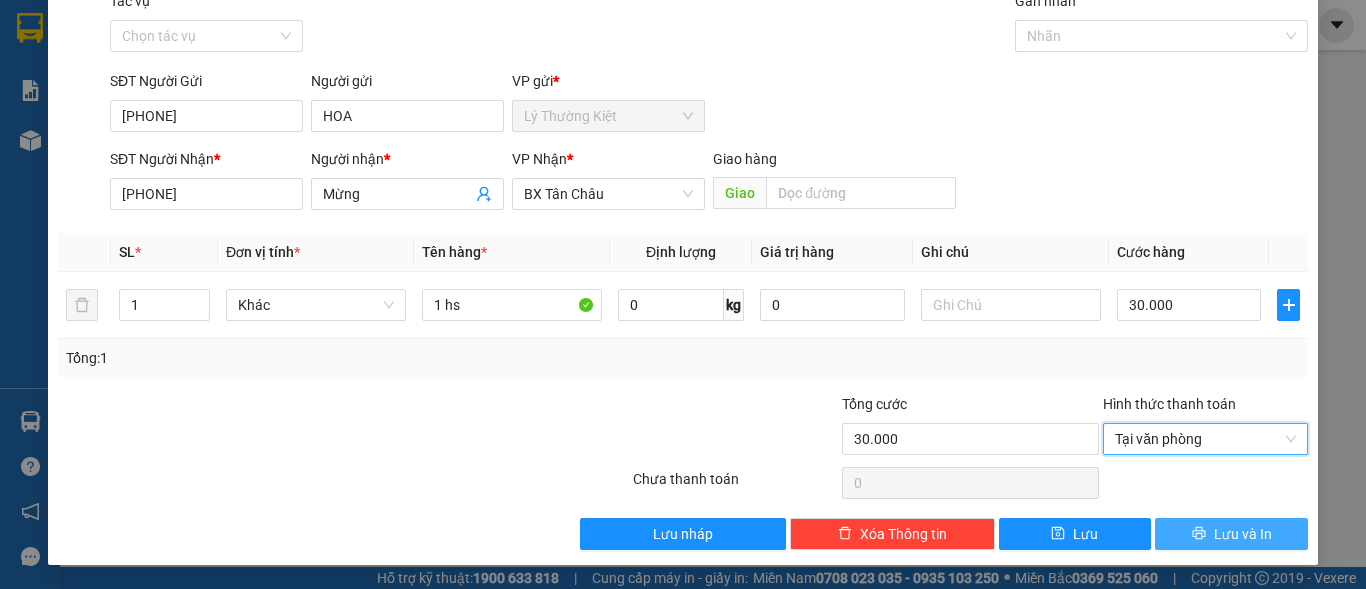 click on "Lưu và In" at bounding box center [1243, 534] 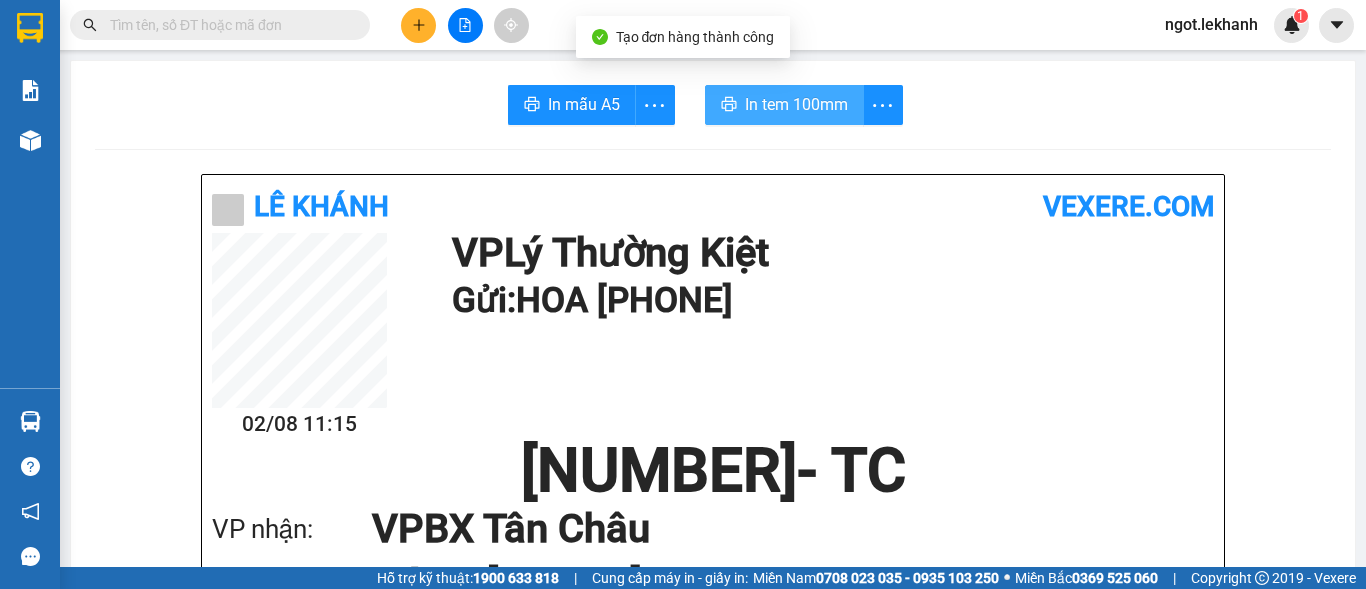 click on "In tem 100mm" at bounding box center [796, 104] 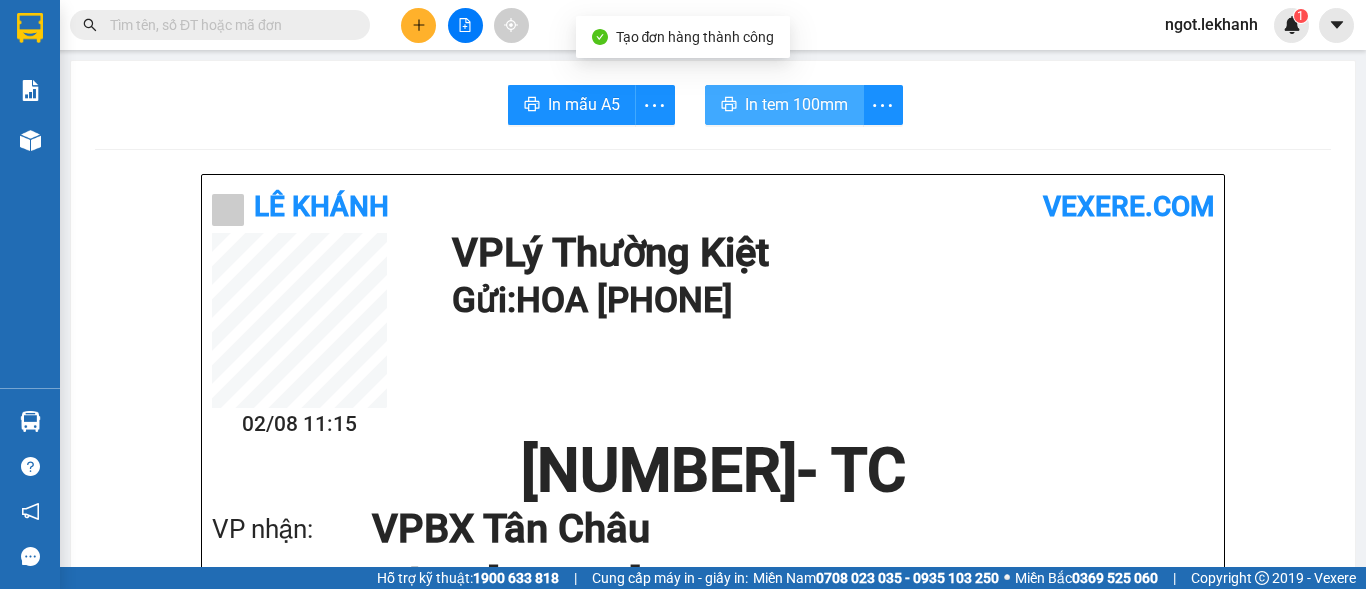 scroll, scrollTop: 0, scrollLeft: 0, axis: both 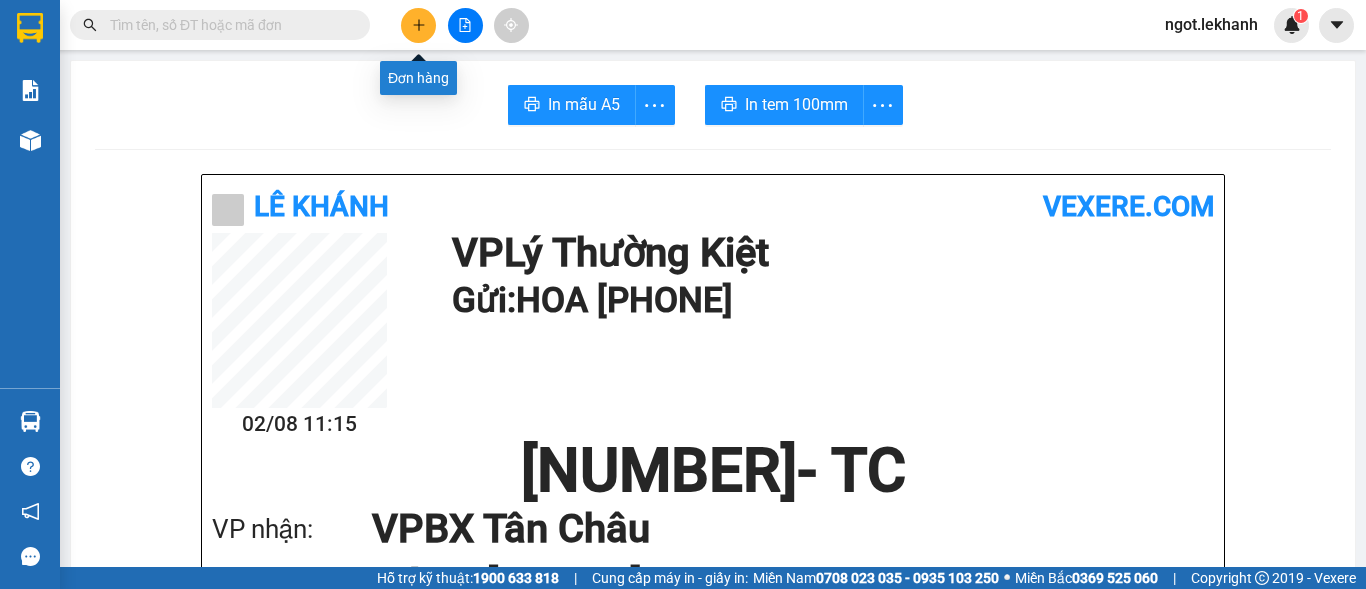 click 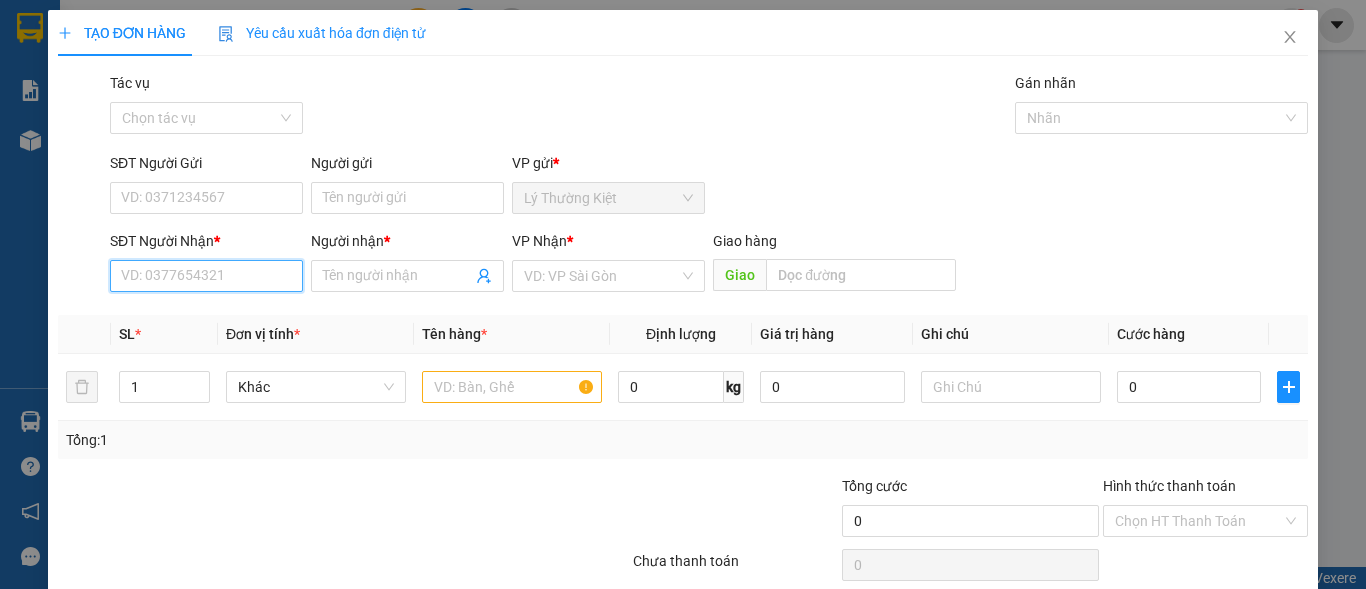 click on "SĐT Người Nhận  *" at bounding box center (206, 276) 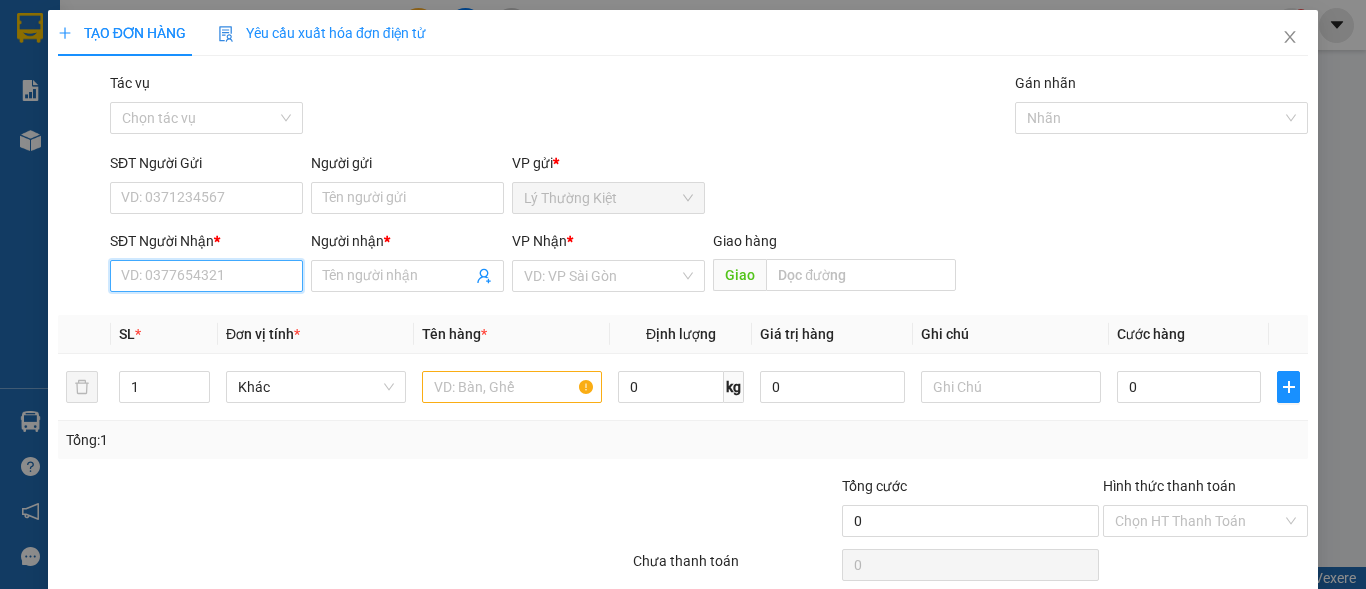 click on "SĐT Người Nhận  *" at bounding box center (206, 276) 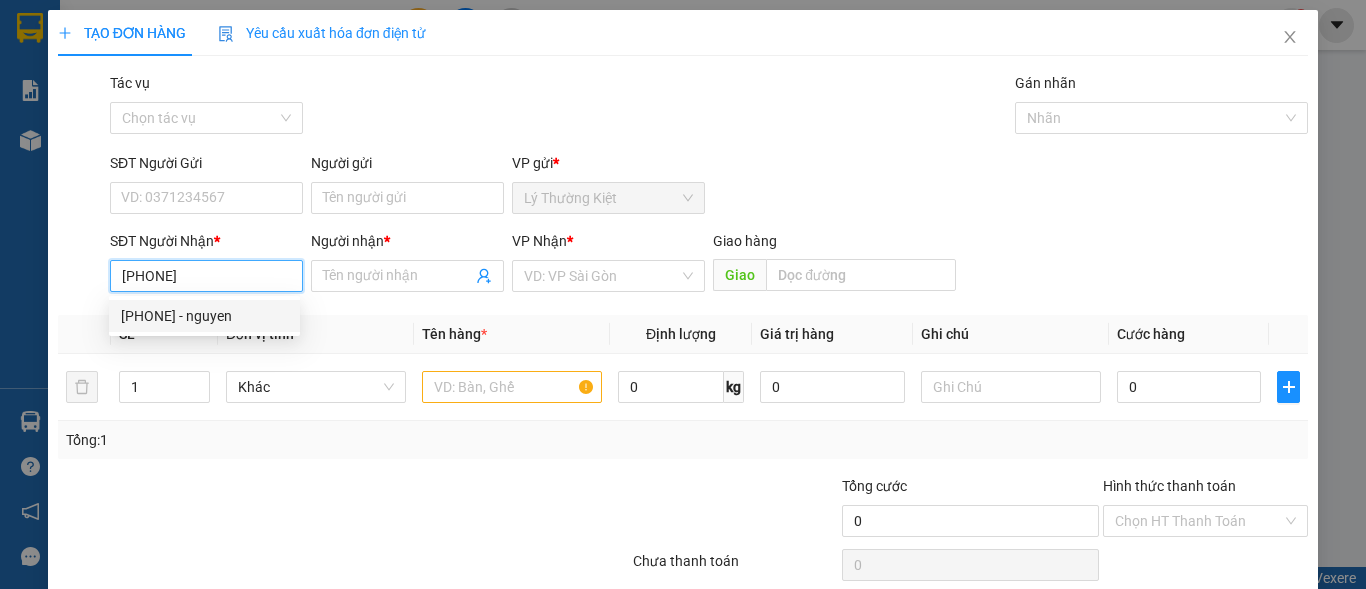 click on "[PHONE] - nguyen" at bounding box center (204, 316) 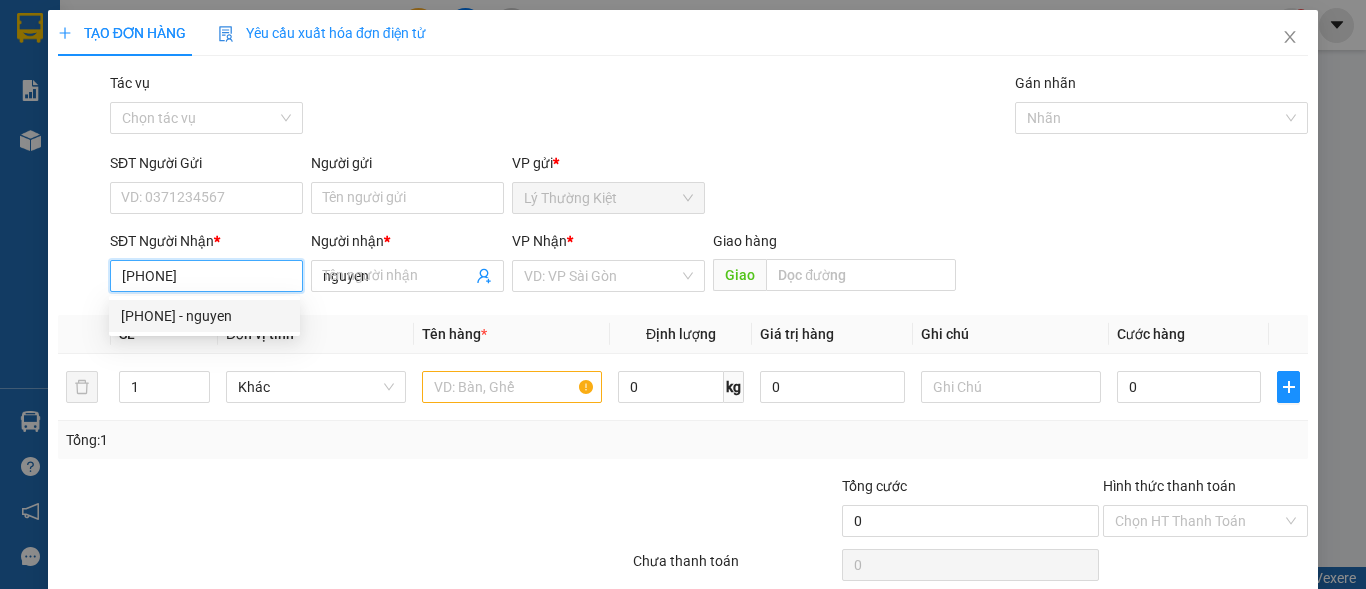type on "50.000" 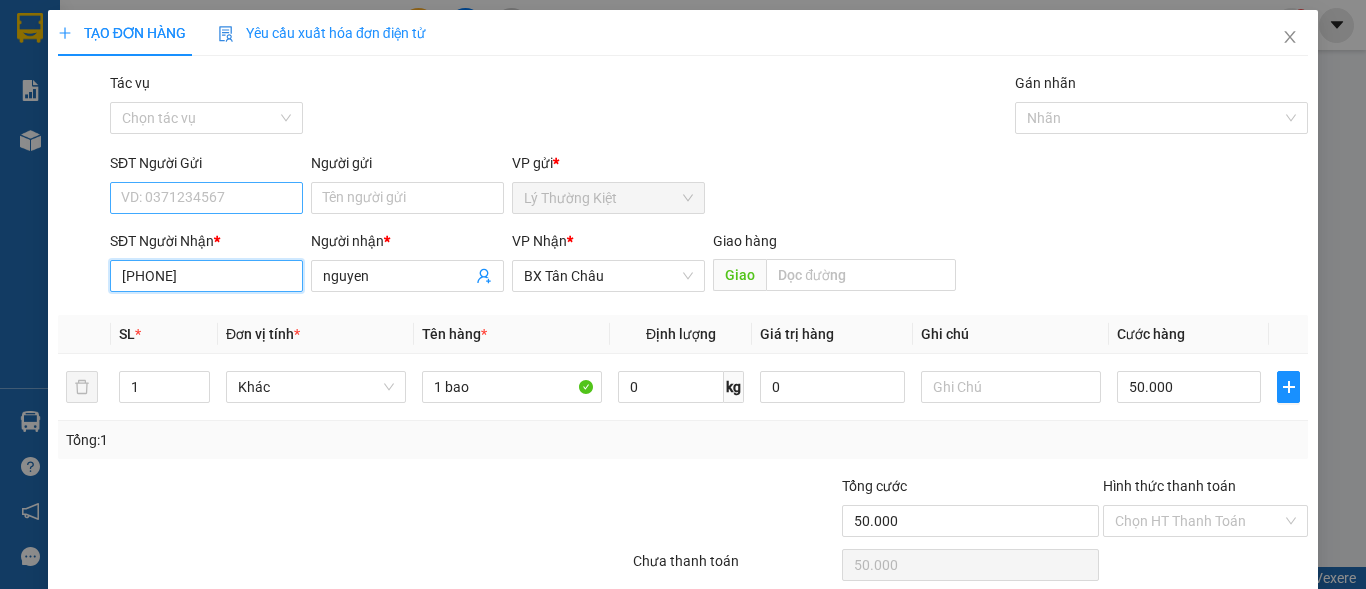 type on "[PHONE]" 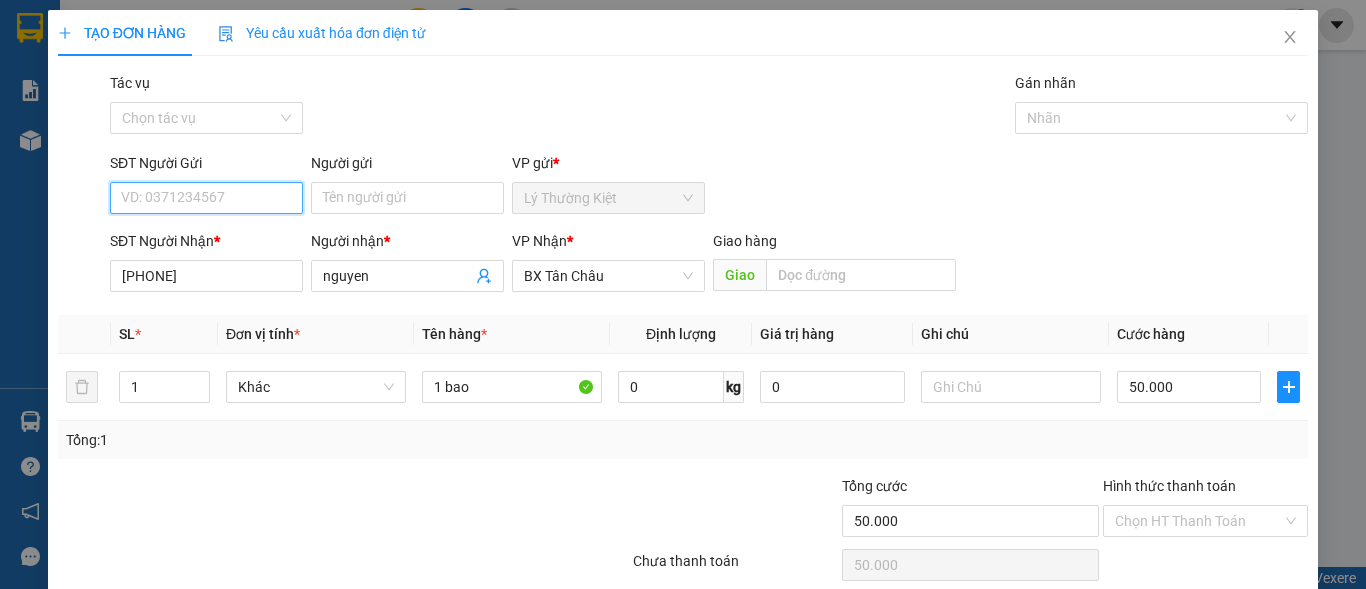 click on "SĐT Người Gửi" at bounding box center (206, 198) 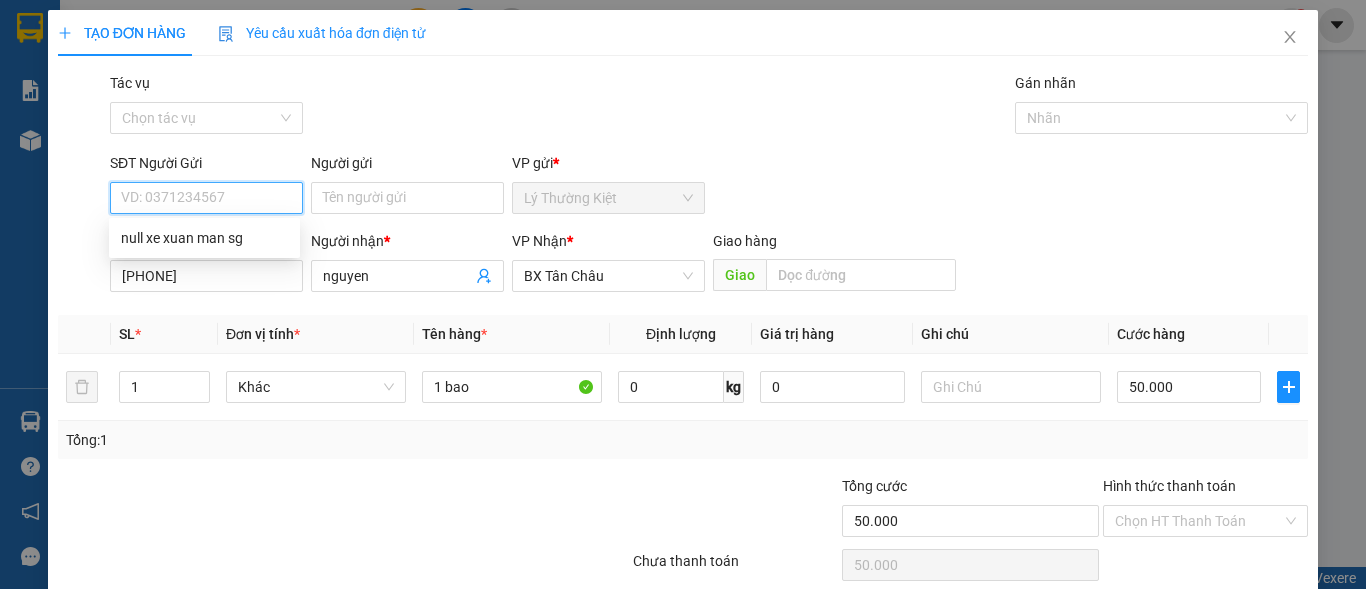 click on "SĐT Người Gửi" at bounding box center [206, 198] 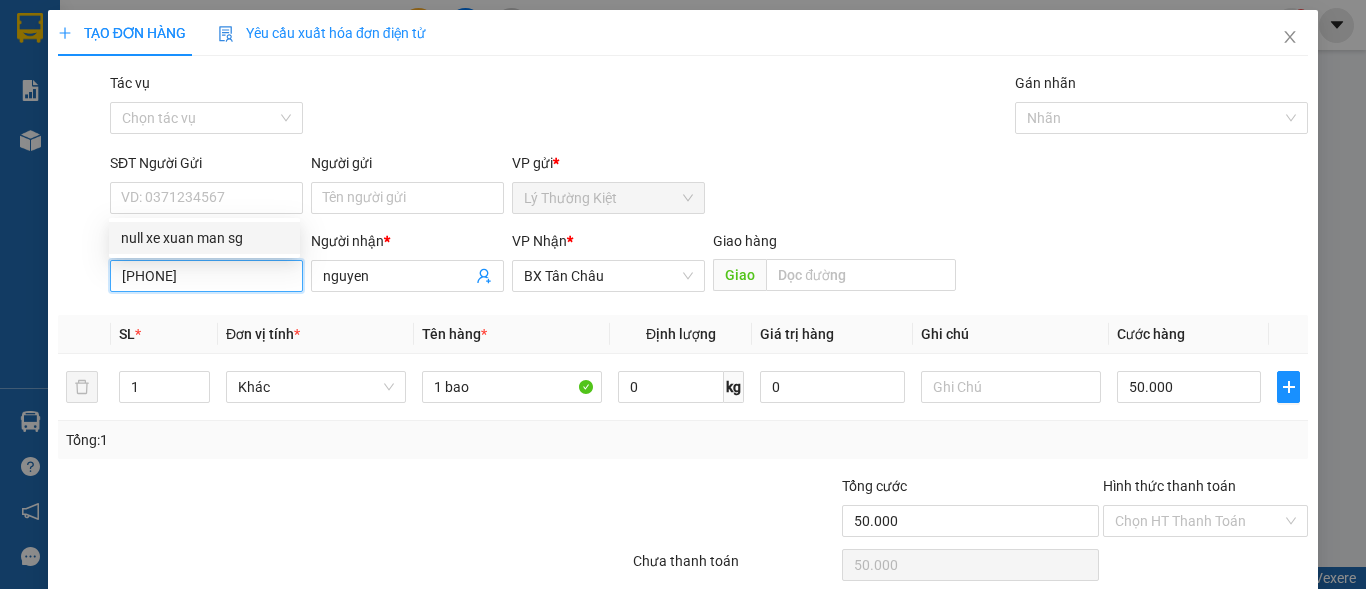 click on "[PHONE]" at bounding box center [206, 276] 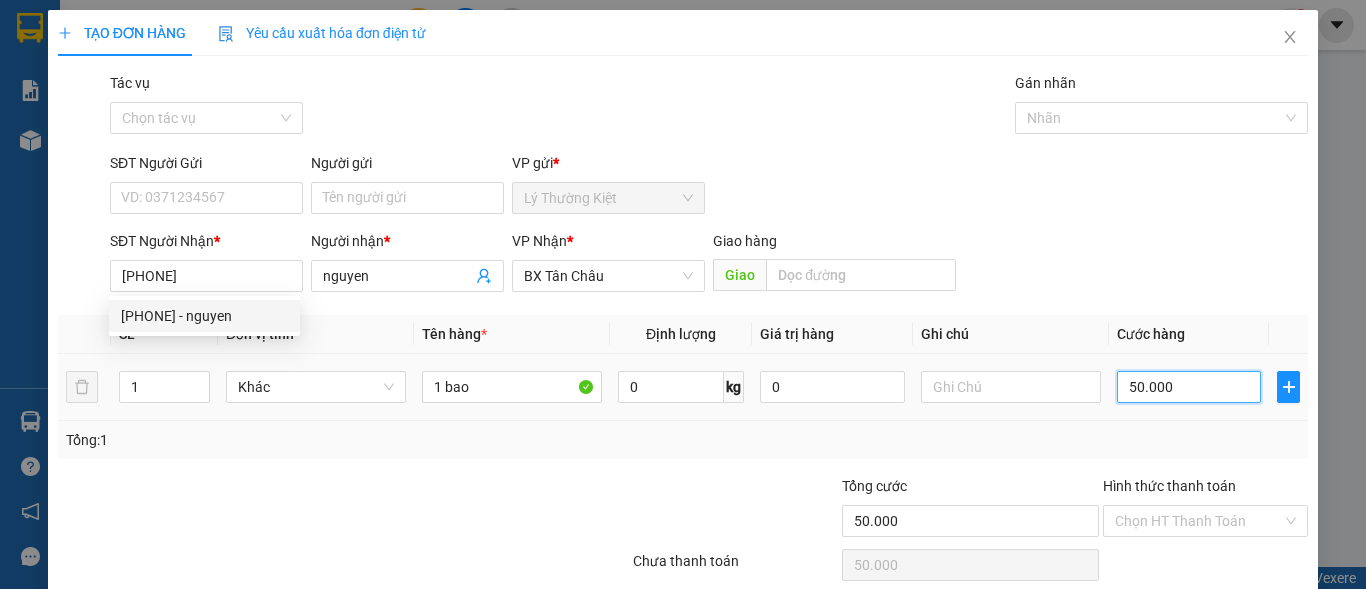 click on "50.000" at bounding box center [1189, 387] 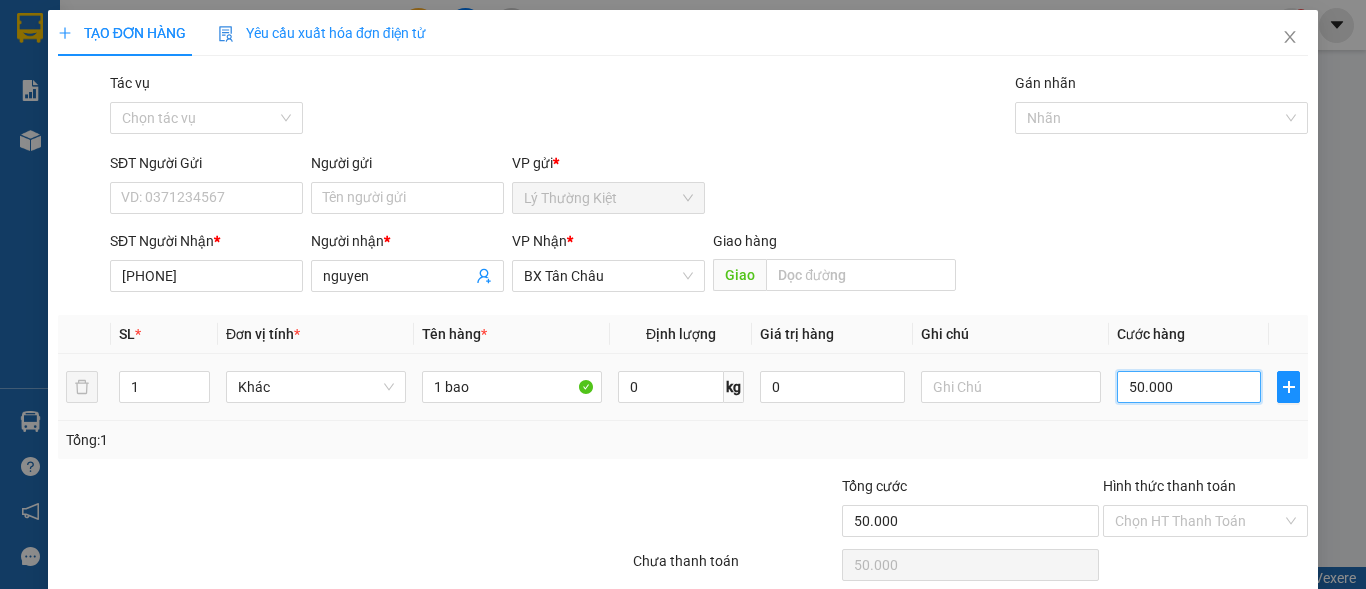 type on "8" 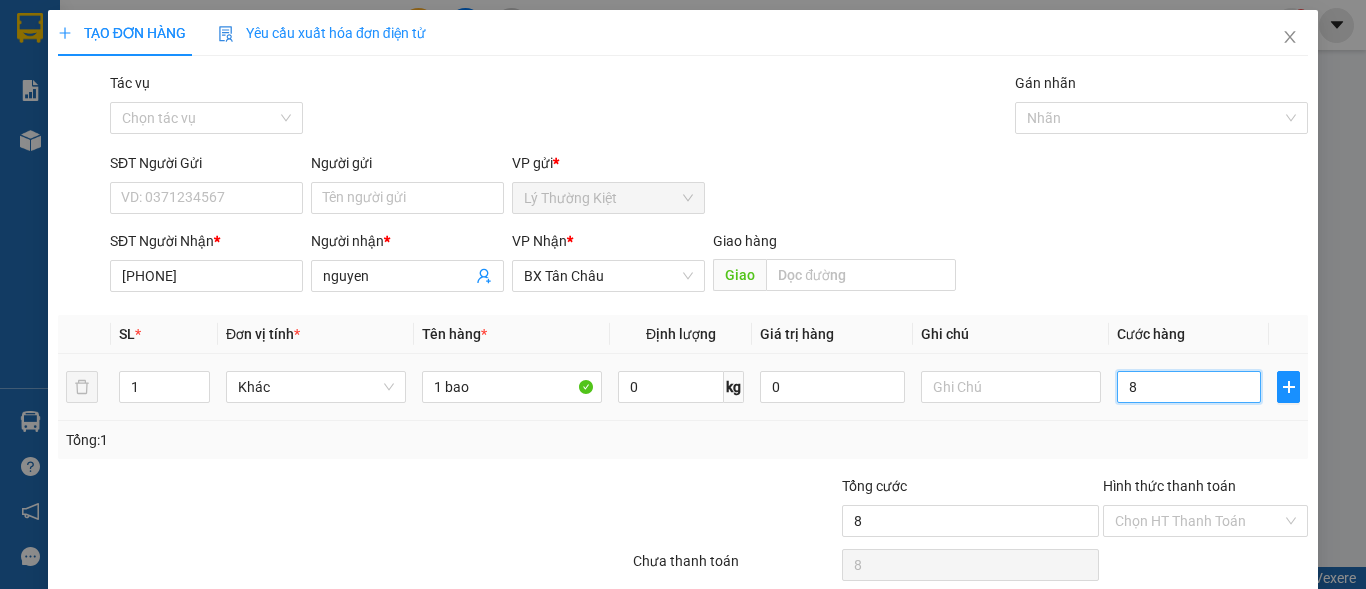 type on "80" 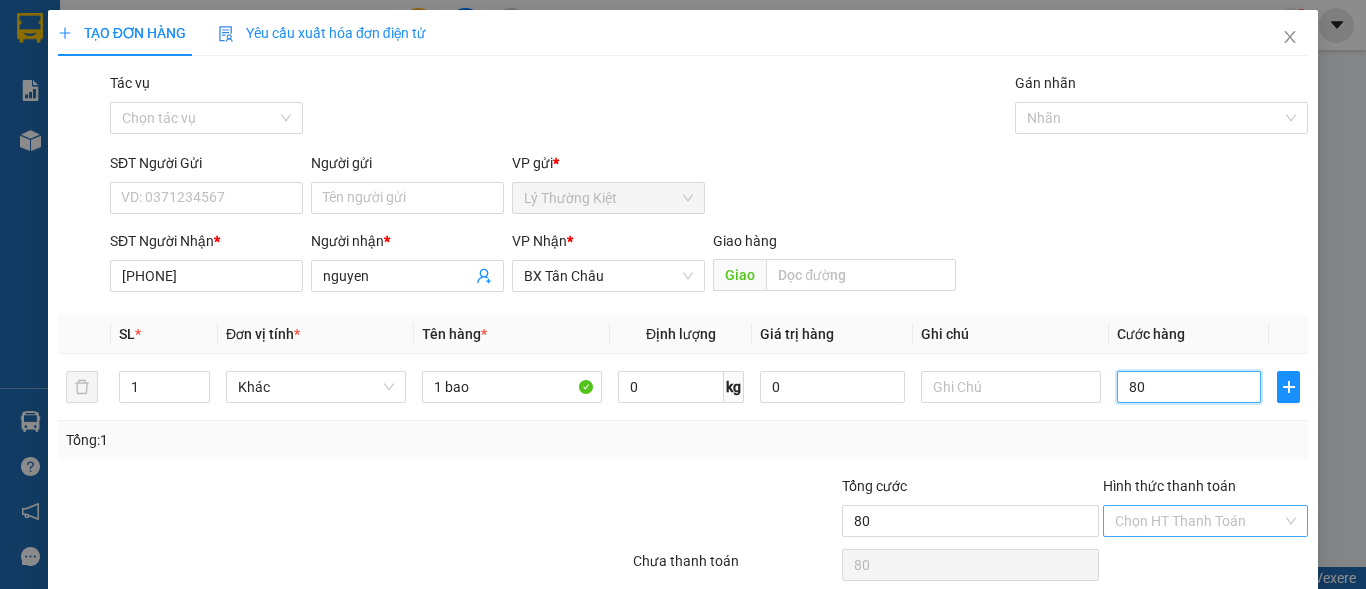type on "80" 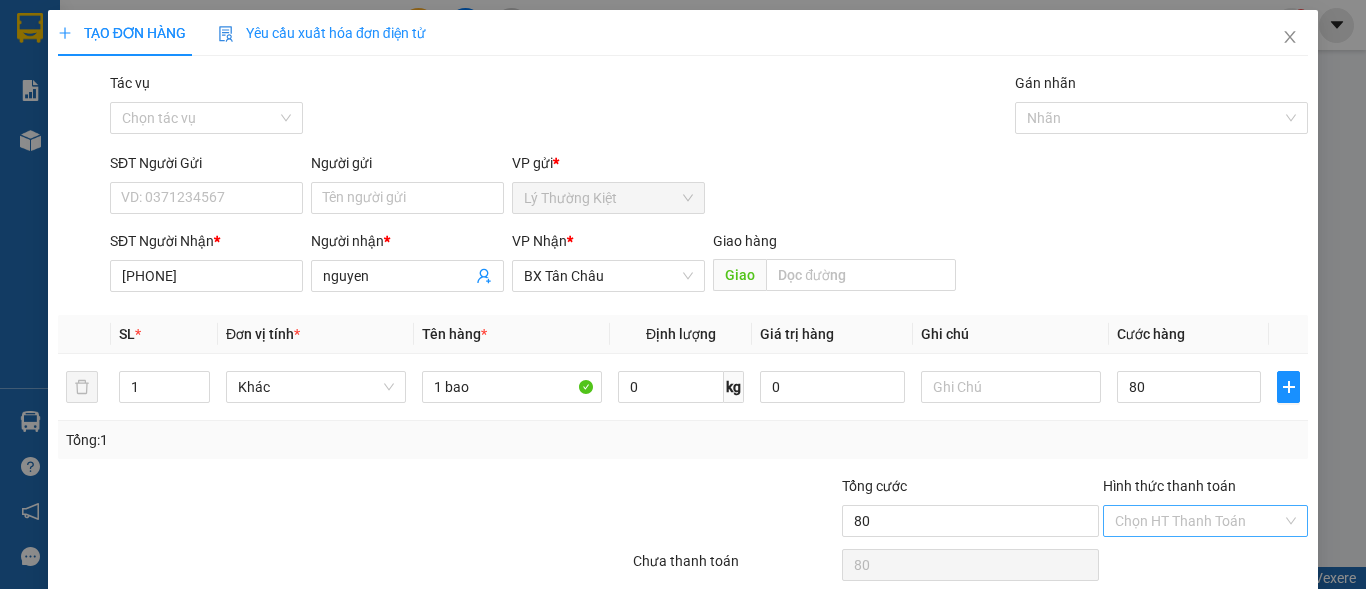 type on "80.000" 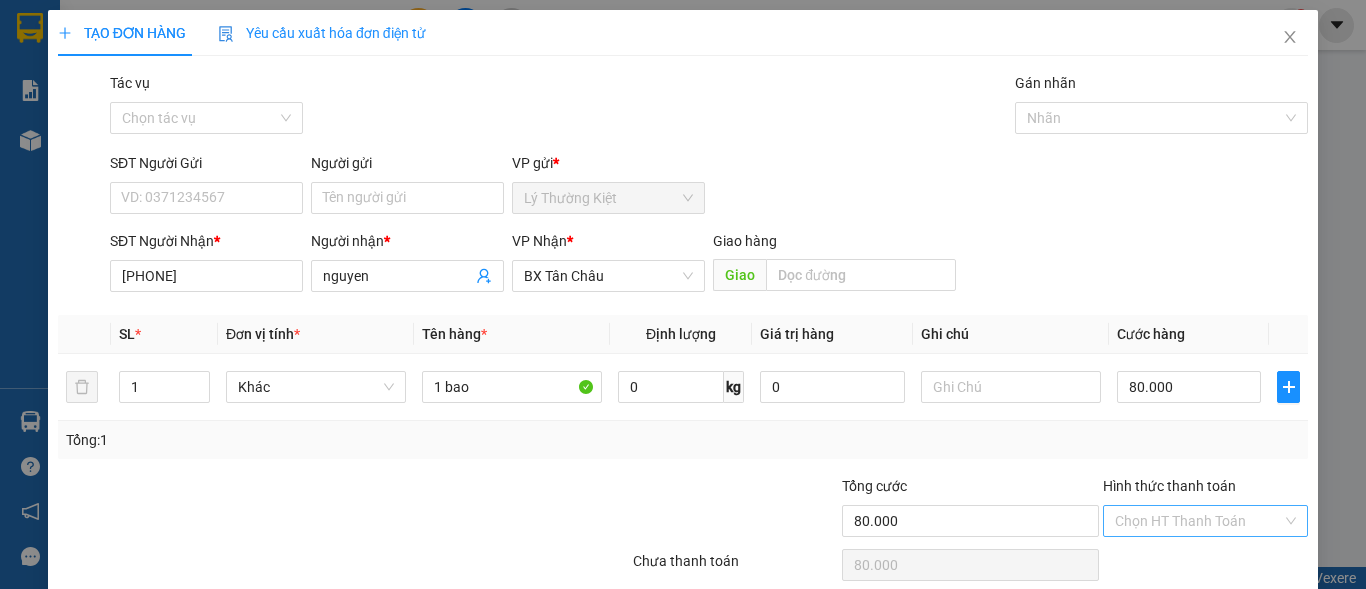 click on "Hình thức thanh toán" at bounding box center (1198, 521) 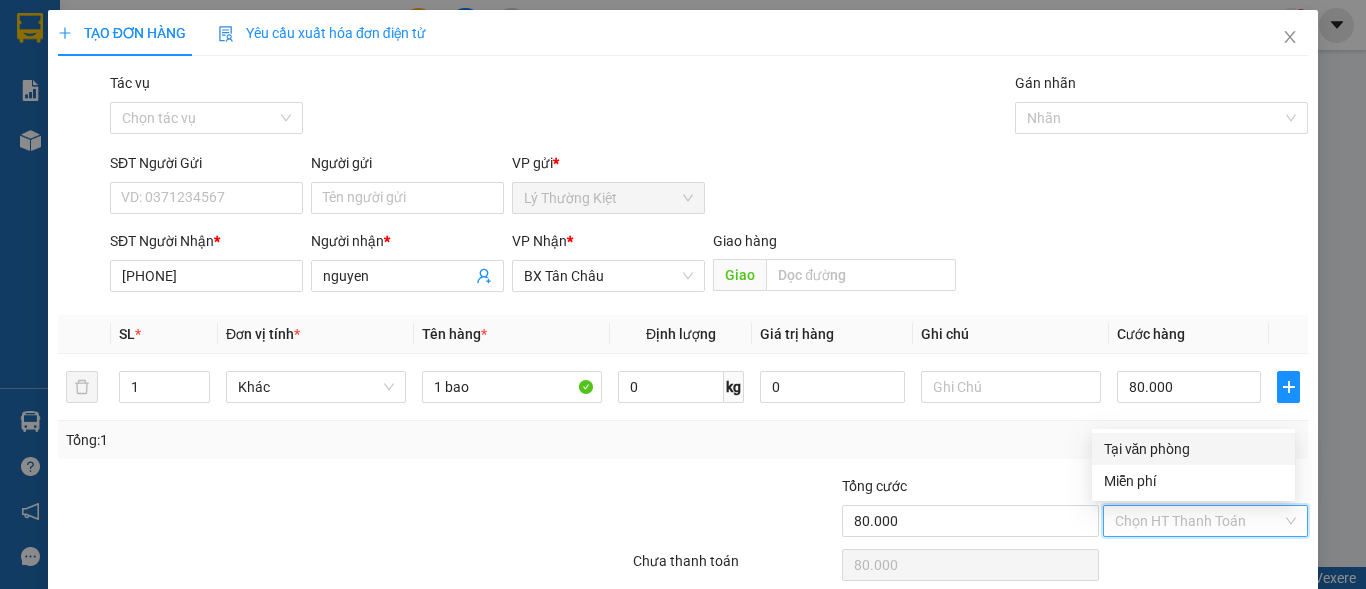 click on "Tại văn phòng" at bounding box center [1193, 449] 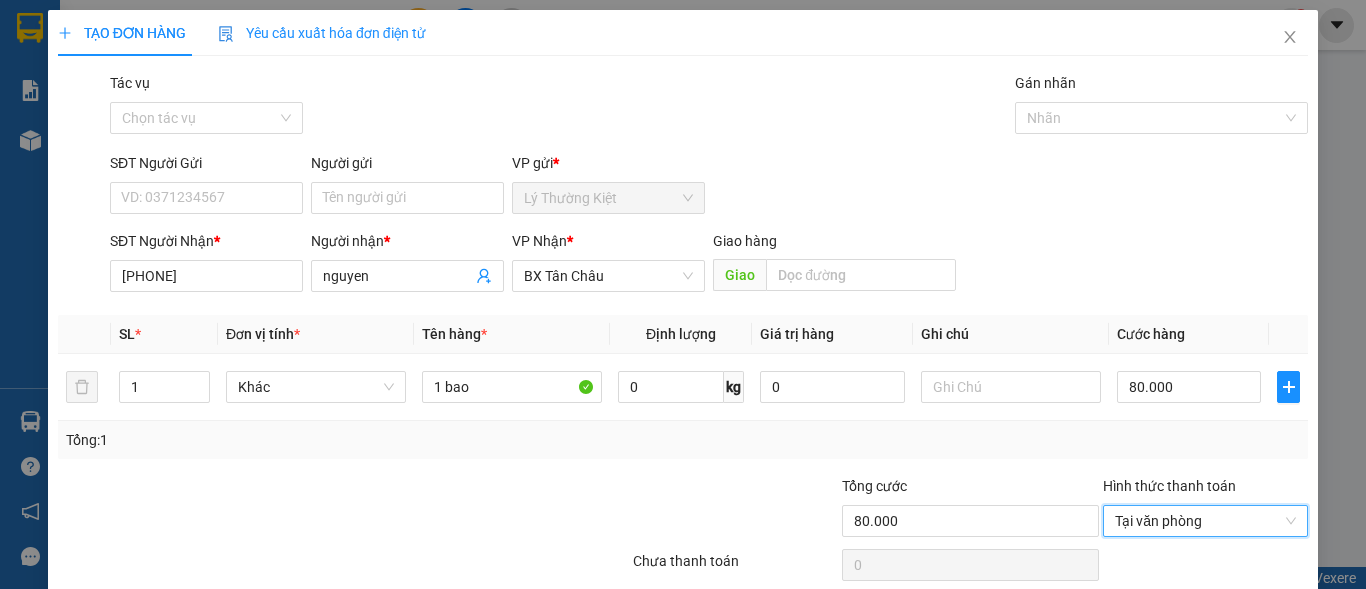 scroll, scrollTop: 82, scrollLeft: 0, axis: vertical 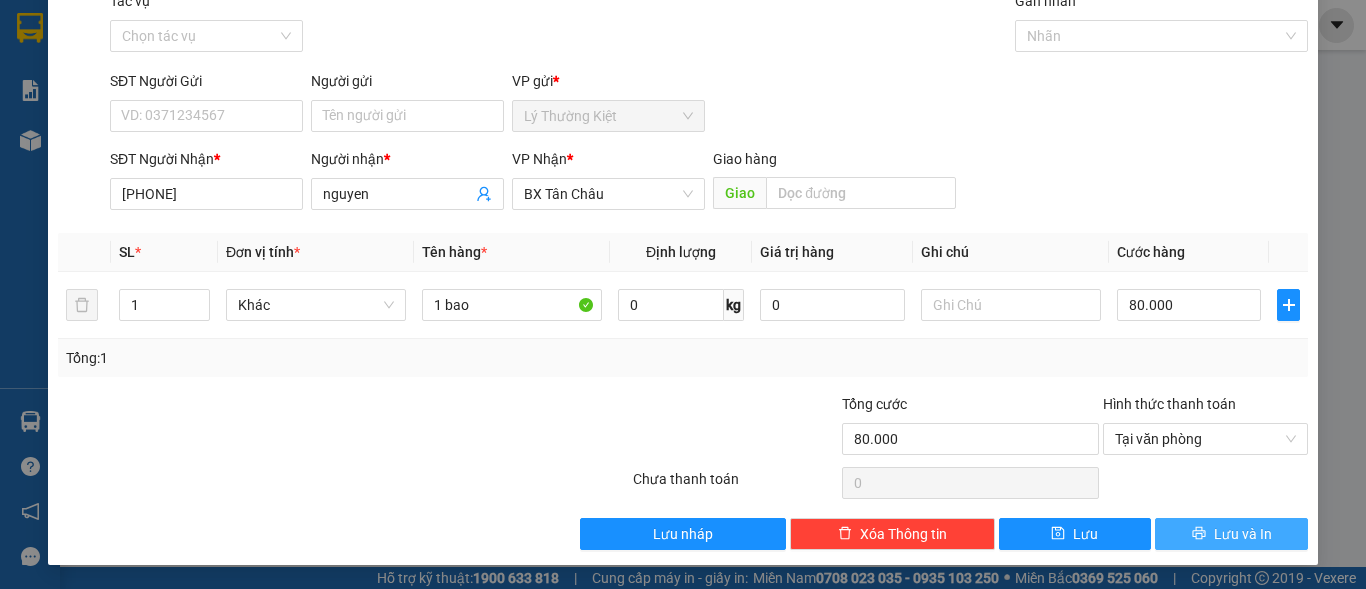 click on "Lưu và In" at bounding box center (1243, 534) 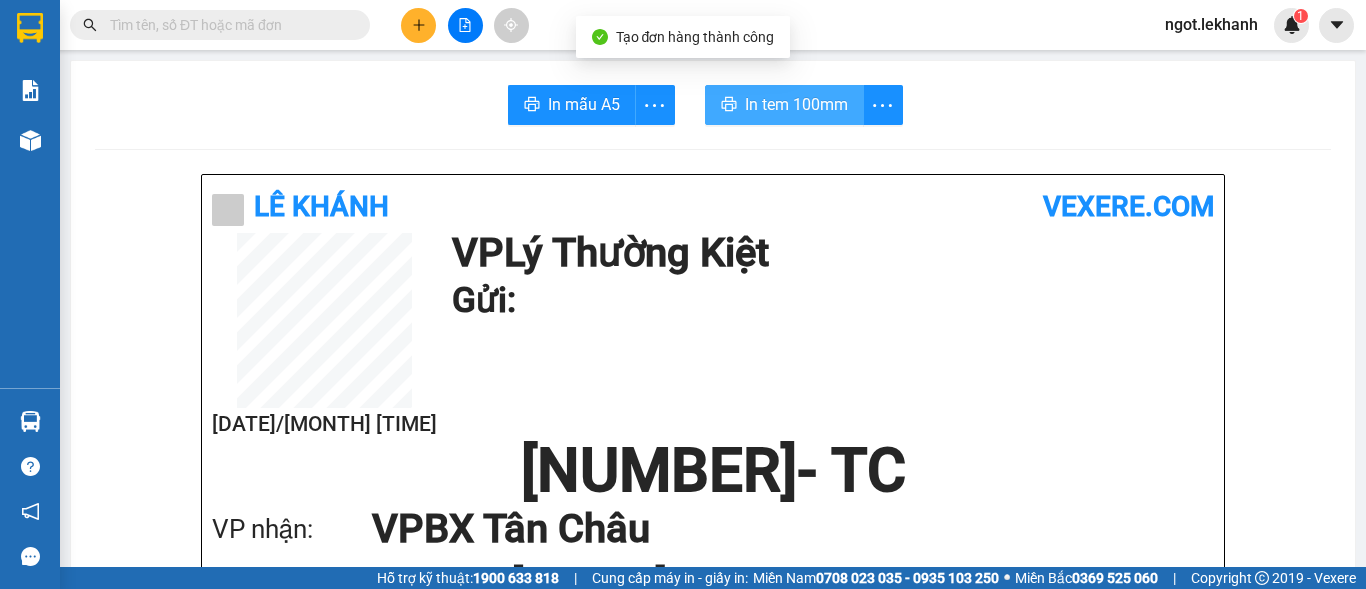 click on "In tem 100mm" at bounding box center (796, 104) 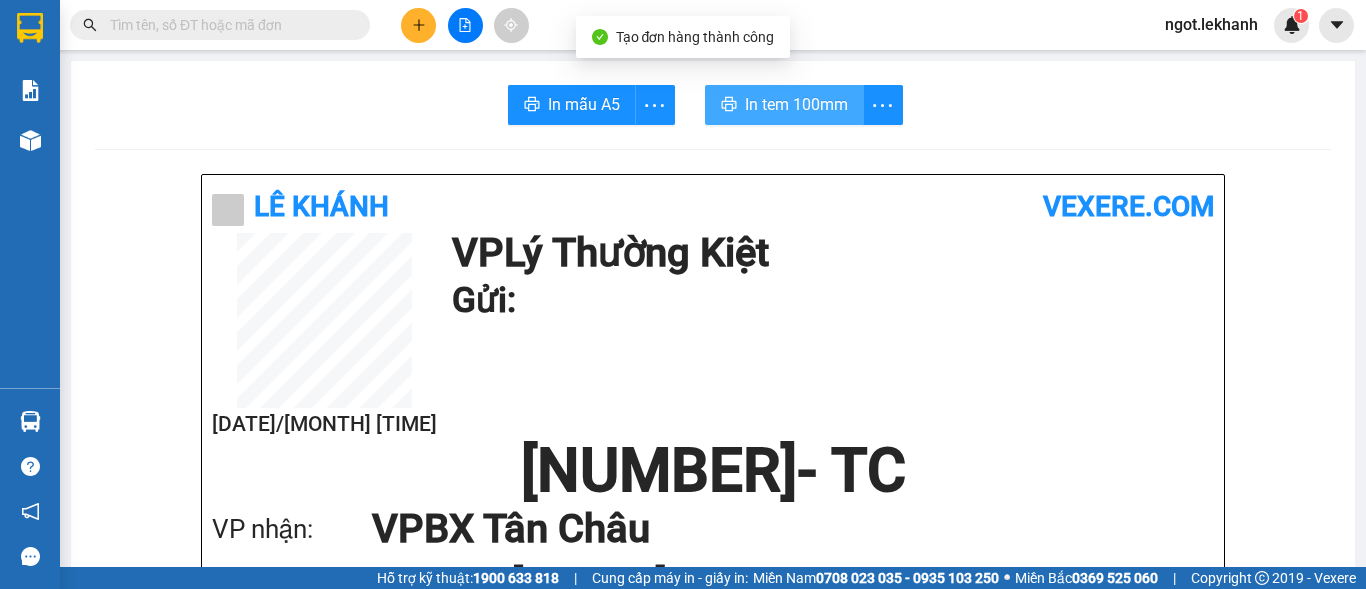 scroll, scrollTop: 0, scrollLeft: 0, axis: both 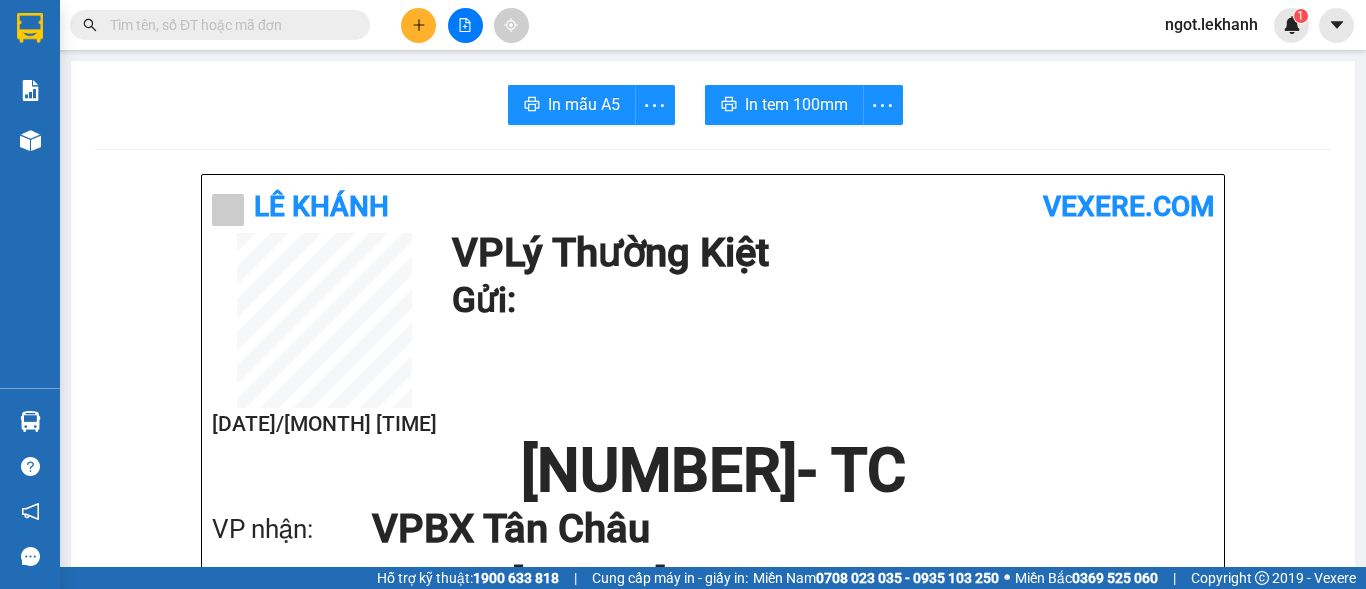 click at bounding box center [418, 25] 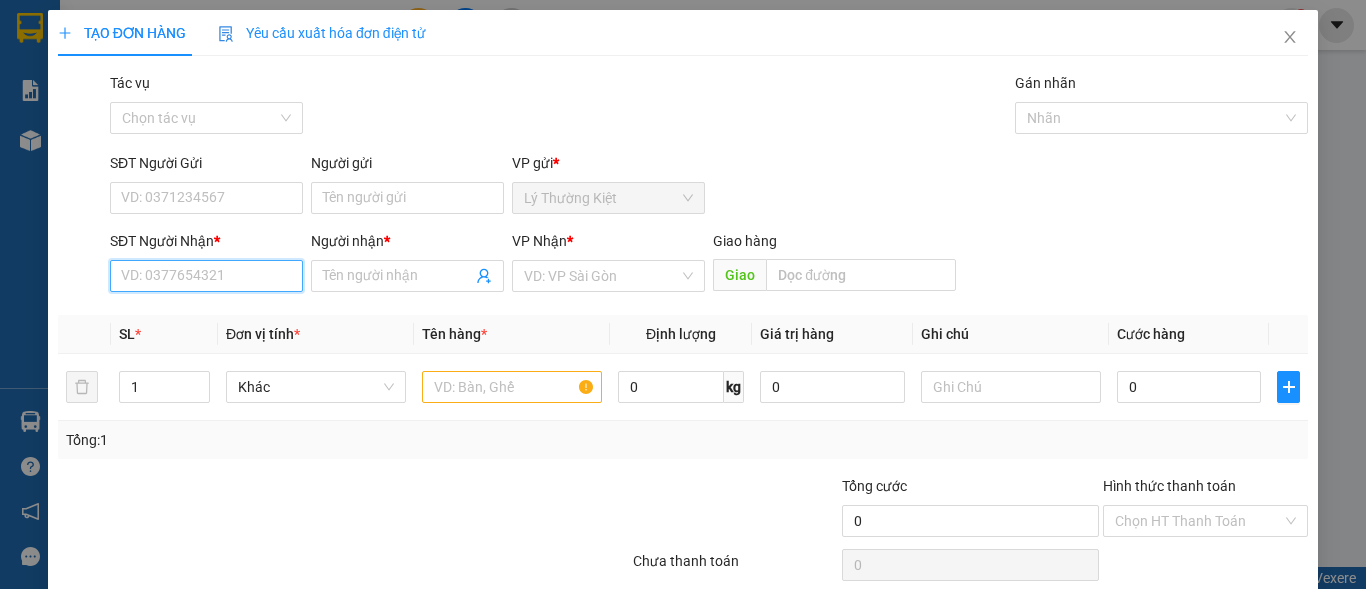 click on "SĐT Người Nhận  *" at bounding box center (206, 276) 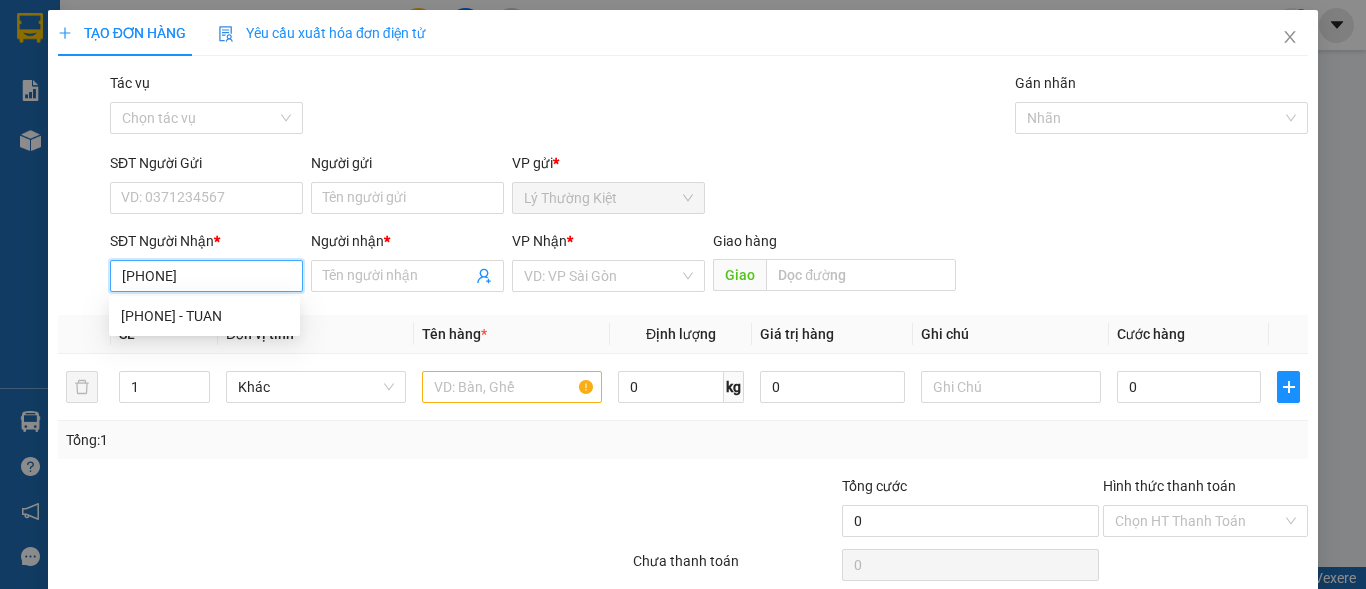 type on "[PHONE]" 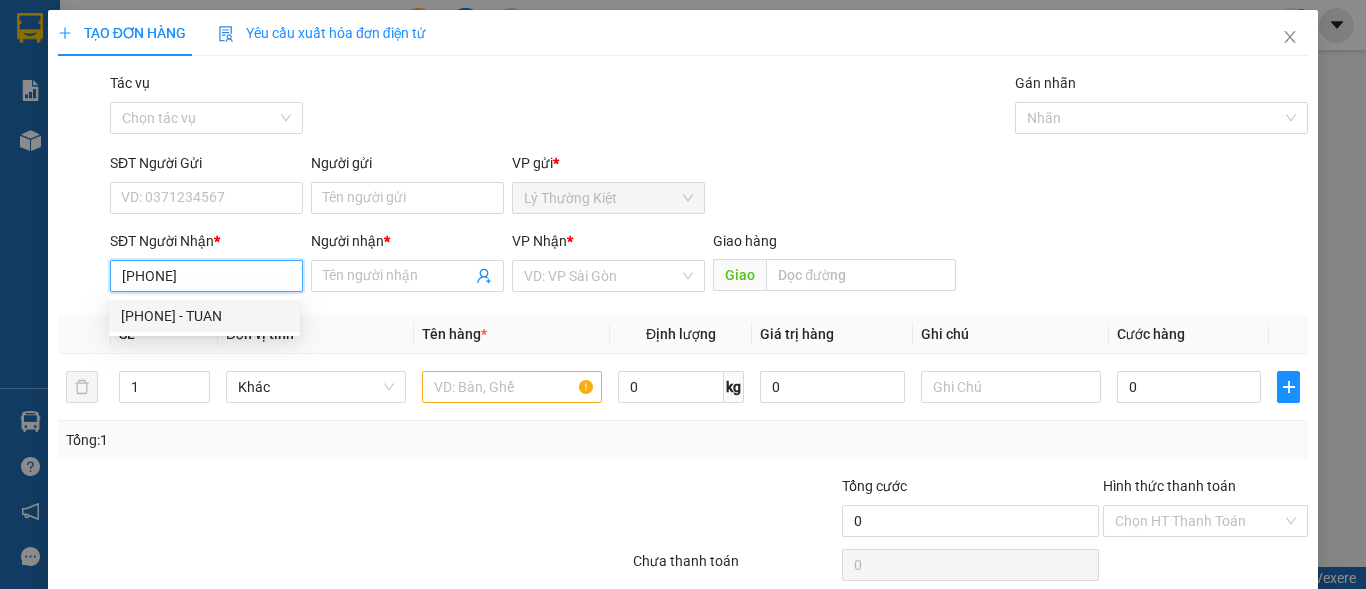 click on "[PHONE] - TUAN" at bounding box center (204, 316) 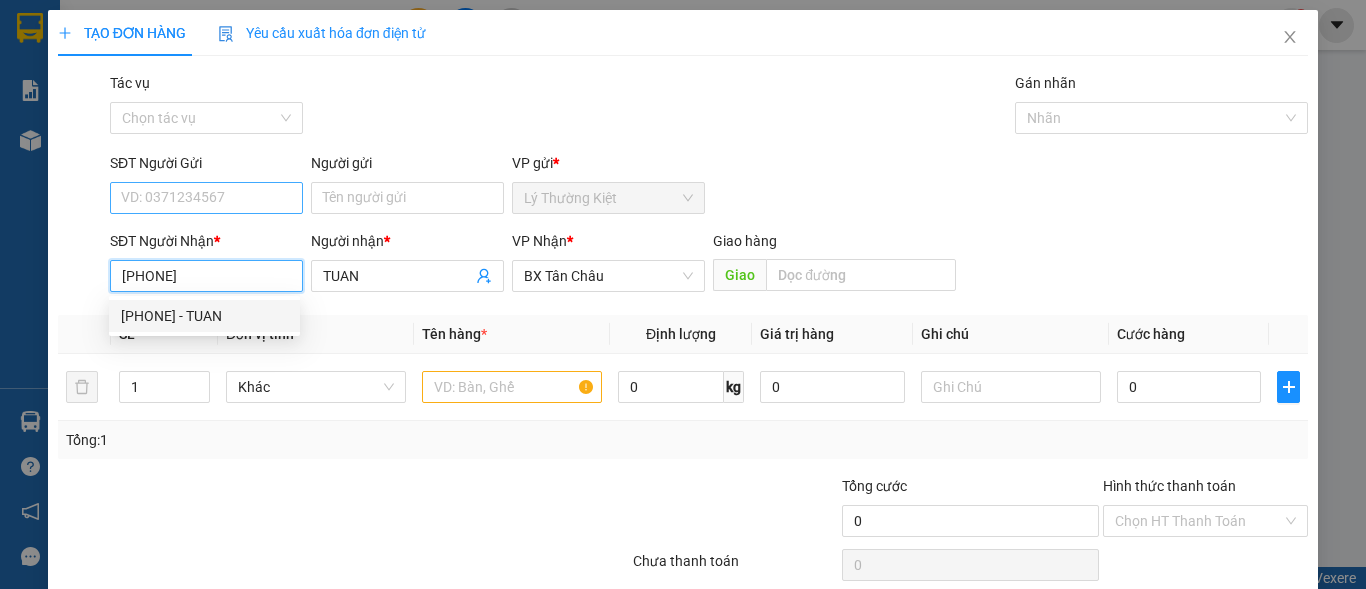 type on "200.000" 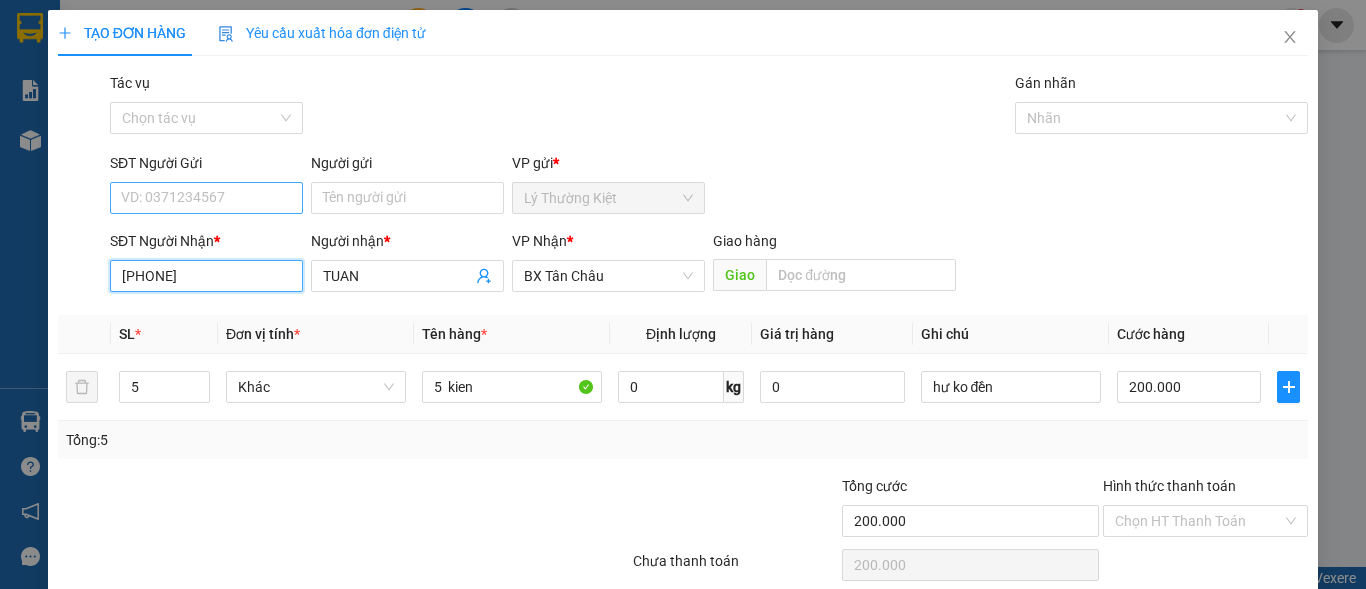 type on "[PHONE]" 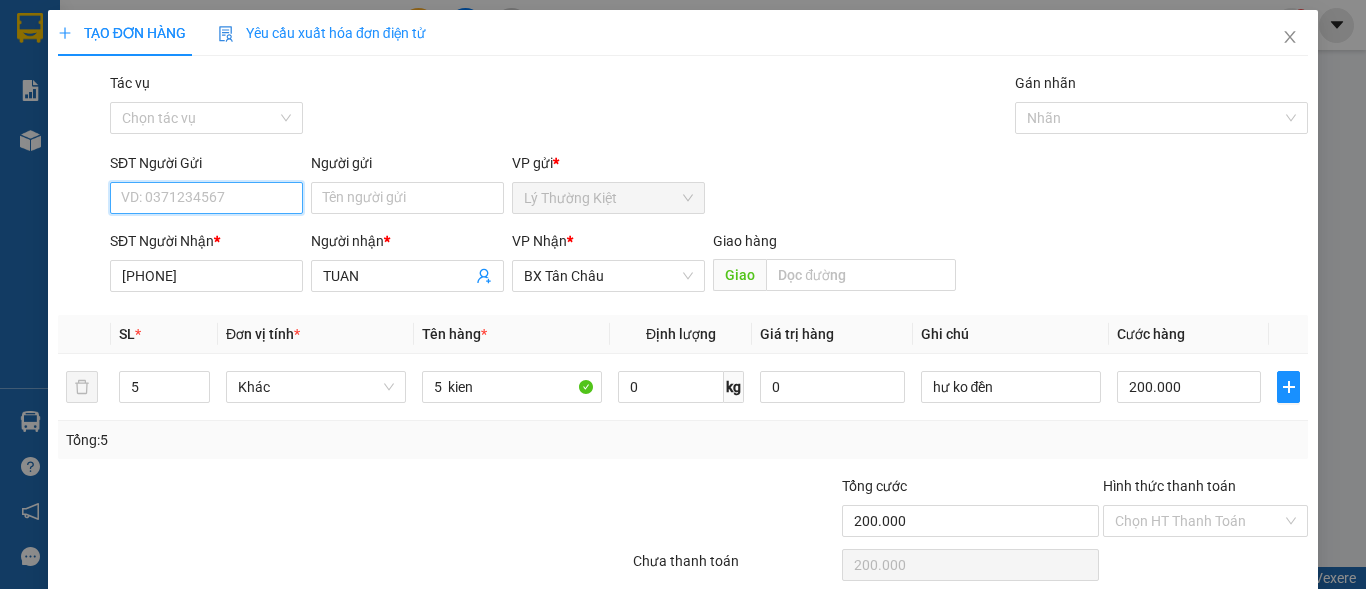 click on "SĐT Người Gửi" at bounding box center (206, 198) 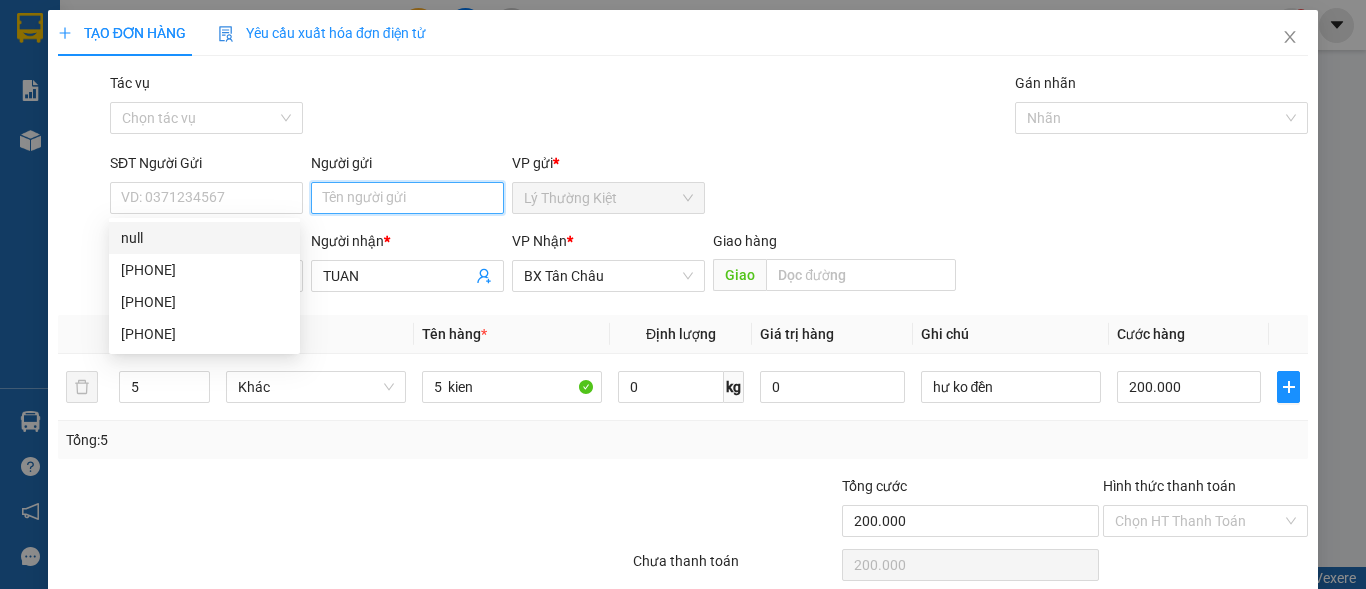 click on "Người gửi" at bounding box center [407, 198] 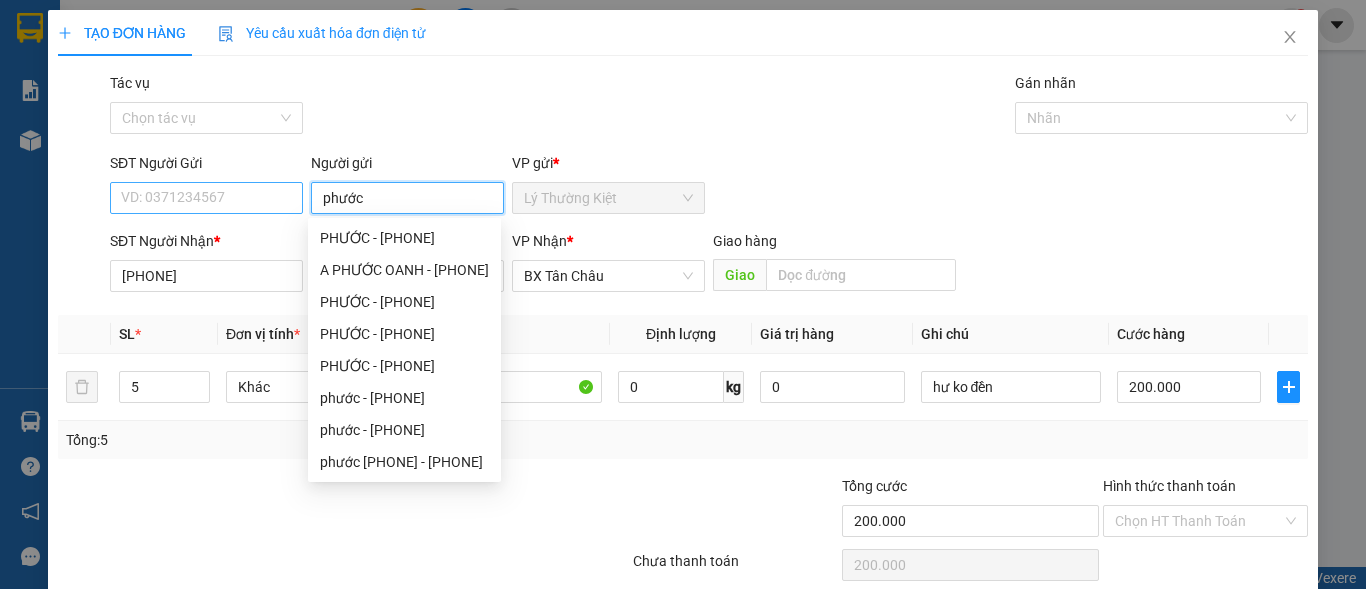 drag, startPoint x: 366, startPoint y: 205, endPoint x: 299, endPoint y: 201, distance: 67.11929 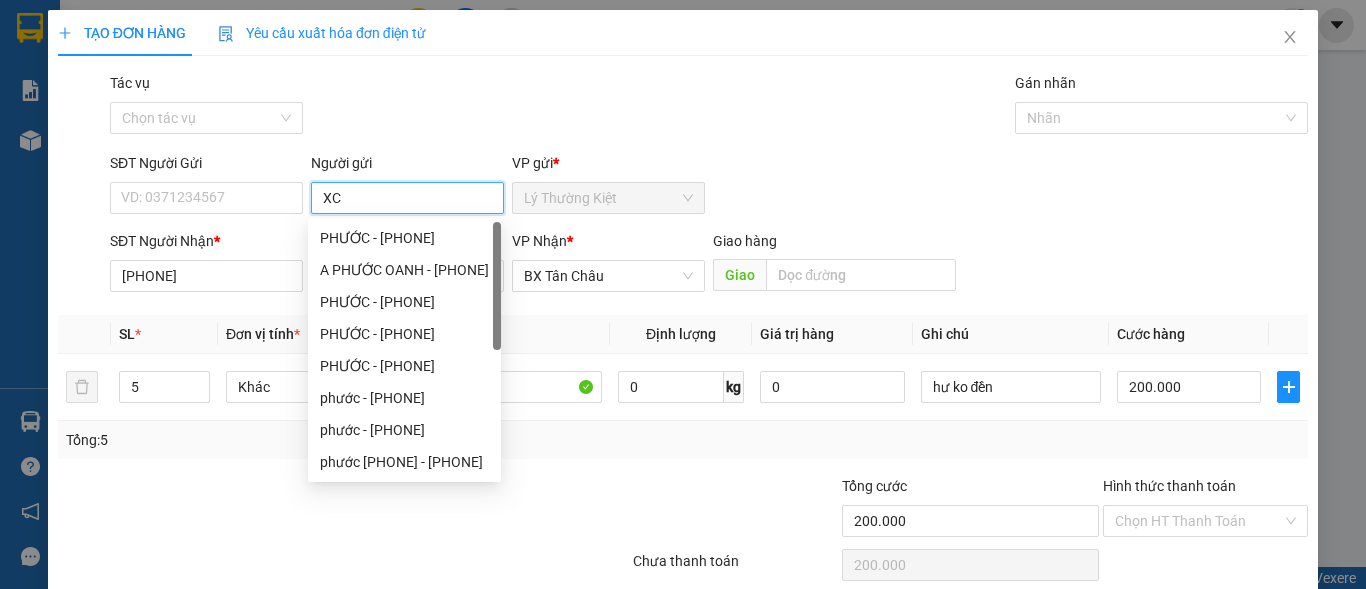 type on "X" 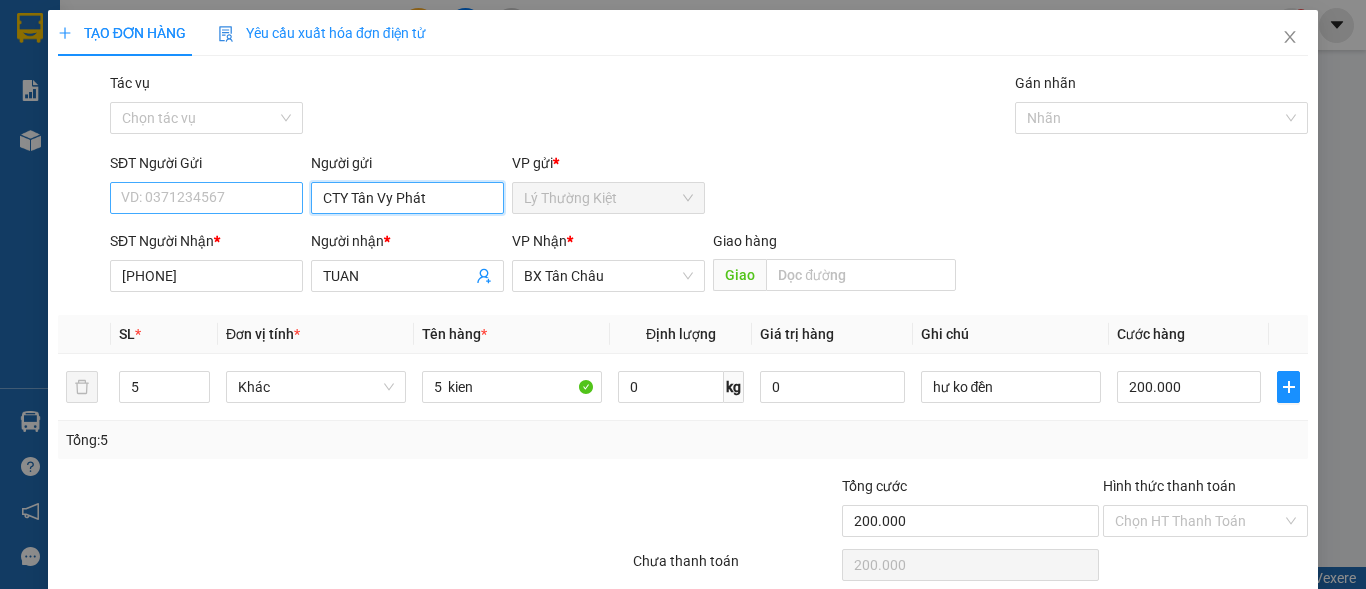 type on "CTY Tân Vy Phát" 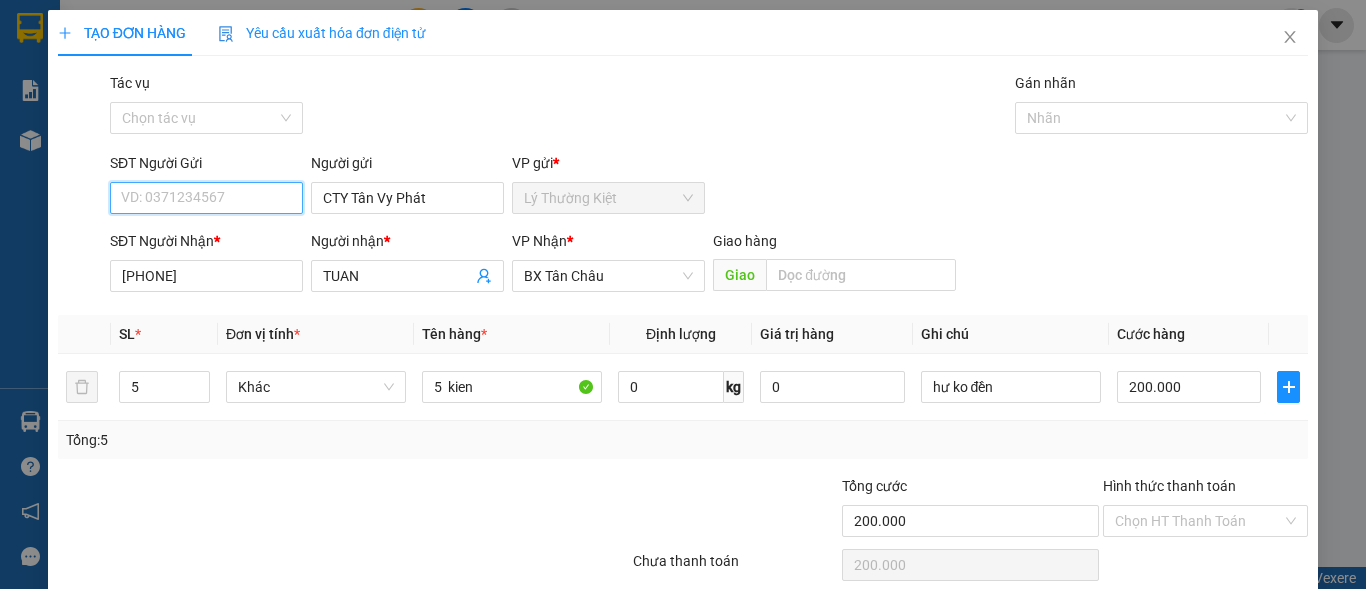 click on "SĐT Người Gửi" at bounding box center [206, 198] 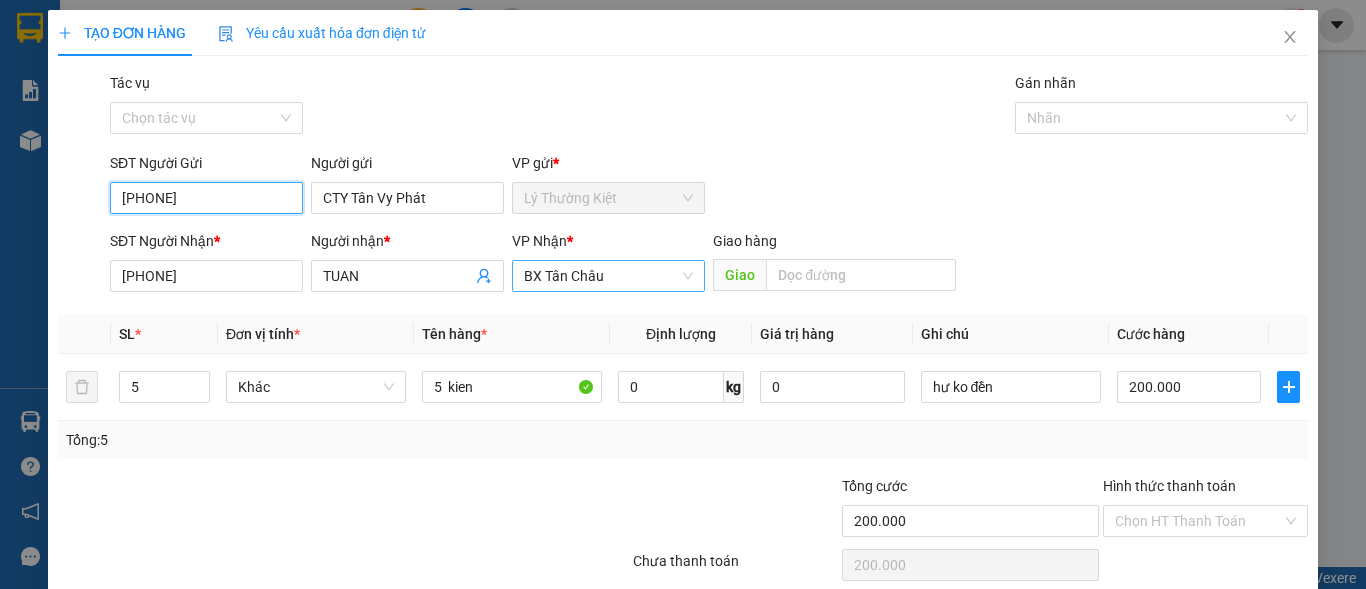 click on "BX Tân Châu" at bounding box center (608, 276) 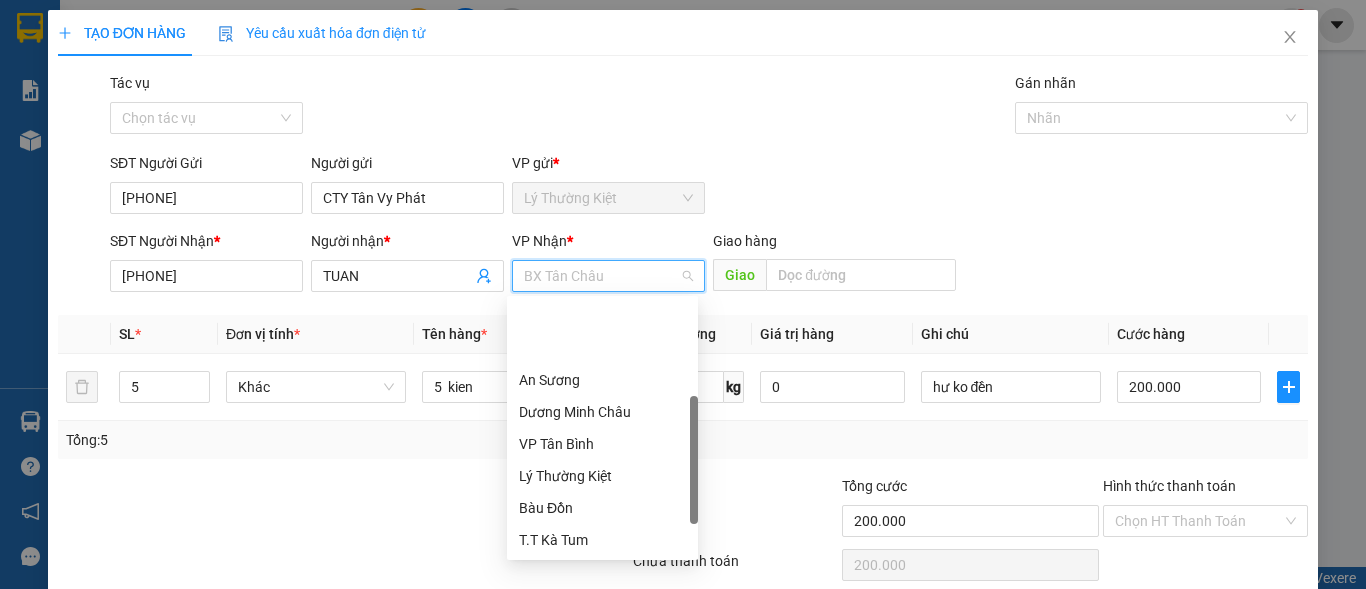 scroll, scrollTop: 96, scrollLeft: 0, axis: vertical 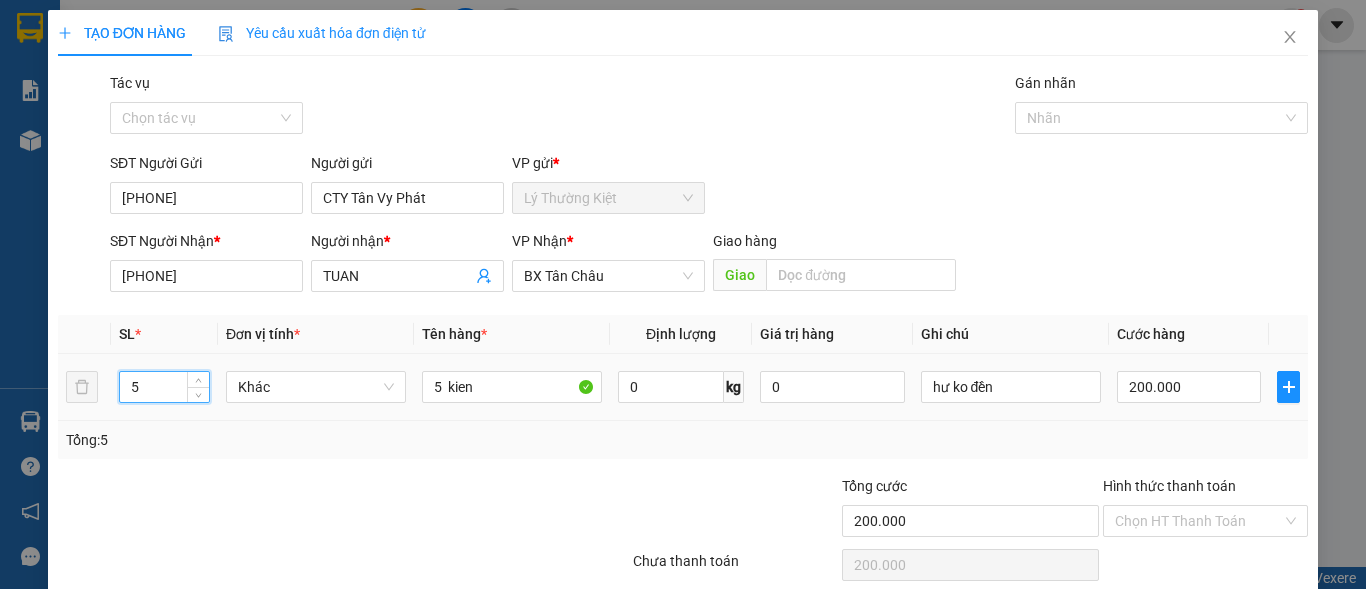 click on "5" at bounding box center [164, 387] 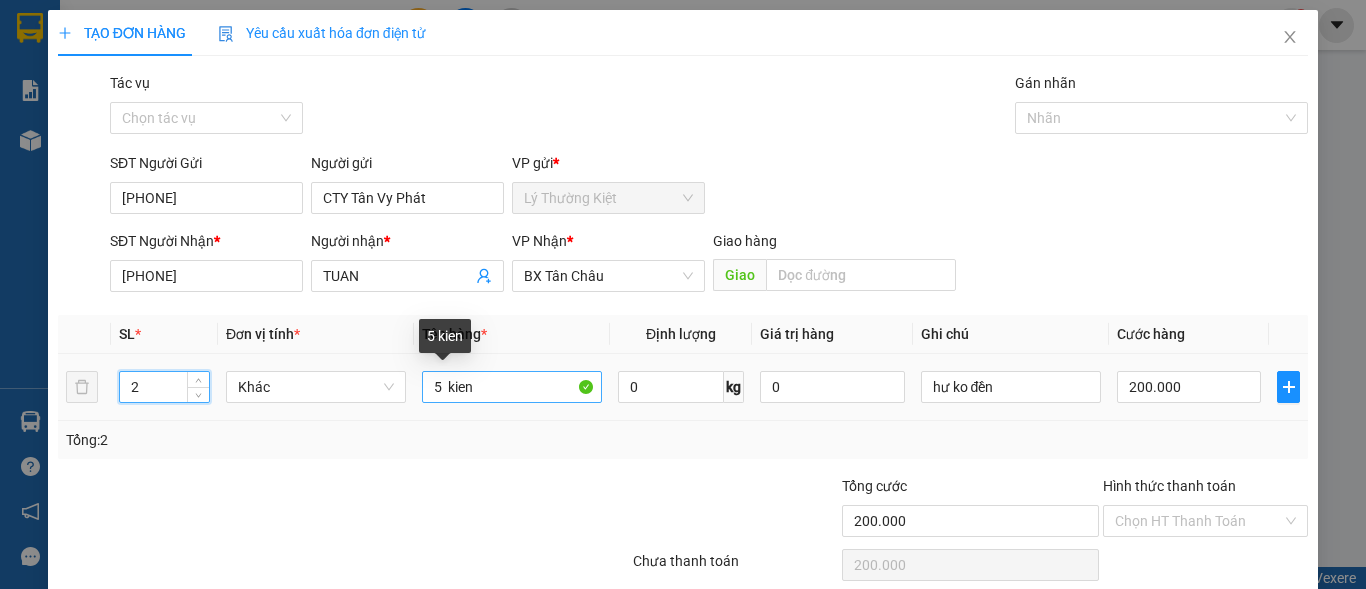 type on "2" 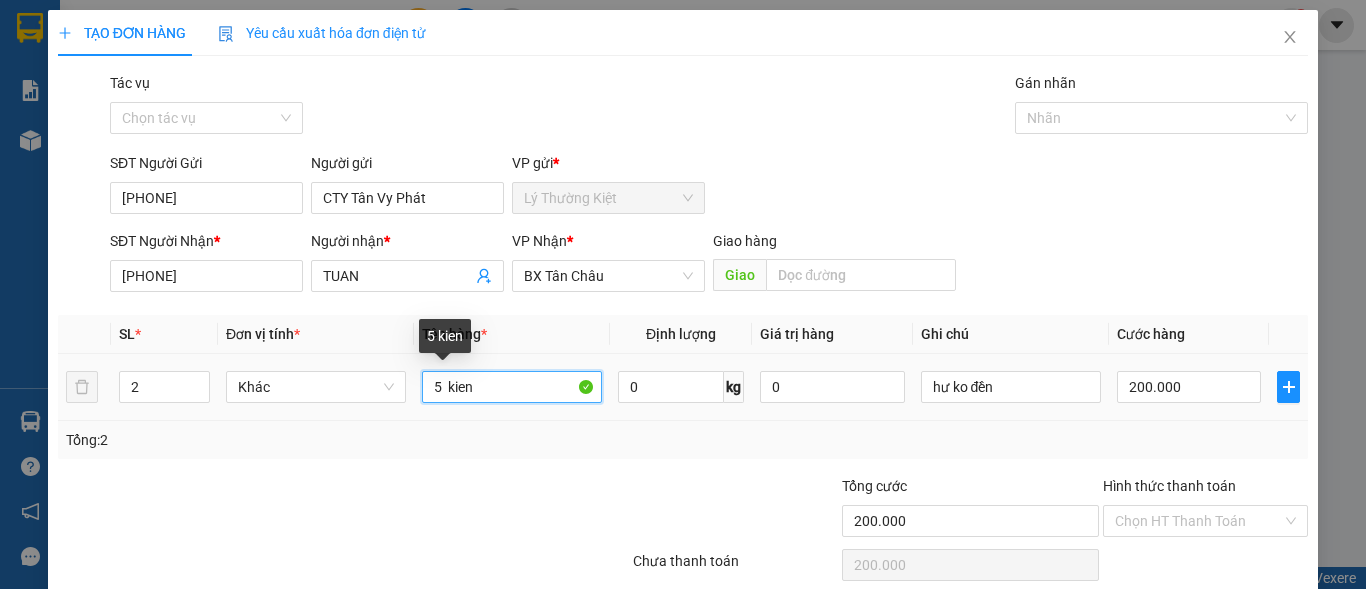 drag, startPoint x: 472, startPoint y: 390, endPoint x: 411, endPoint y: 392, distance: 61.03278 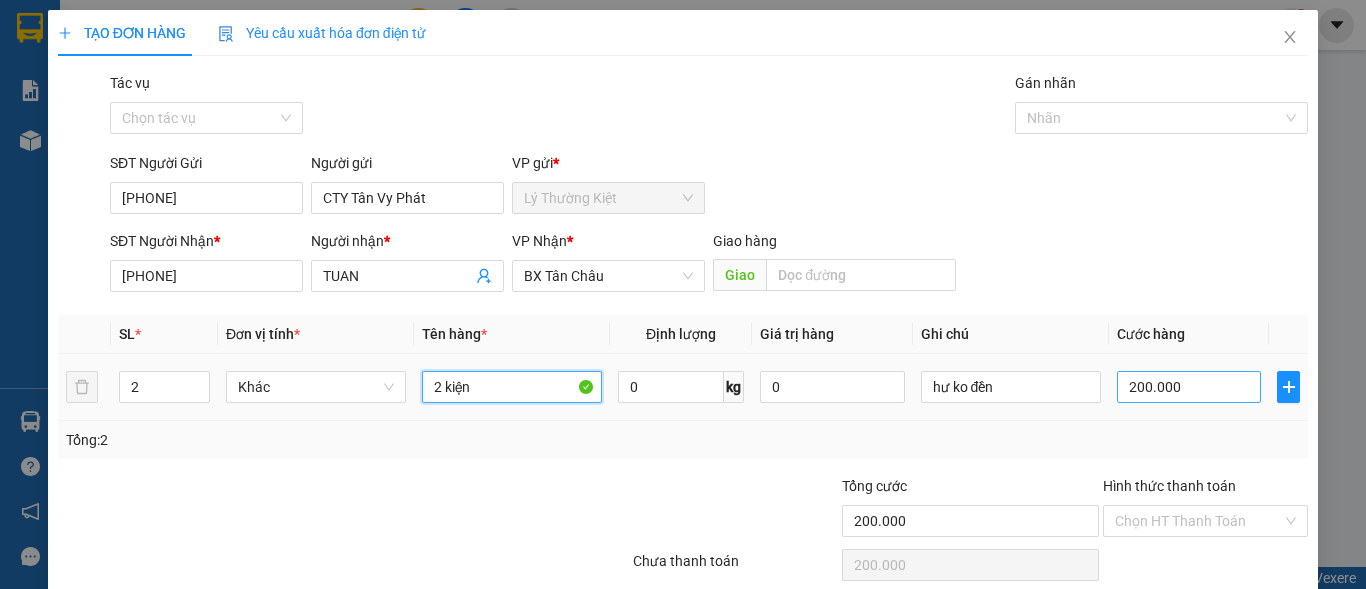 type on "2 kiện" 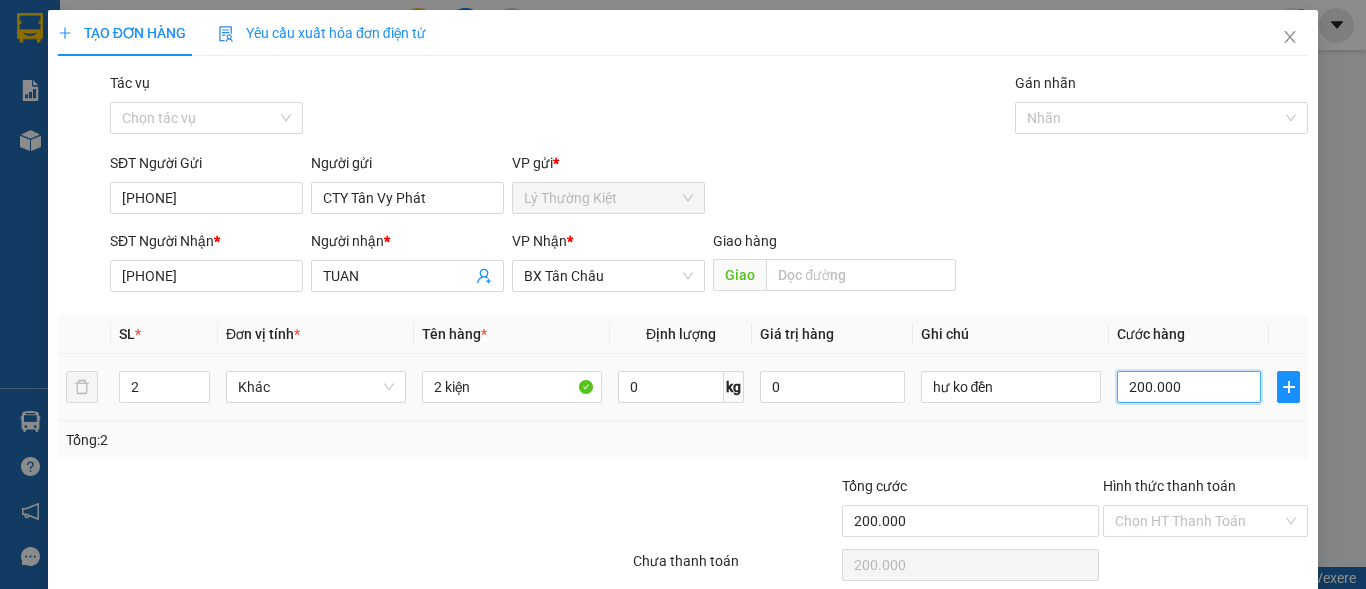 click on "200.000" at bounding box center (1189, 387) 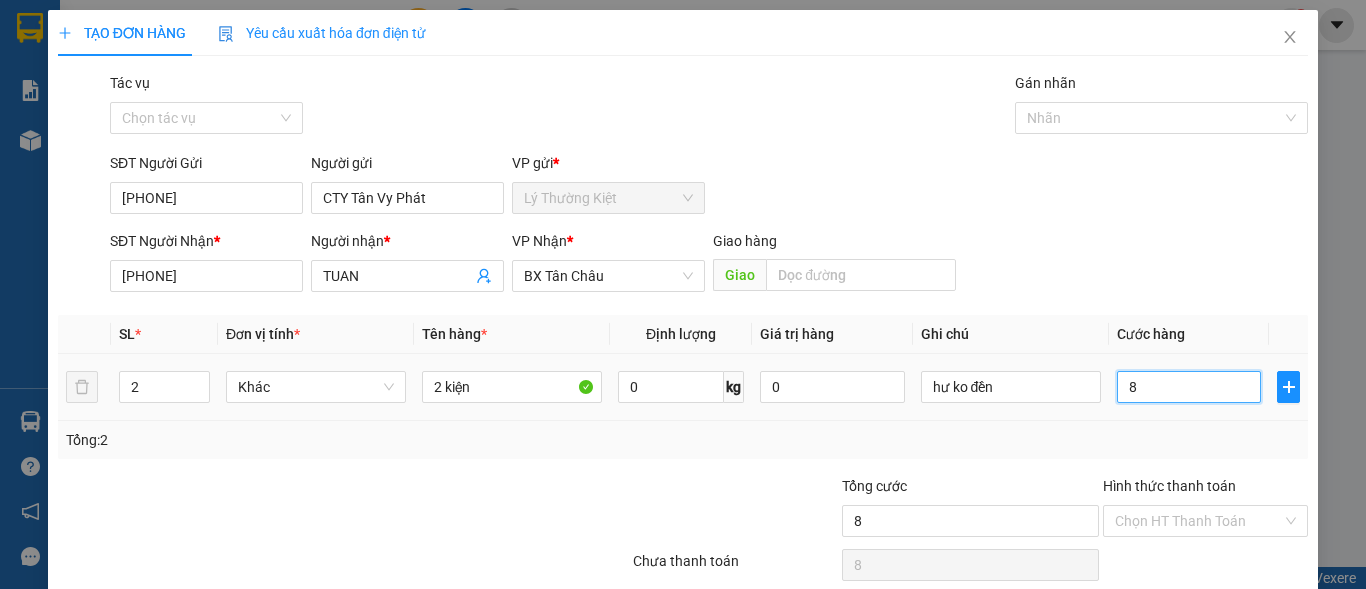 type on "80" 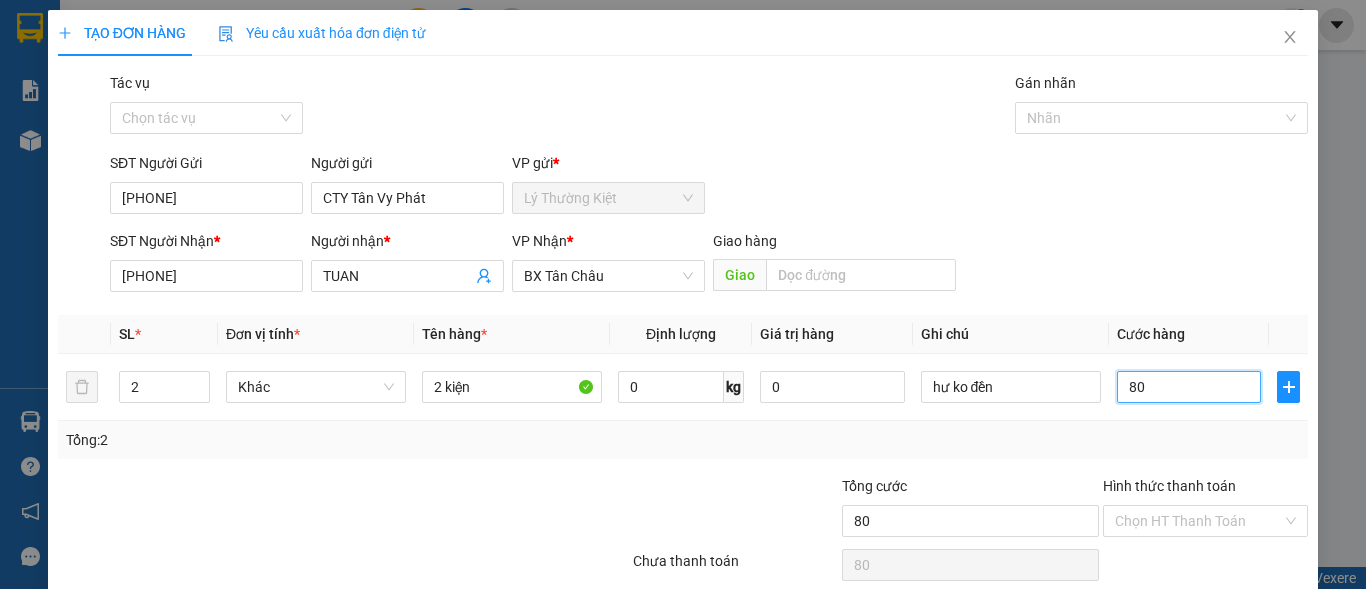 scroll, scrollTop: 82, scrollLeft: 0, axis: vertical 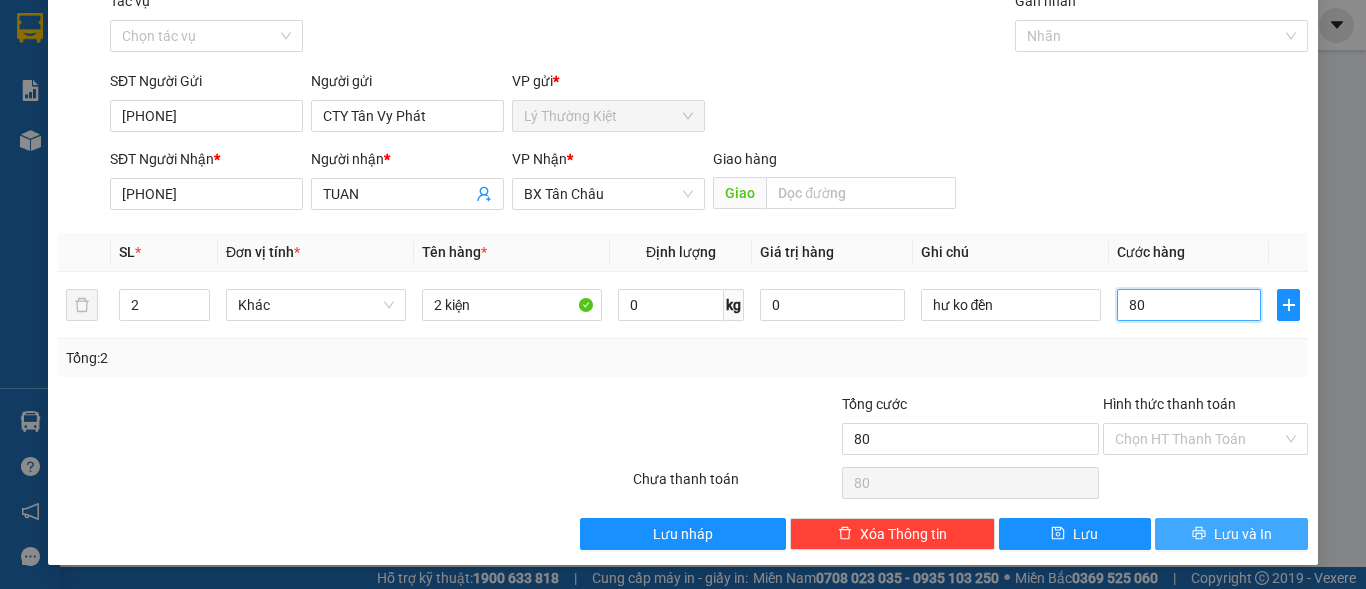 type on "80" 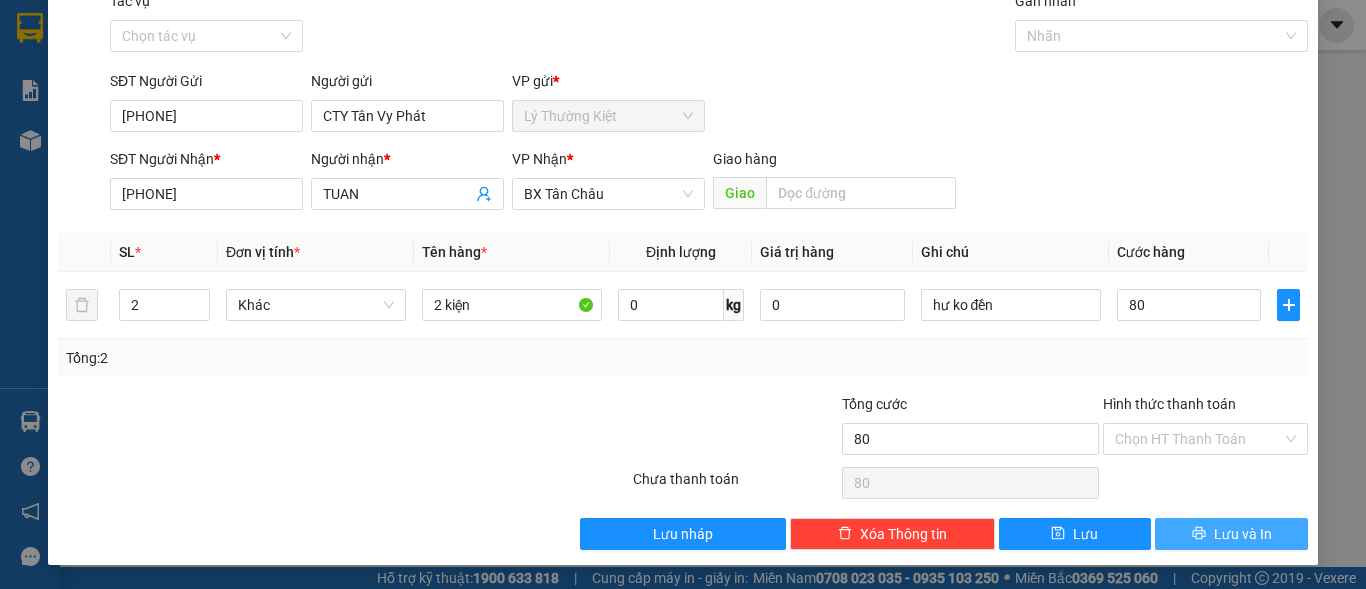 type on "80.000" 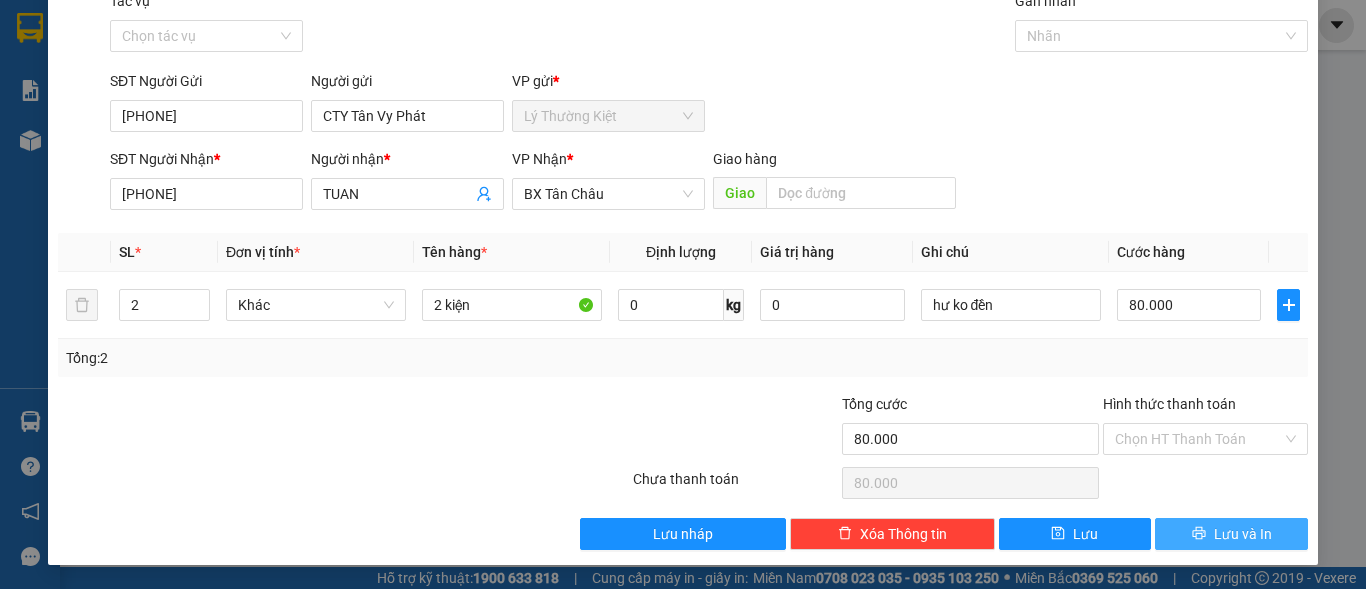 click on "Lưu và In" at bounding box center [1243, 534] 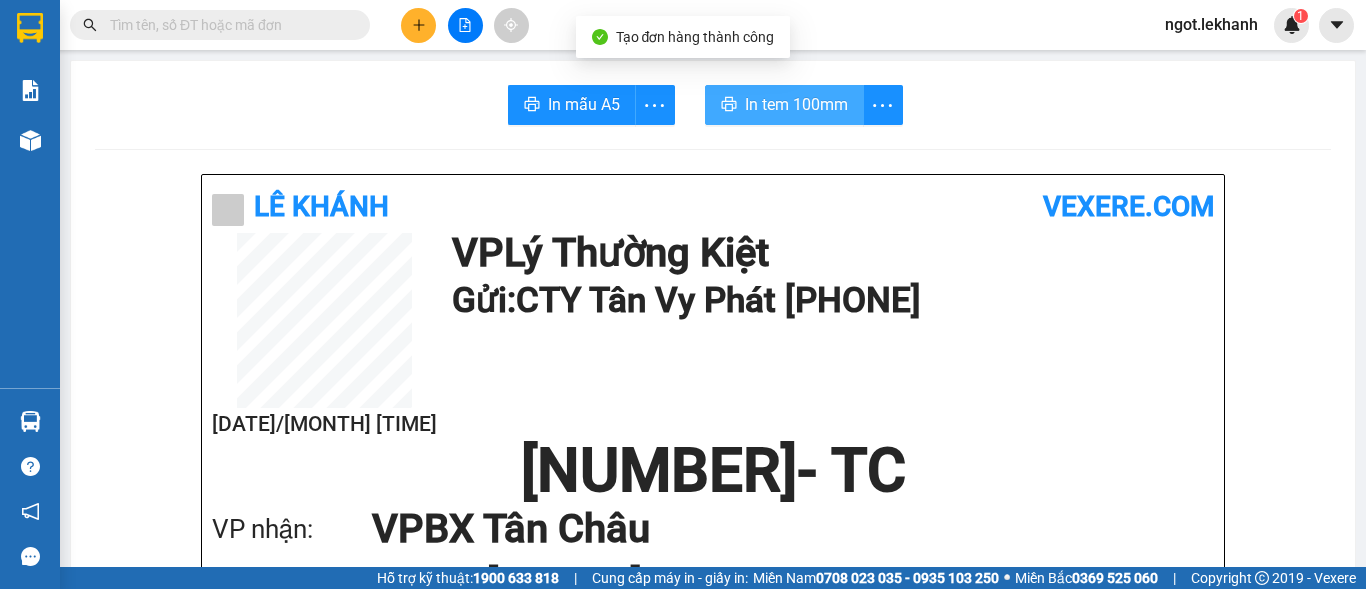 click on "In tem 100mm" at bounding box center [796, 104] 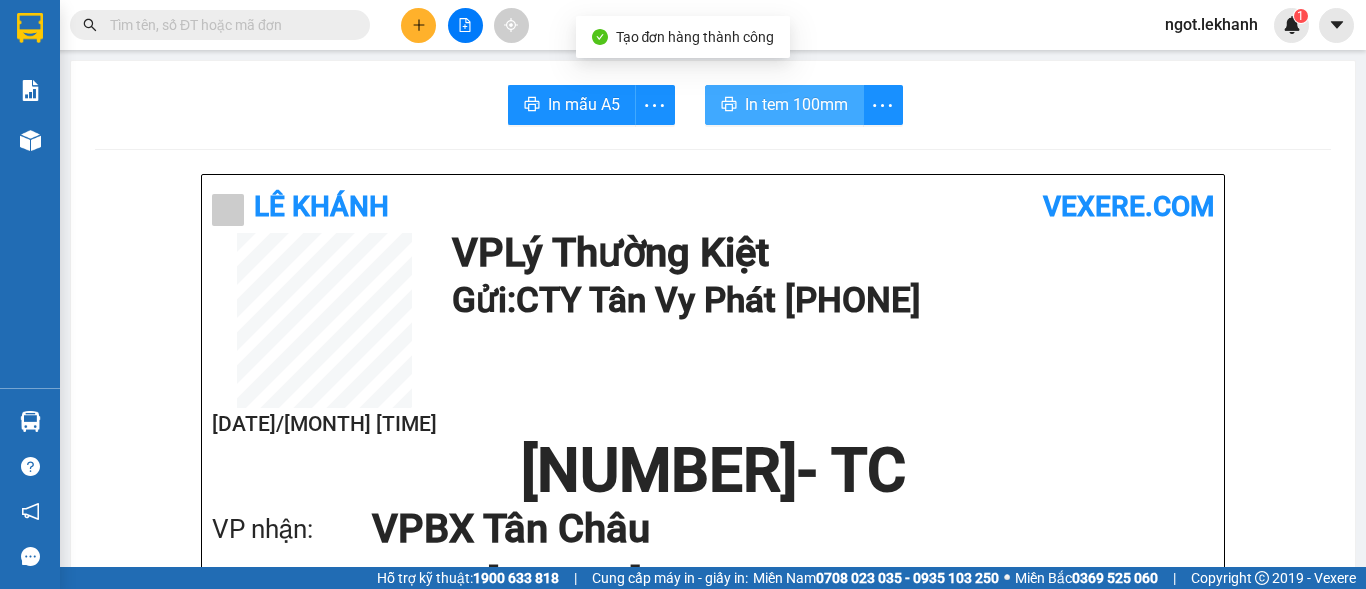 scroll, scrollTop: 0, scrollLeft: 0, axis: both 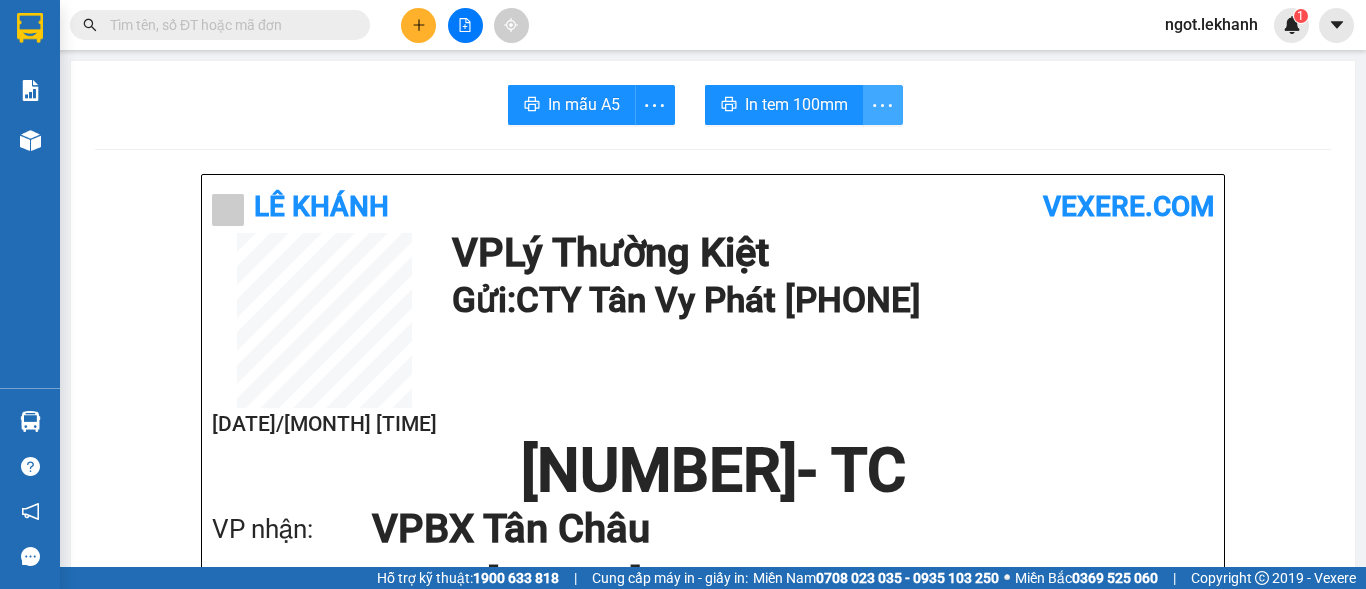 click 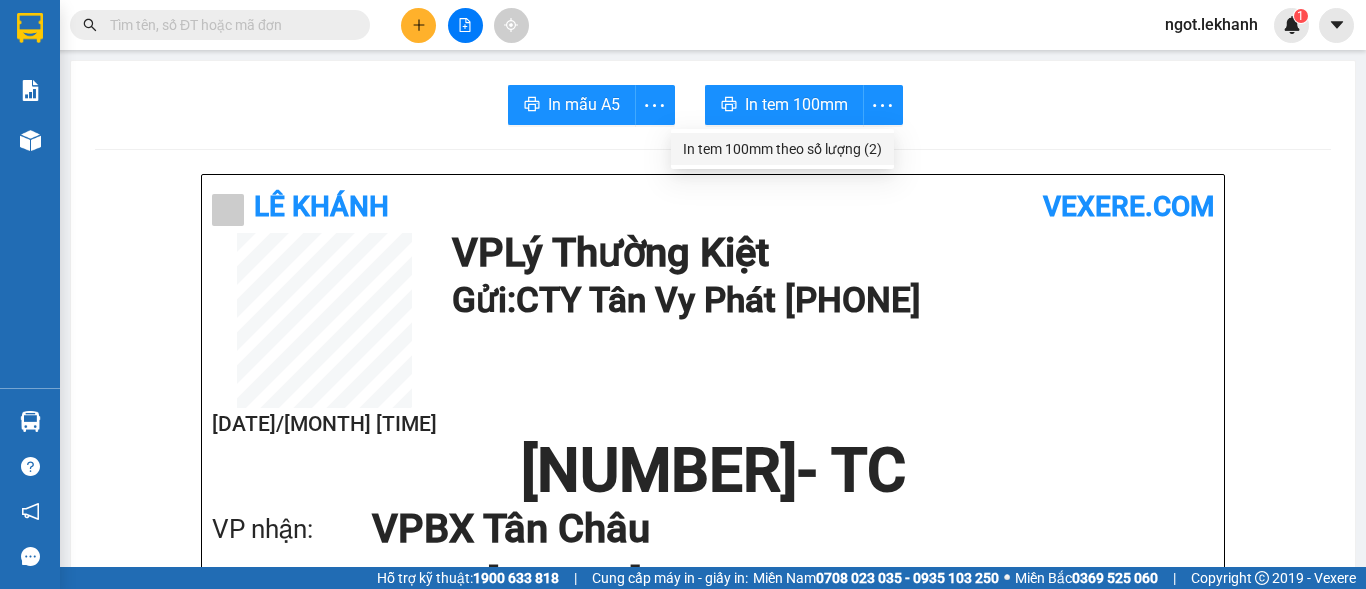 click on "In tem 100mm theo số lượng   (2)" at bounding box center (782, 149) 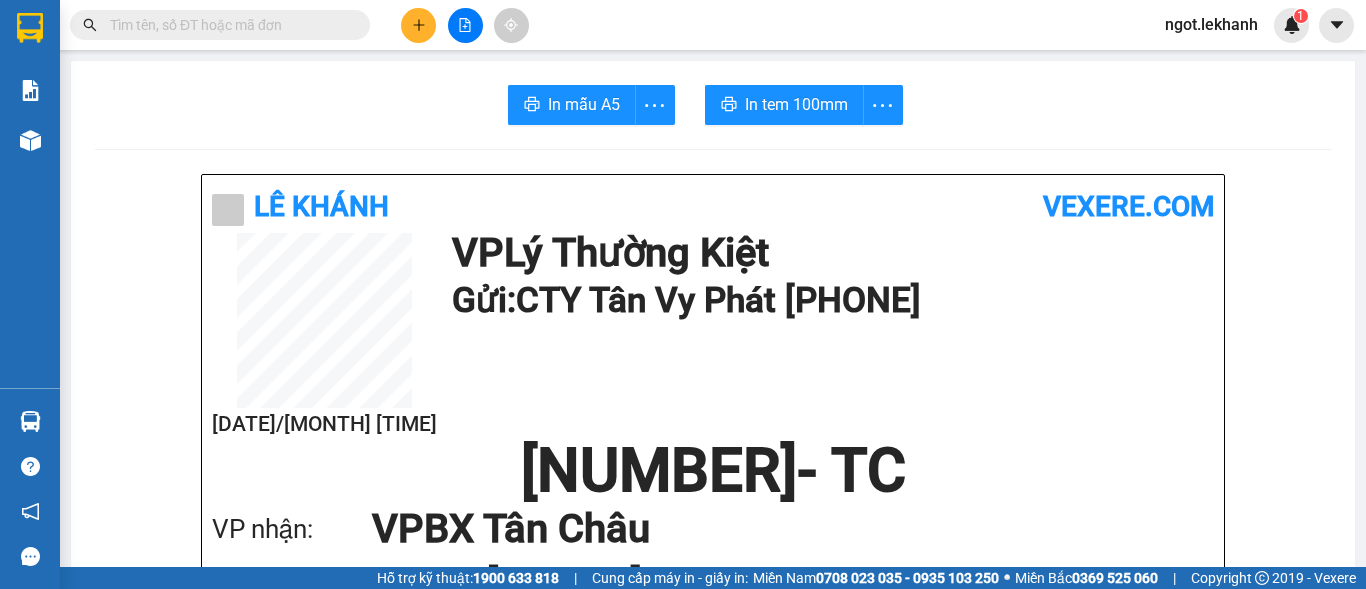 scroll, scrollTop: 0, scrollLeft: 0, axis: both 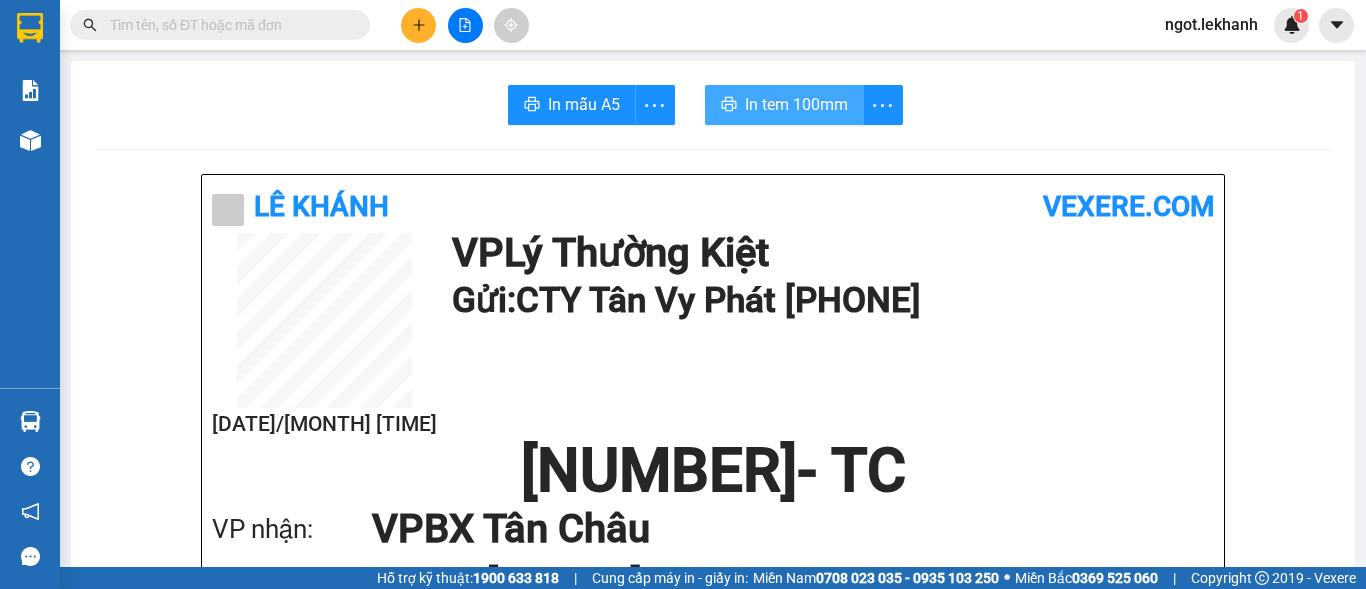 click on "In tem 100mm" at bounding box center (796, 104) 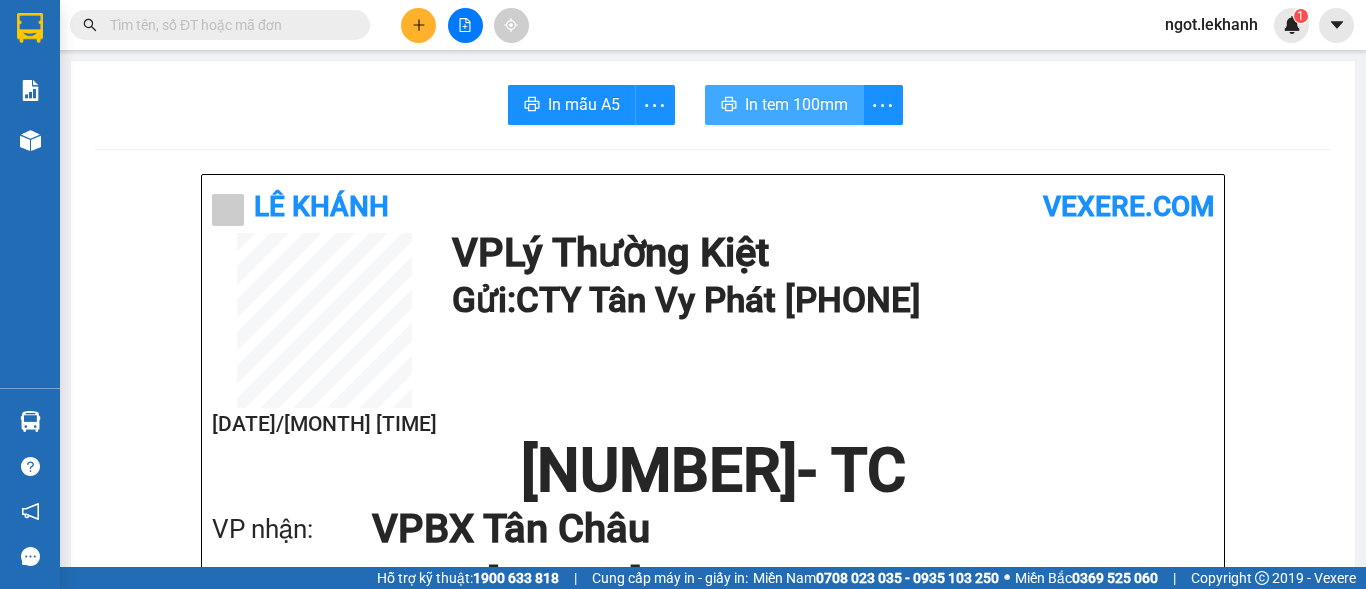 scroll, scrollTop: 0, scrollLeft: 0, axis: both 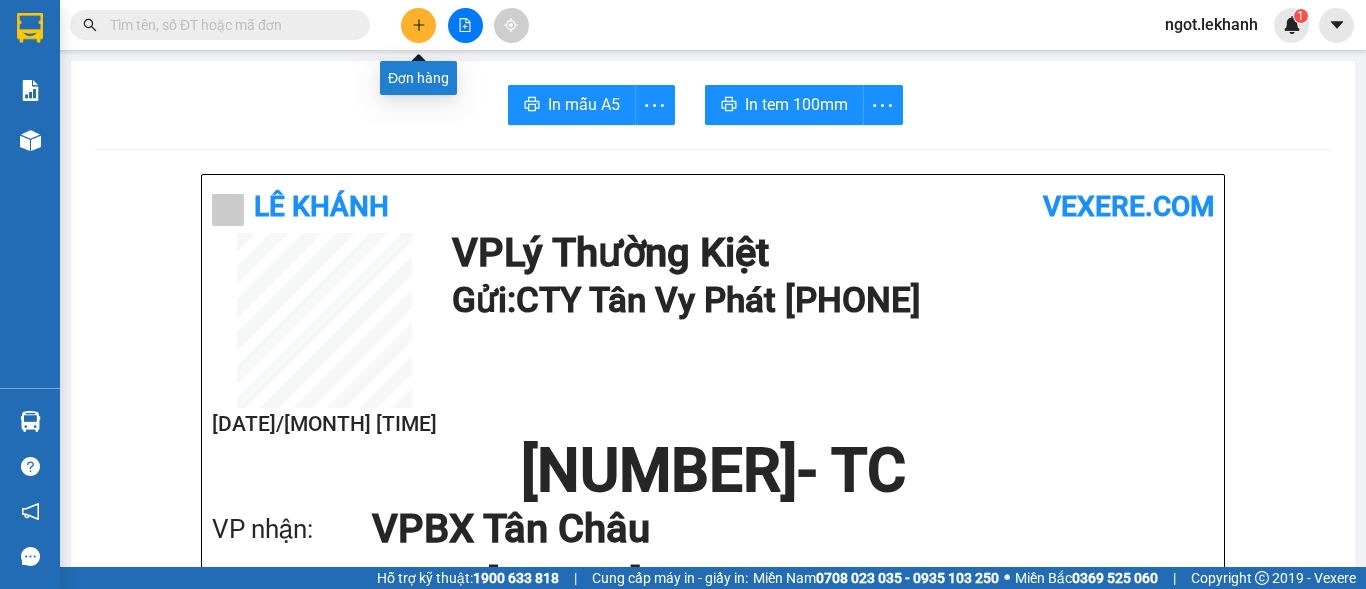 click 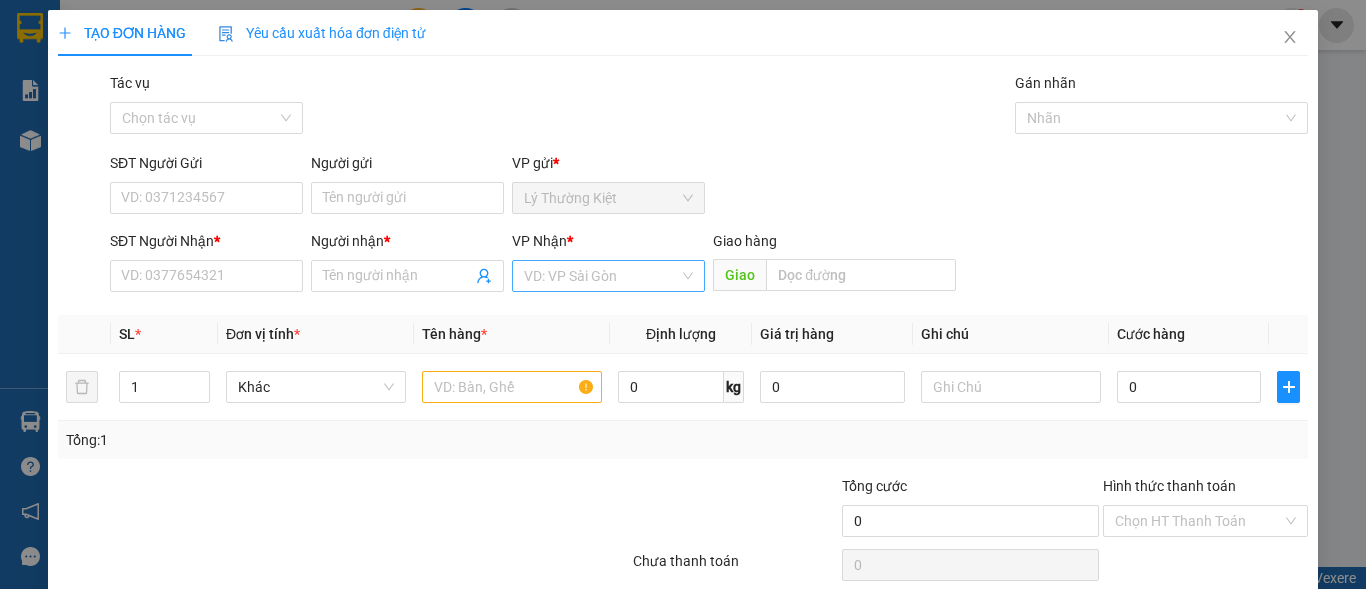click at bounding box center (601, 276) 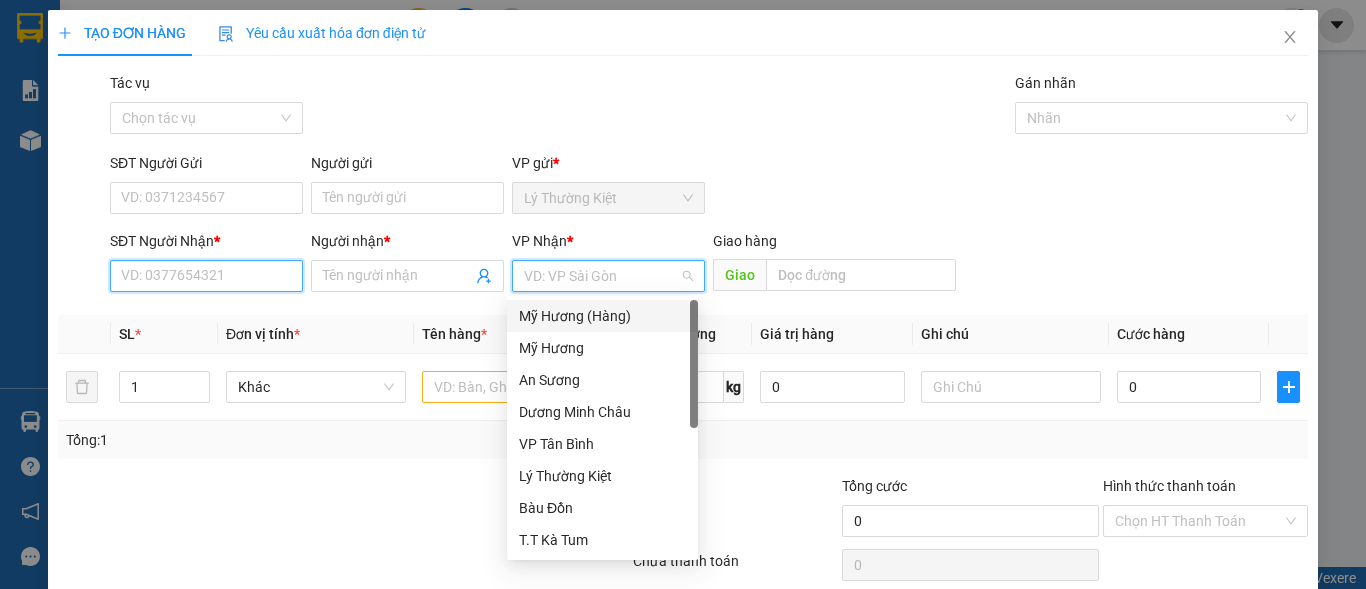 click on "SĐT Người Nhận  *" at bounding box center [206, 276] 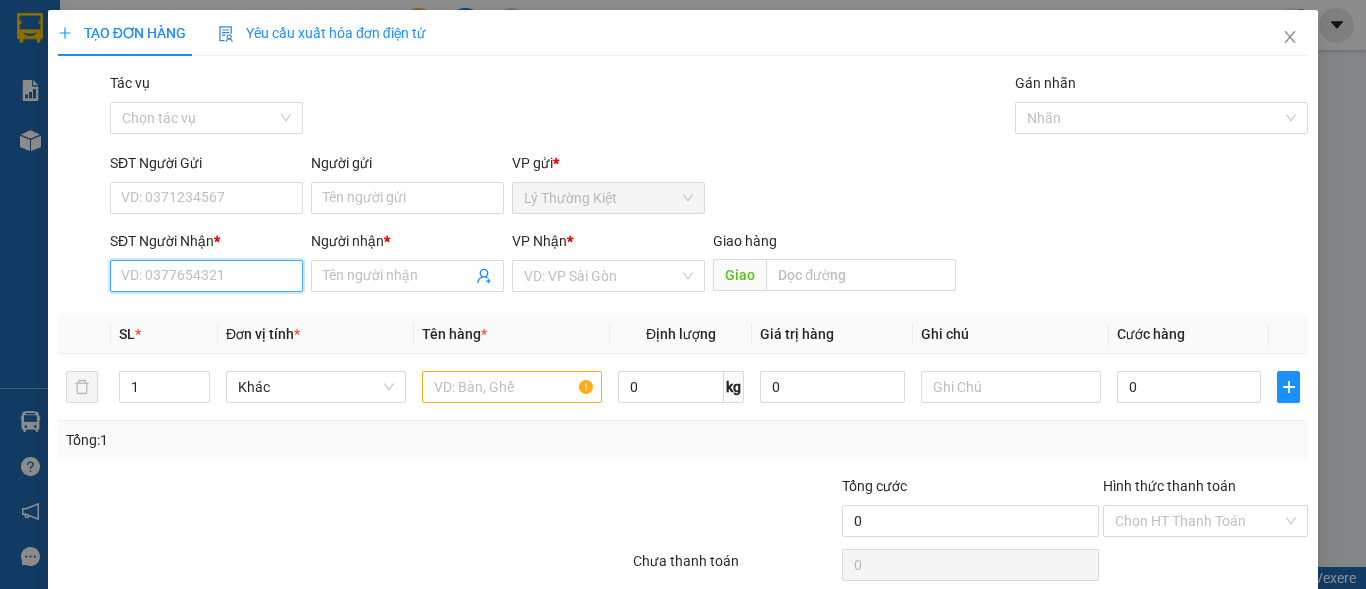 click on "SĐT Người Nhận  *" at bounding box center (206, 276) 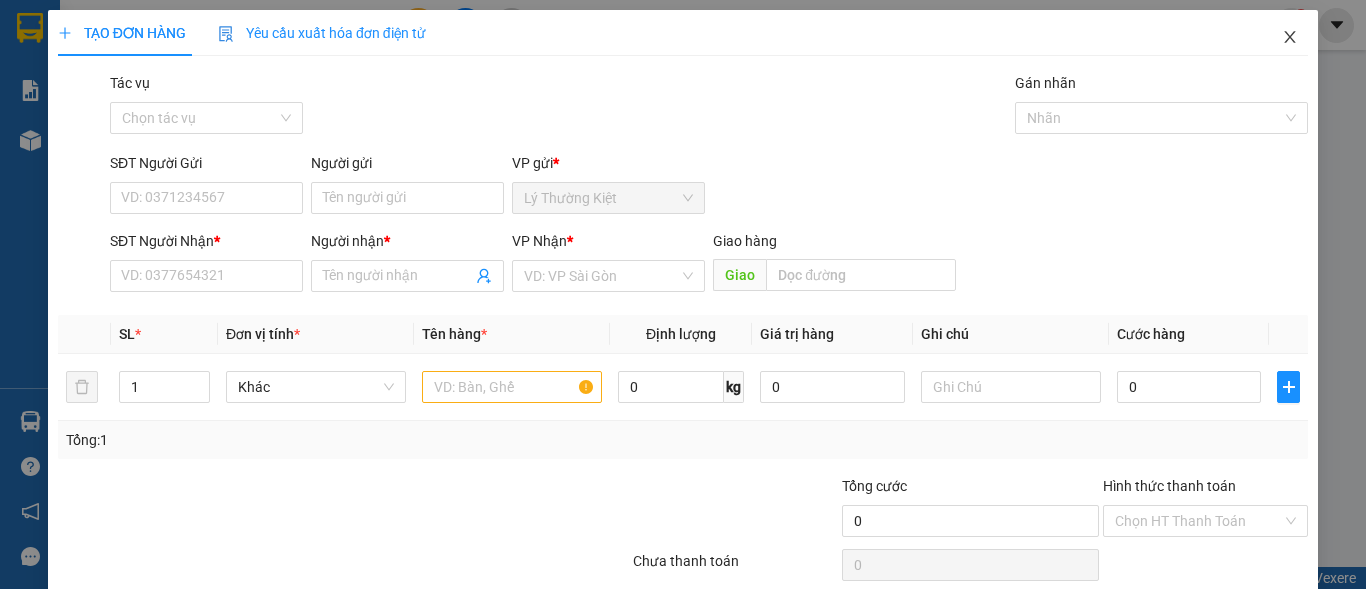 click 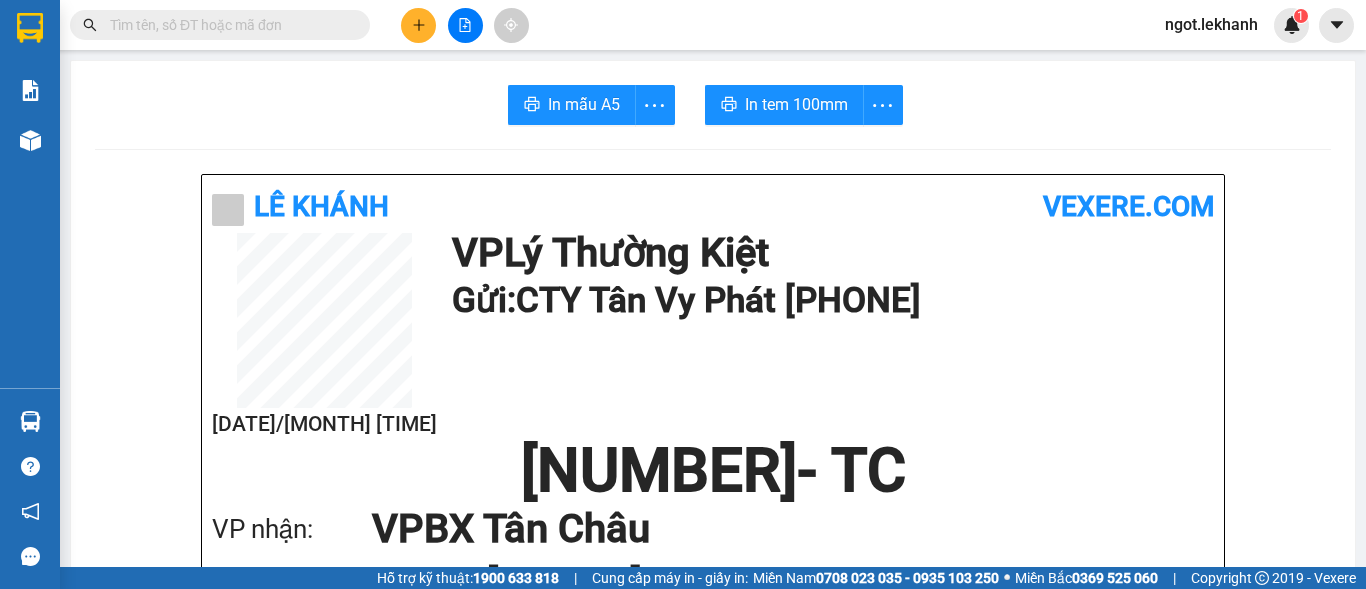 scroll, scrollTop: 100, scrollLeft: 0, axis: vertical 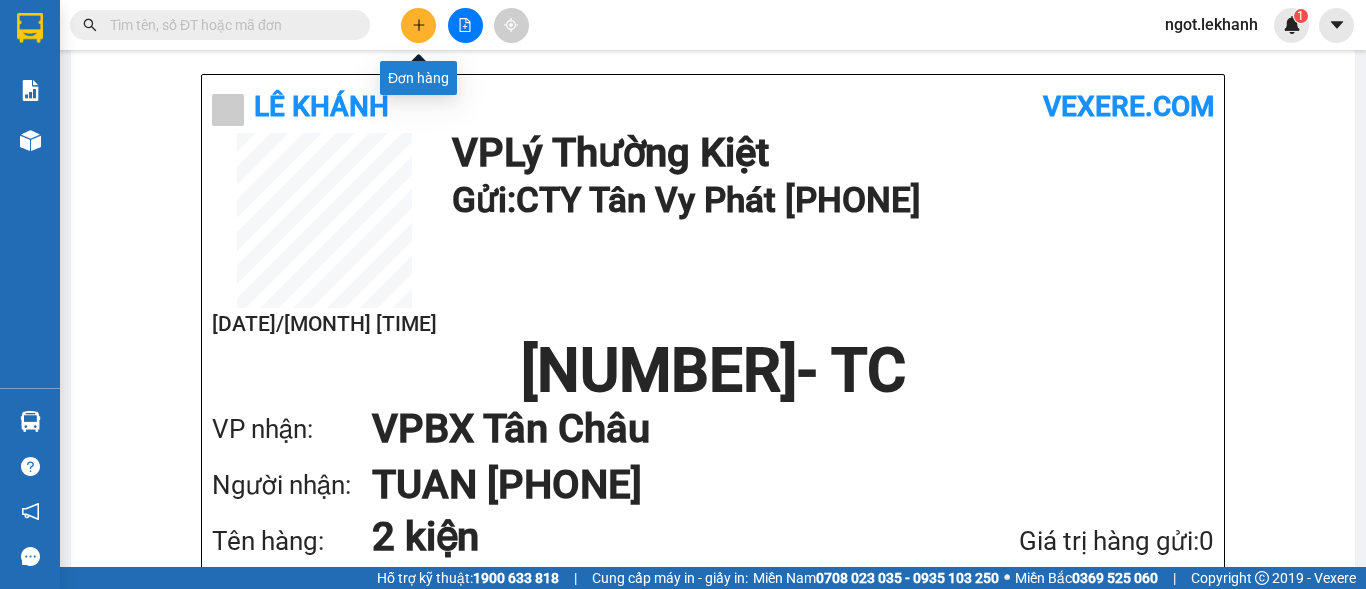 click at bounding box center (418, 25) 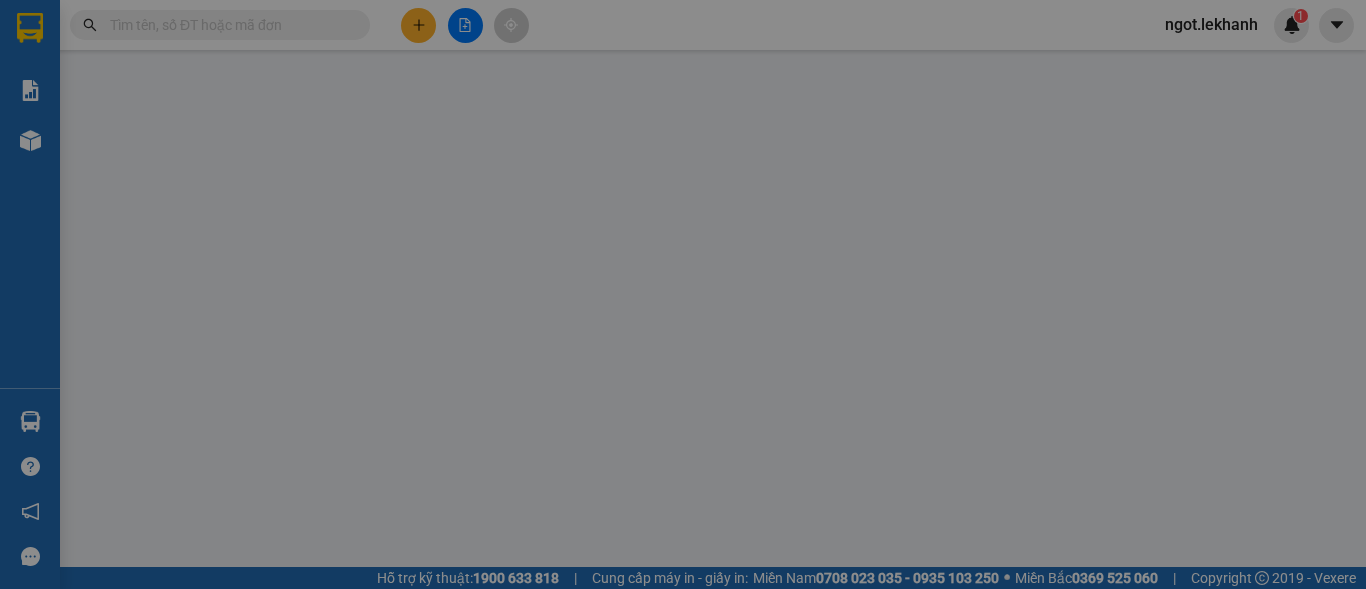 scroll, scrollTop: 0, scrollLeft: 0, axis: both 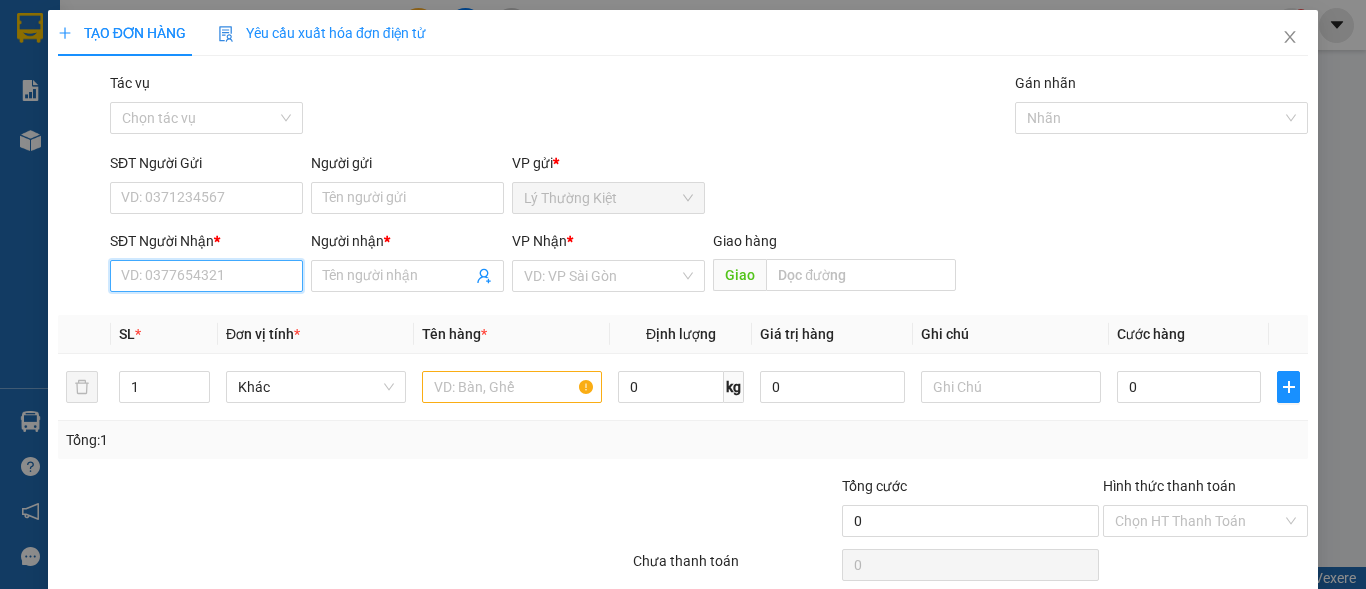 click on "SĐT Người Nhận  *" at bounding box center [206, 276] 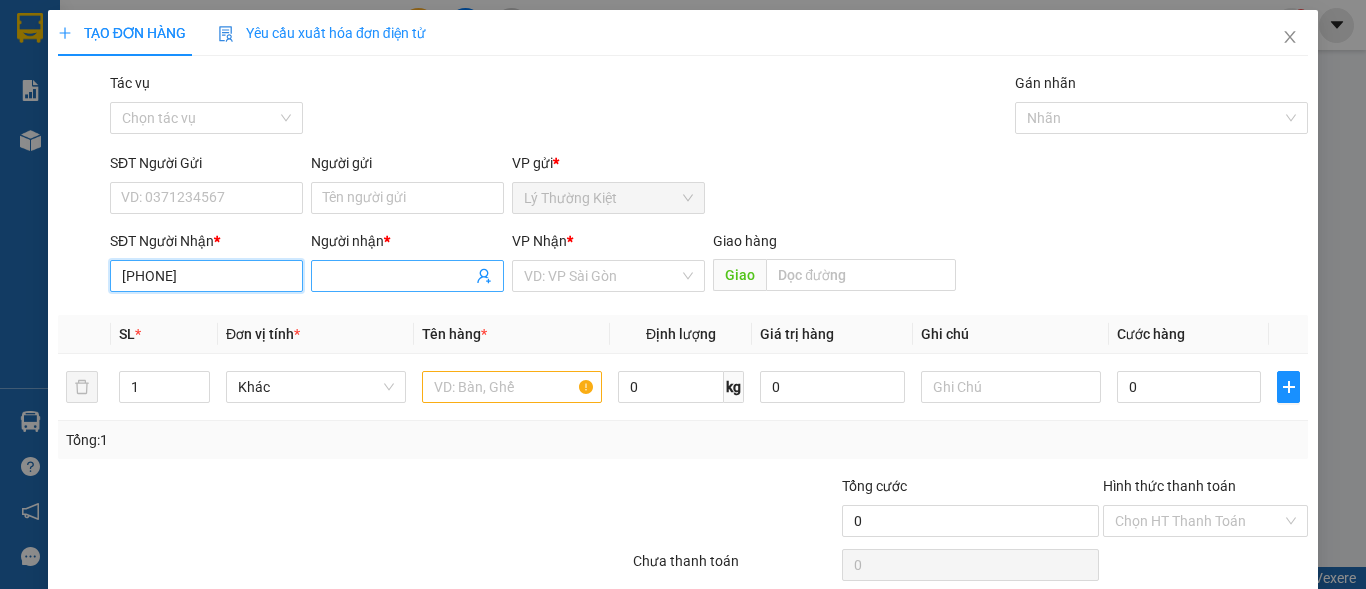 type on "[PHONE]" 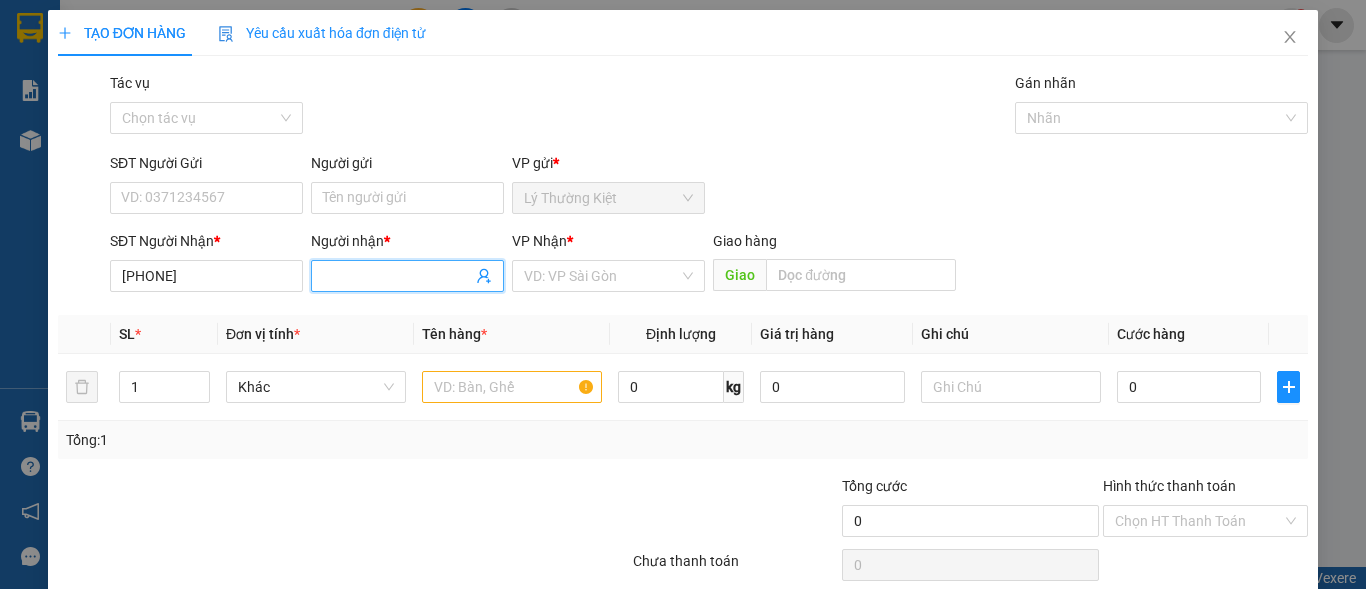 click on "Người nhận  *" at bounding box center (397, 276) 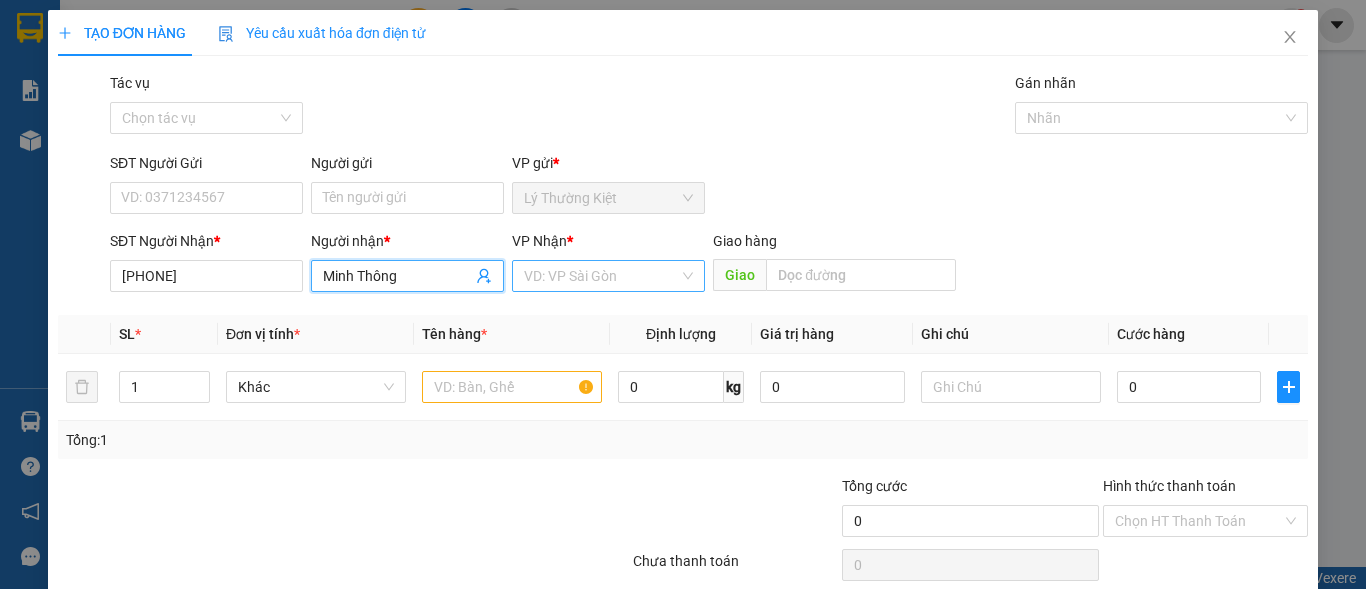 type on "Minh Thông" 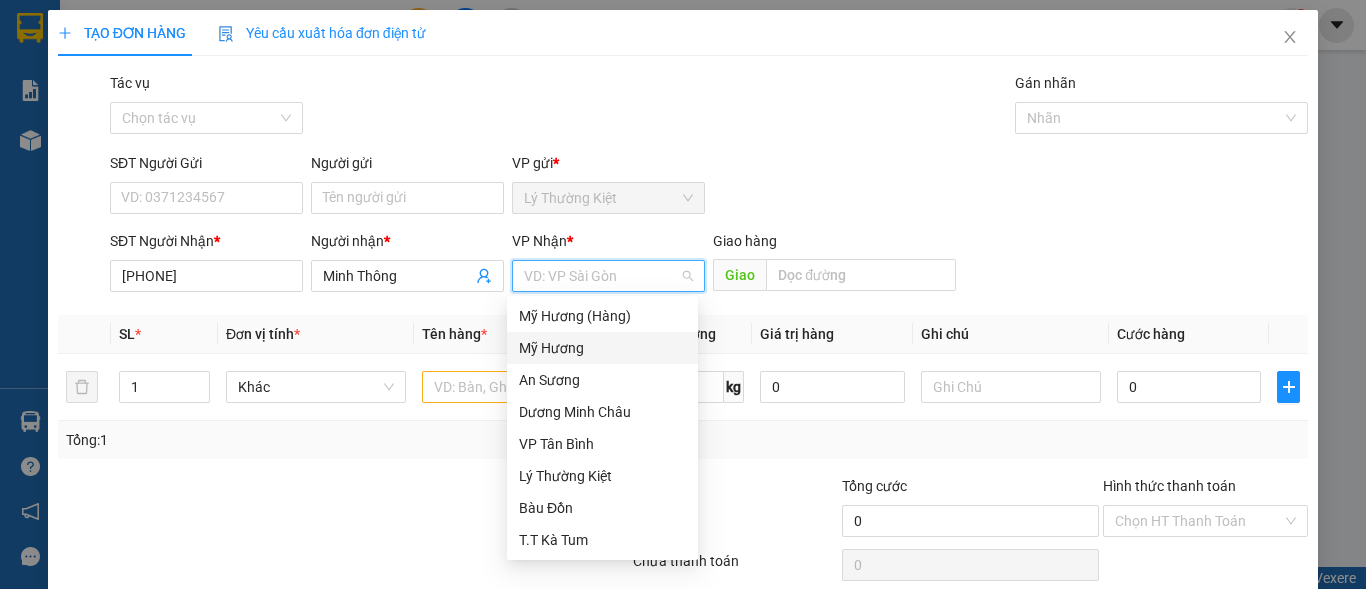 click on "Mỹ Hương" at bounding box center [602, 348] 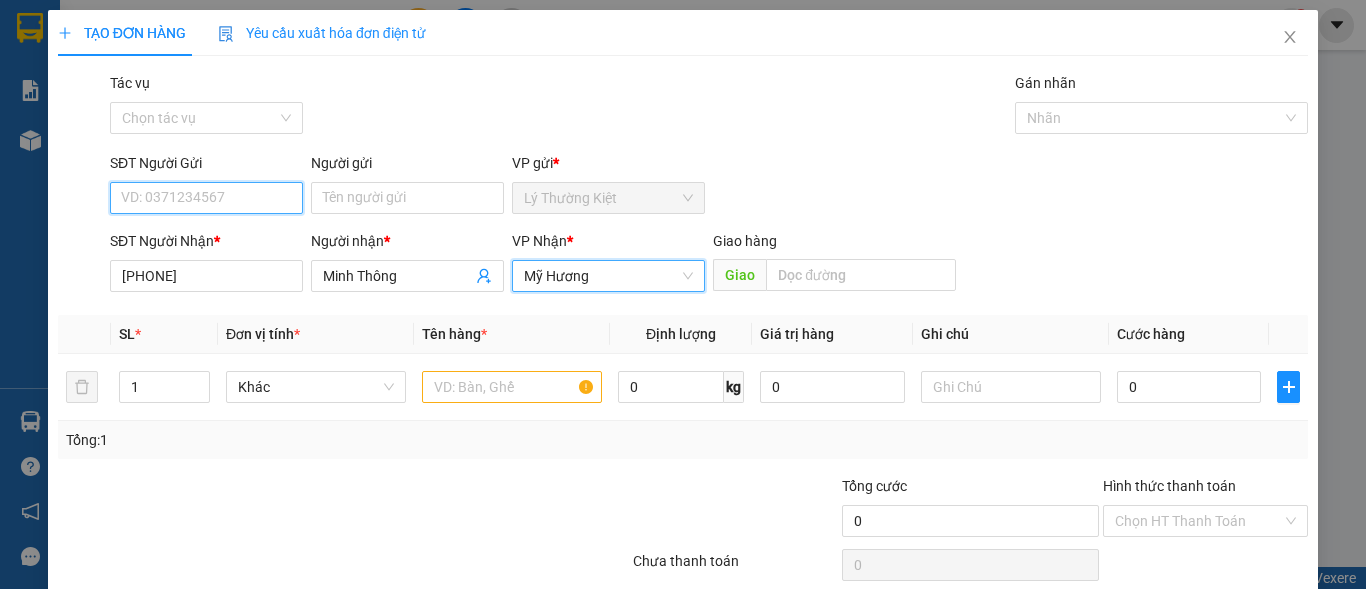 click on "SĐT Người Gửi" at bounding box center [206, 198] 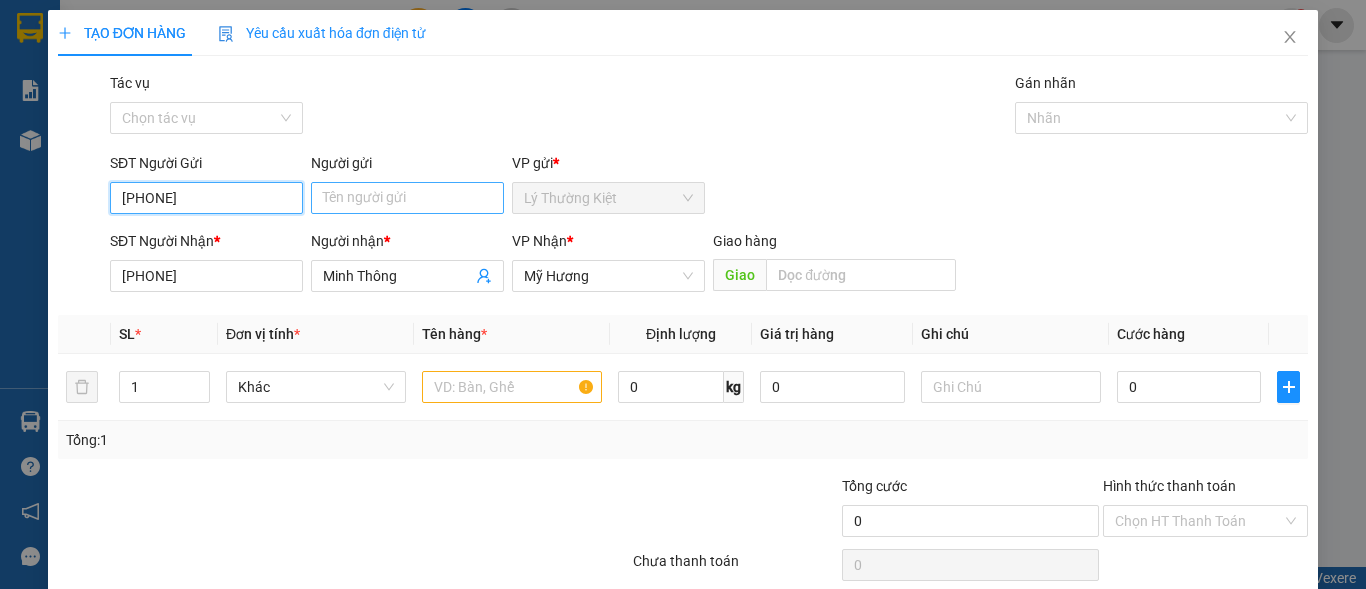 type on "[PHONE]" 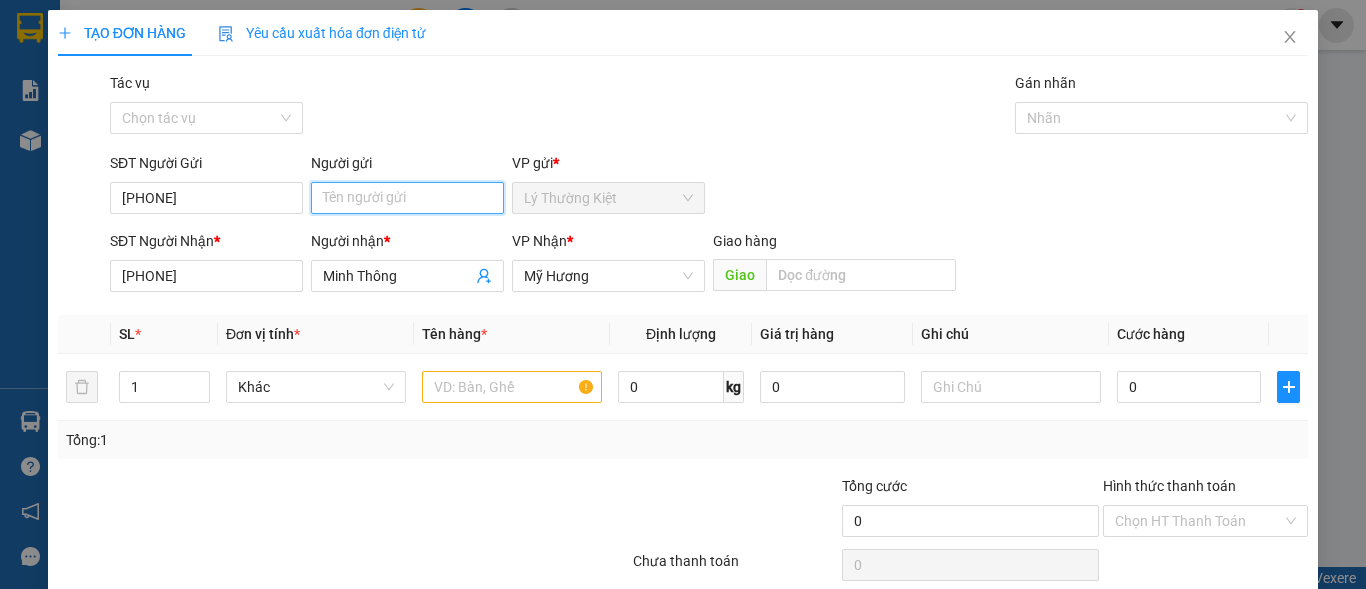 click on "Người gửi" at bounding box center (407, 198) 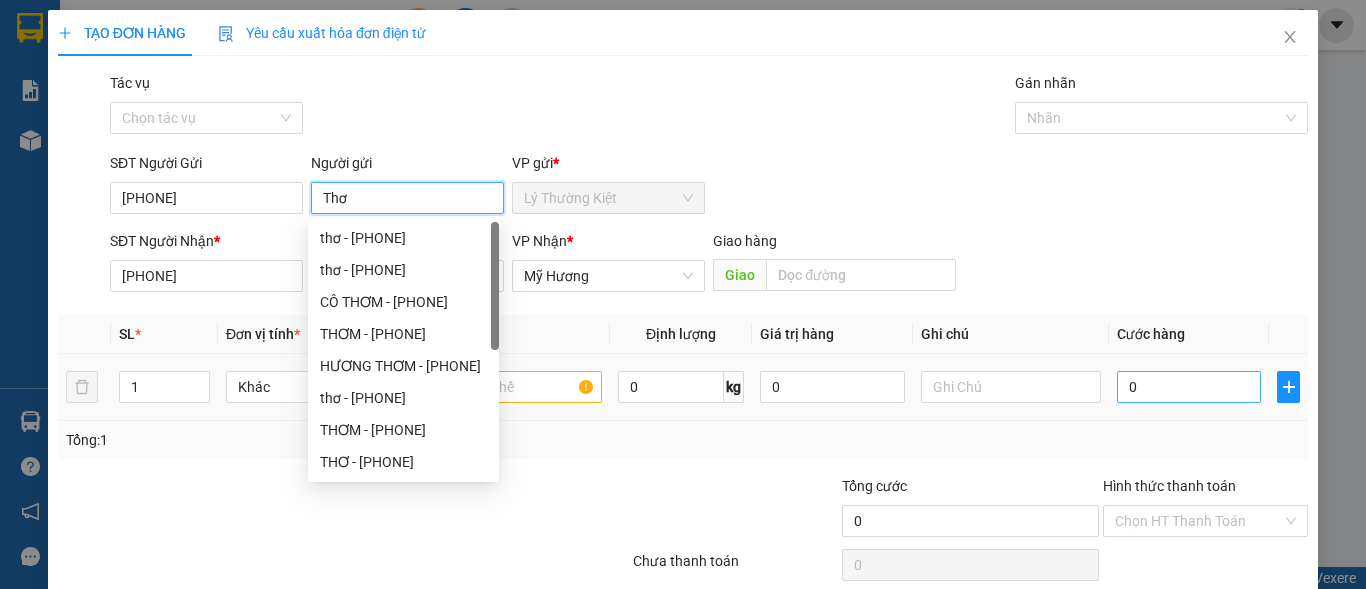 type on "Thơ" 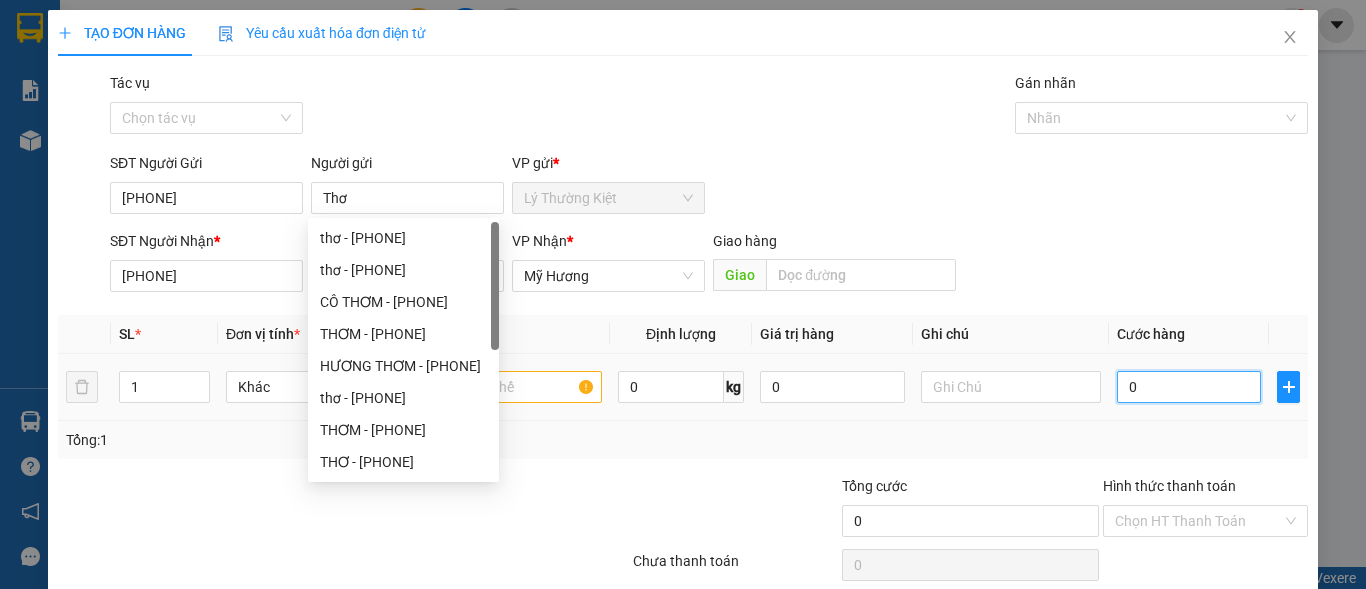 click on "0" at bounding box center (1189, 387) 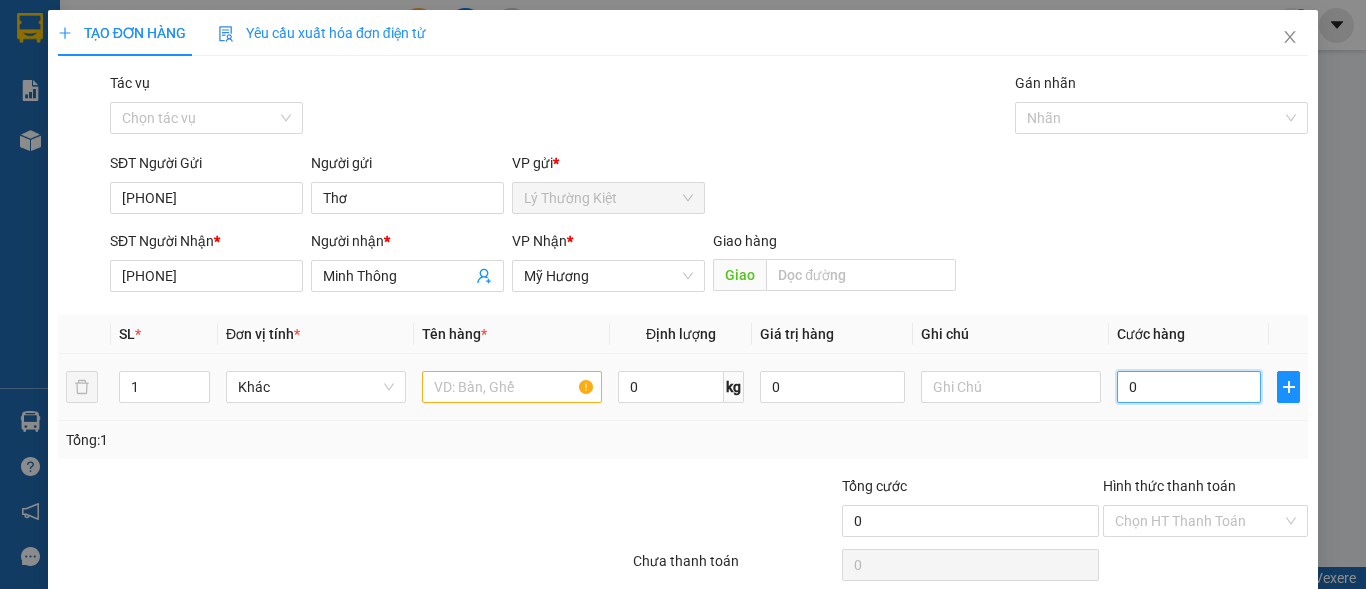 type on "2" 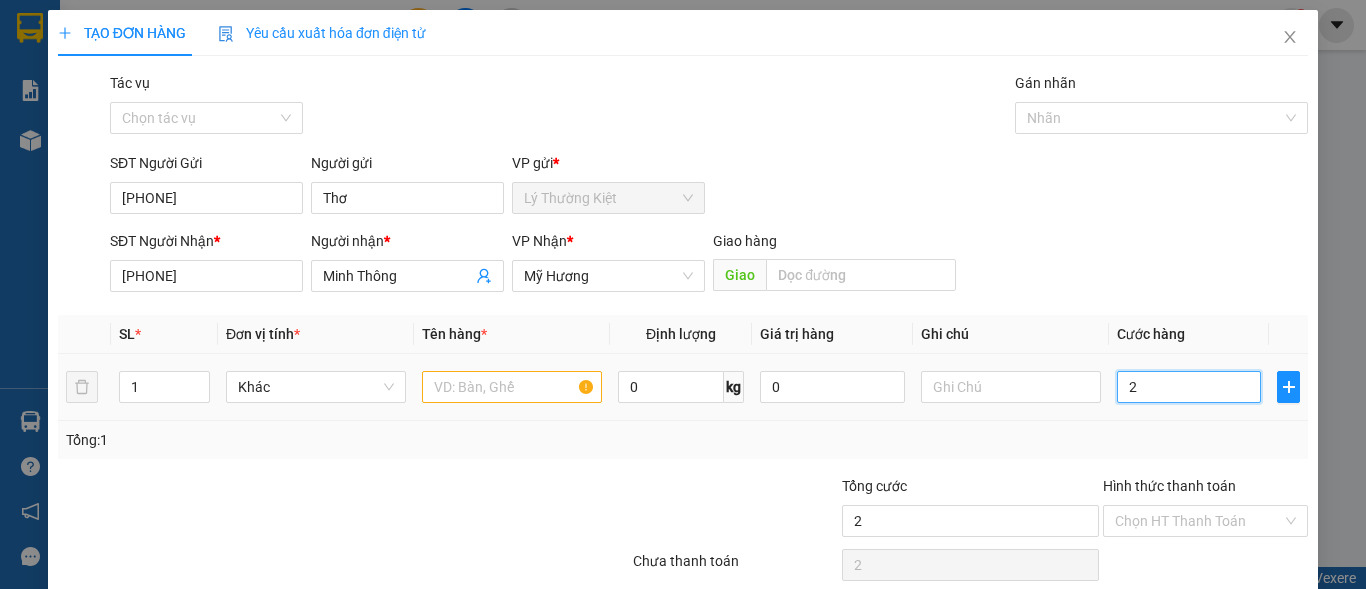 type on "20" 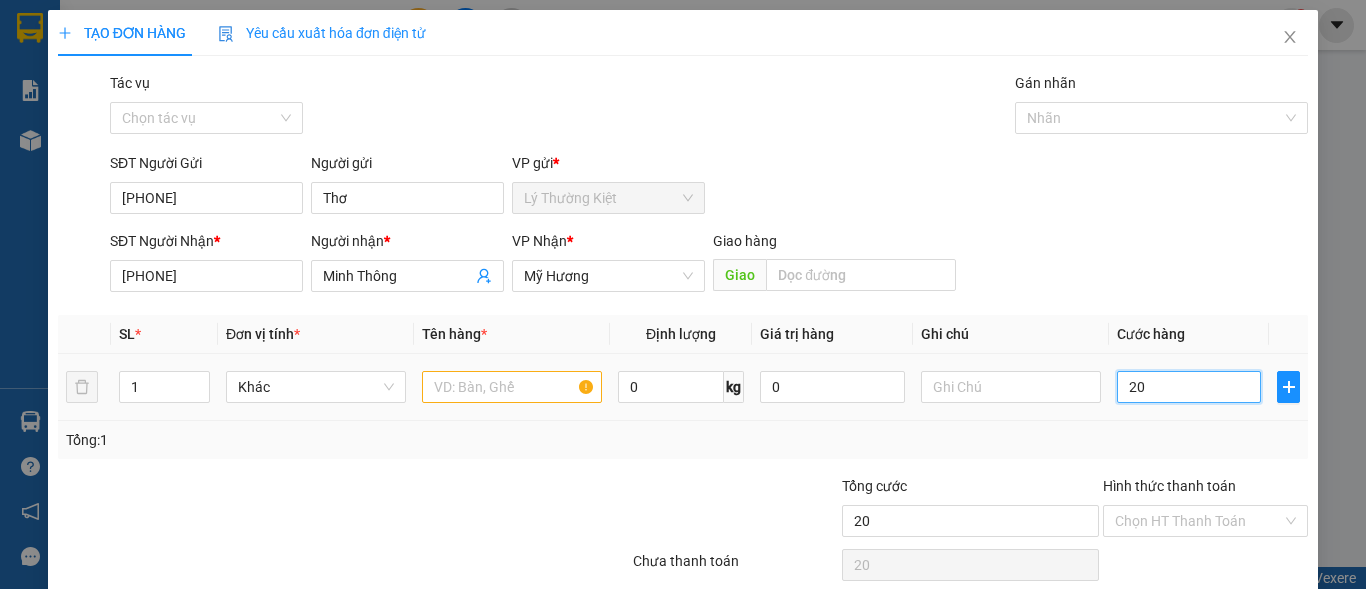 type on "200" 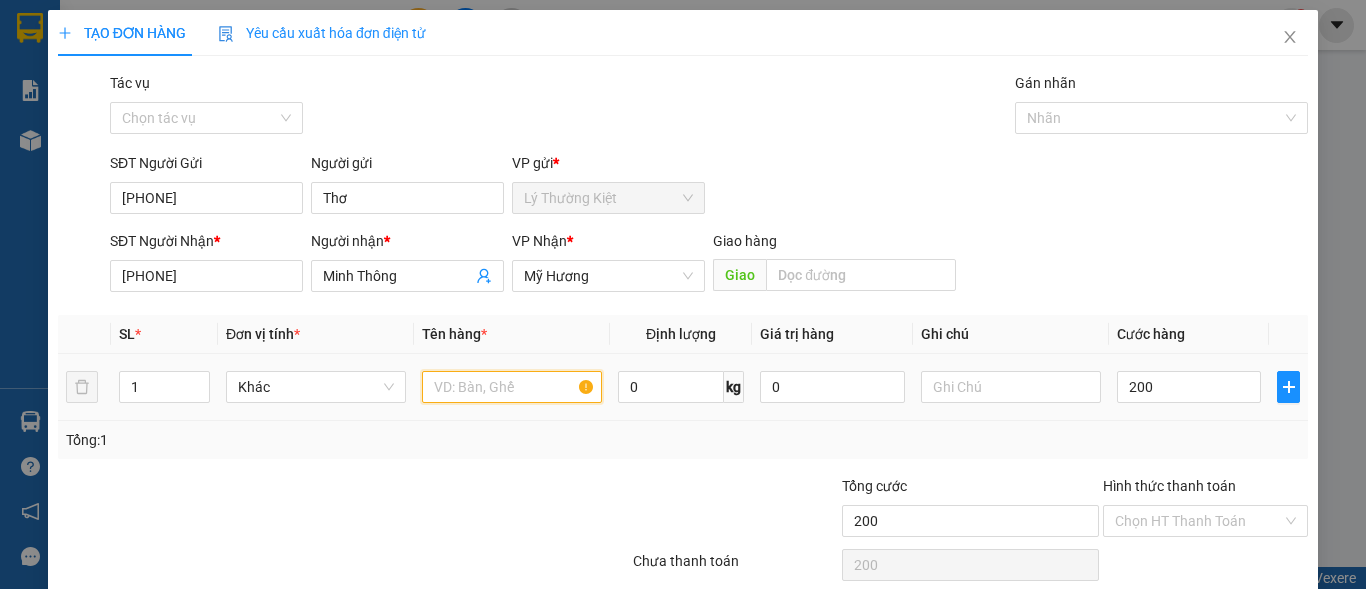 type on "200.000" 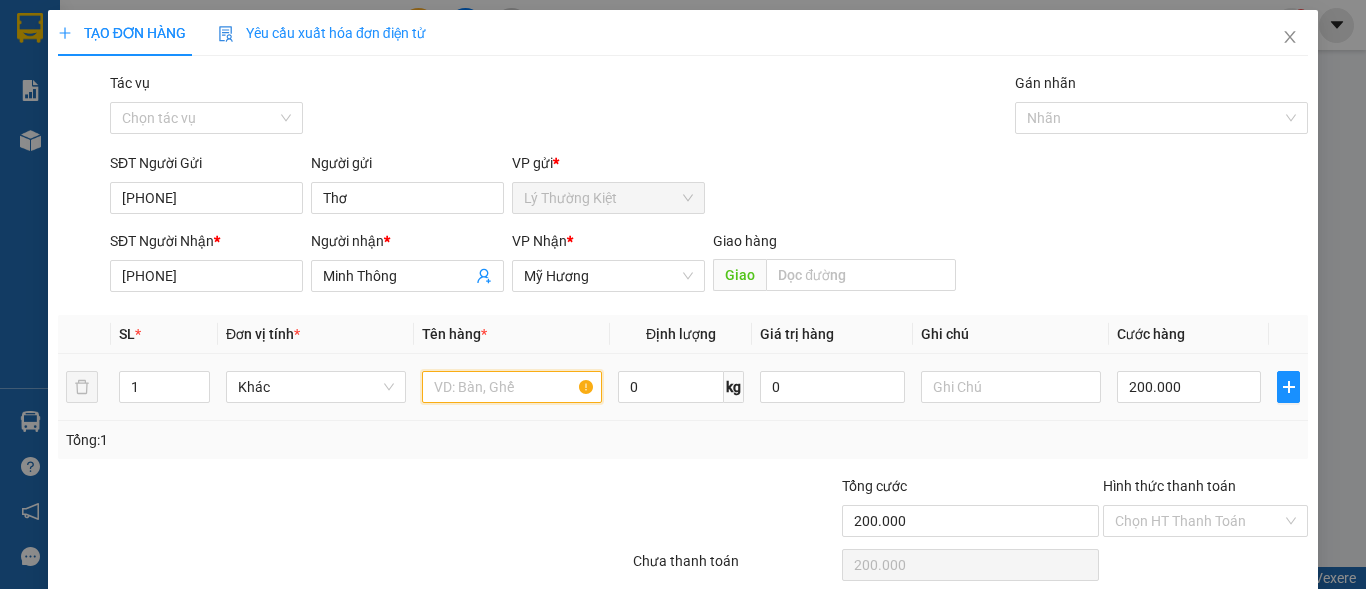 click at bounding box center [512, 387] 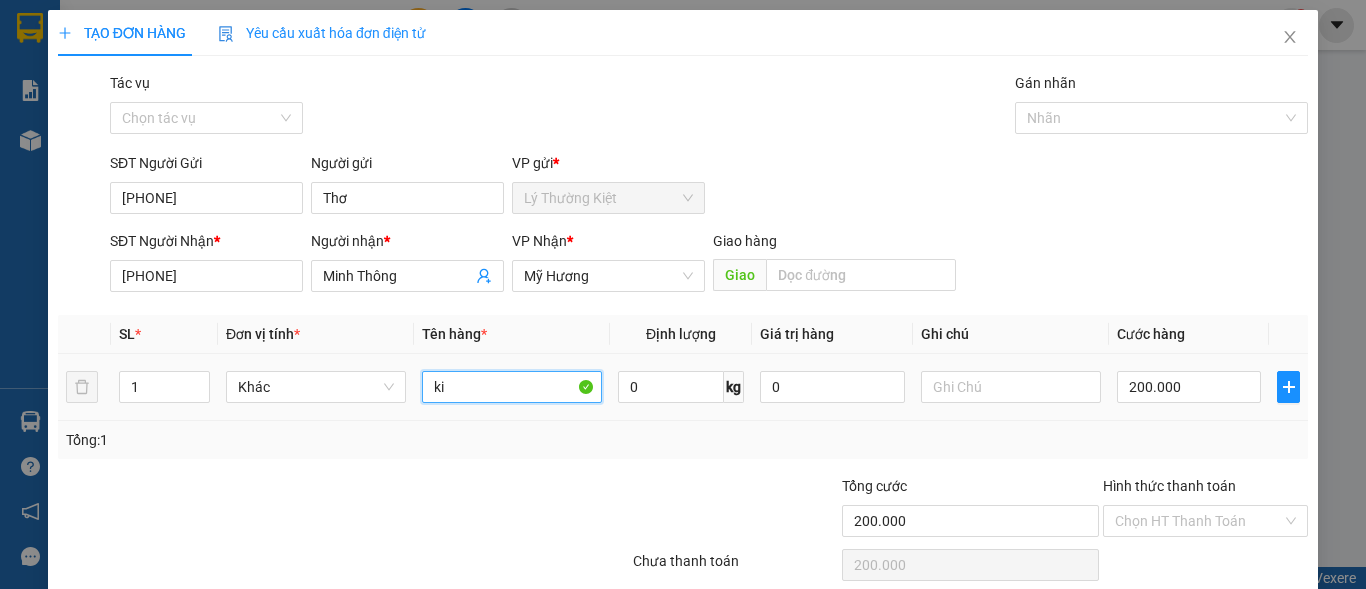 type on "k" 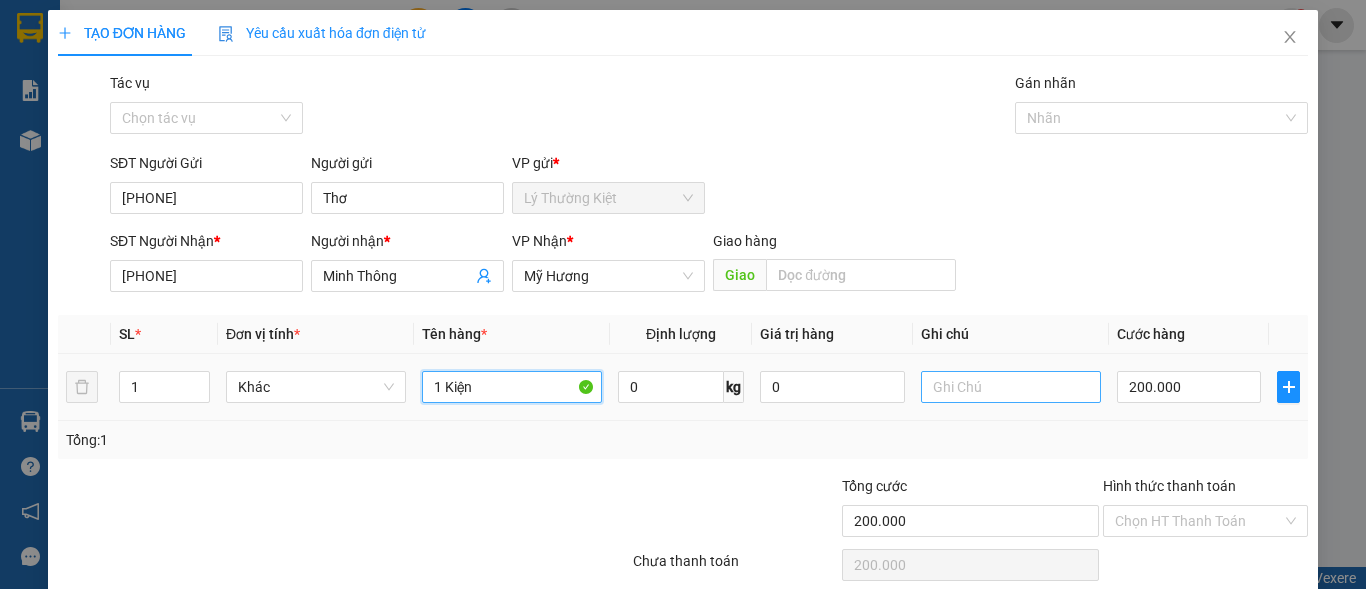 type on "1 Kiện" 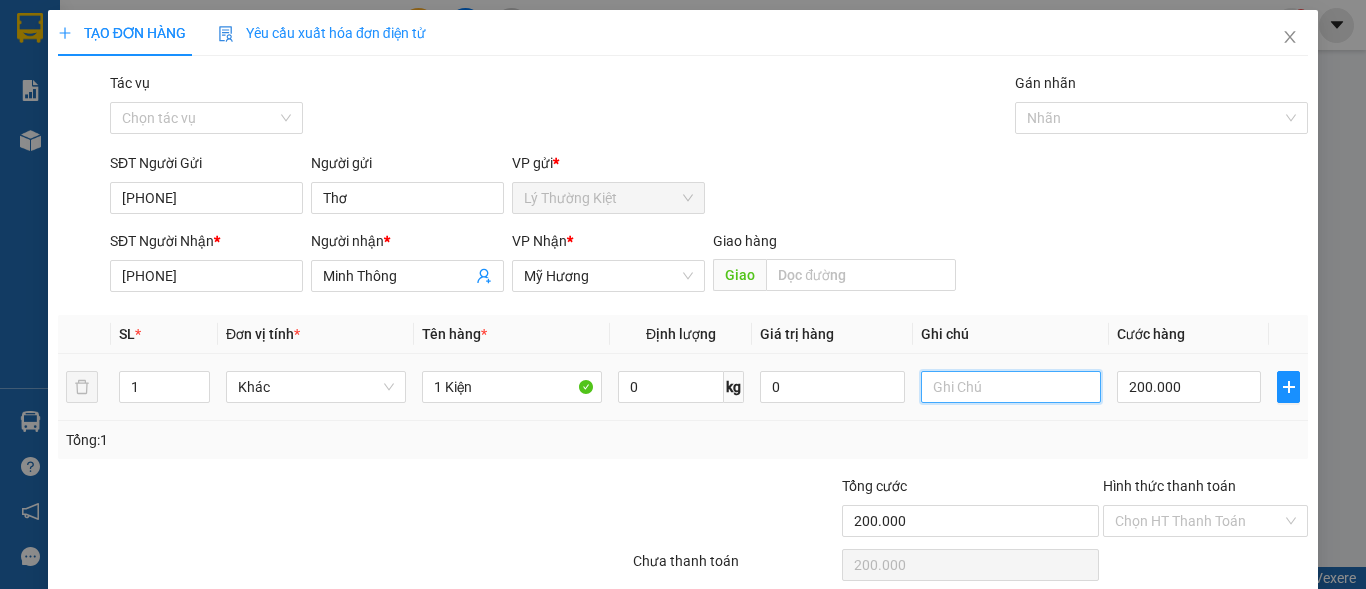 click at bounding box center (1011, 387) 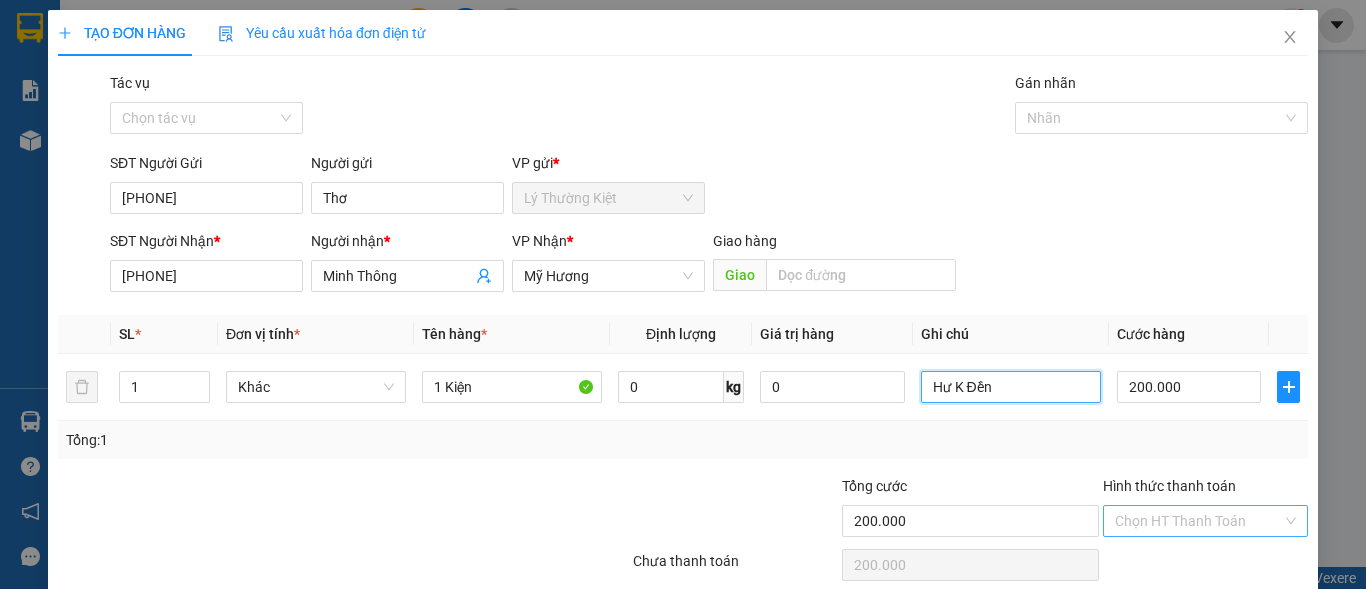 type on "Hư K Đền" 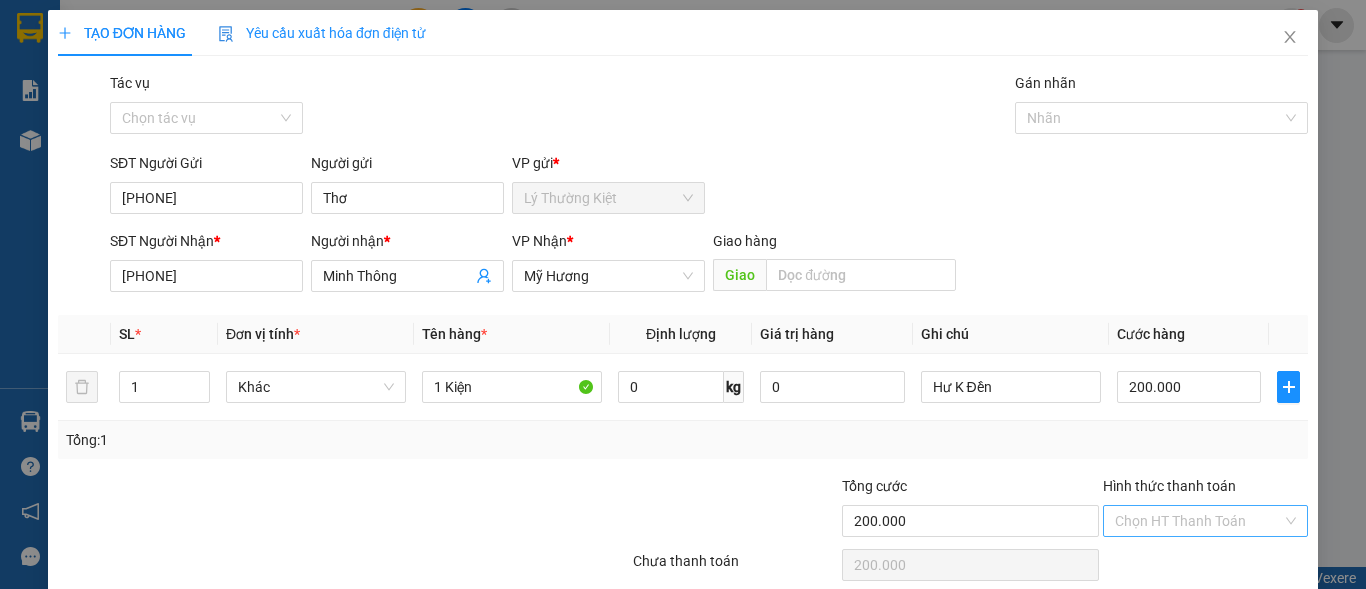 click on "Hình thức thanh toán" at bounding box center (1198, 521) 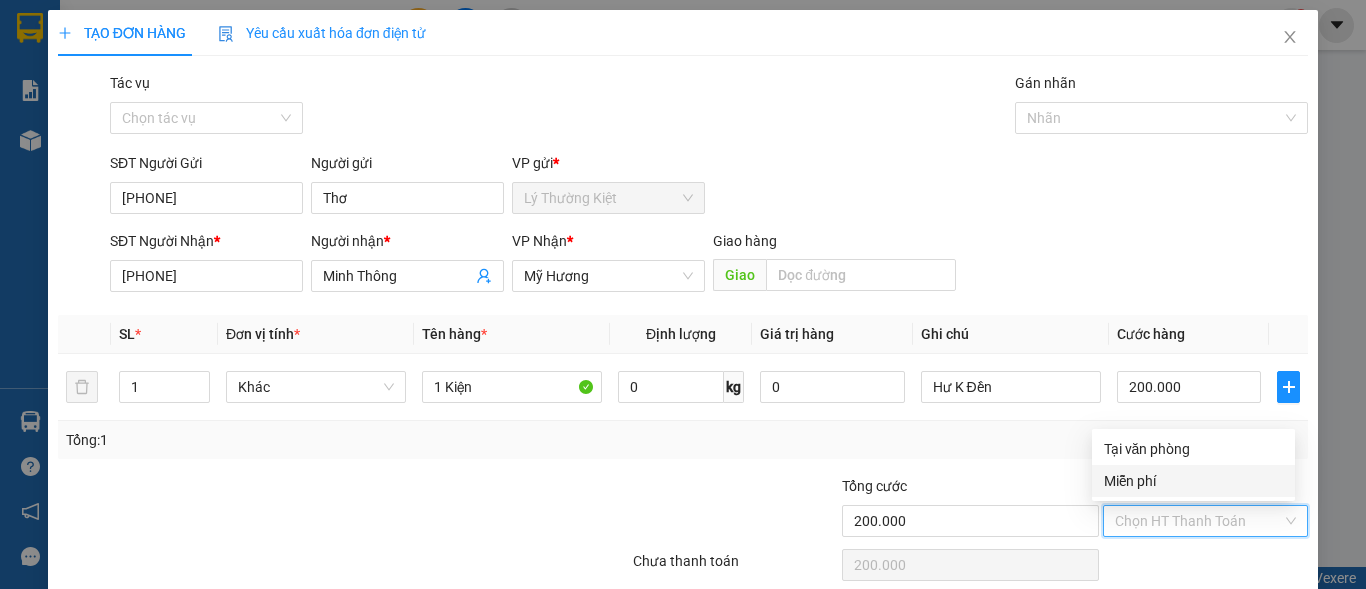 scroll, scrollTop: 82, scrollLeft: 0, axis: vertical 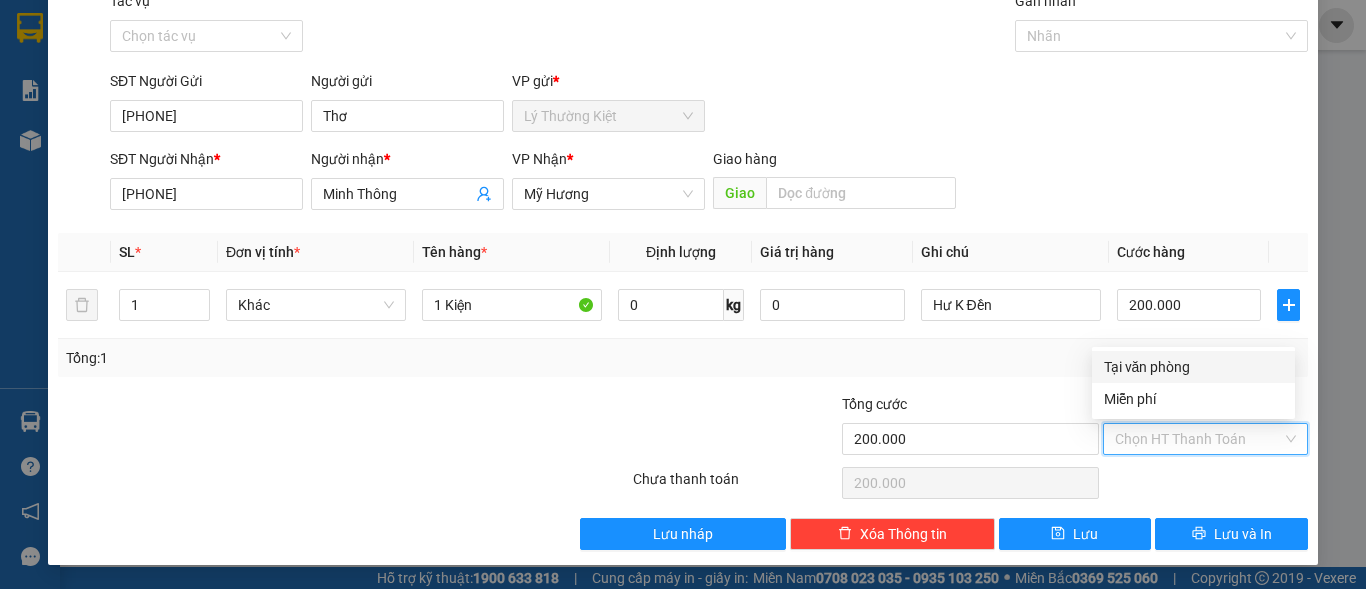 click on "Tại văn phòng" at bounding box center (1193, 367) 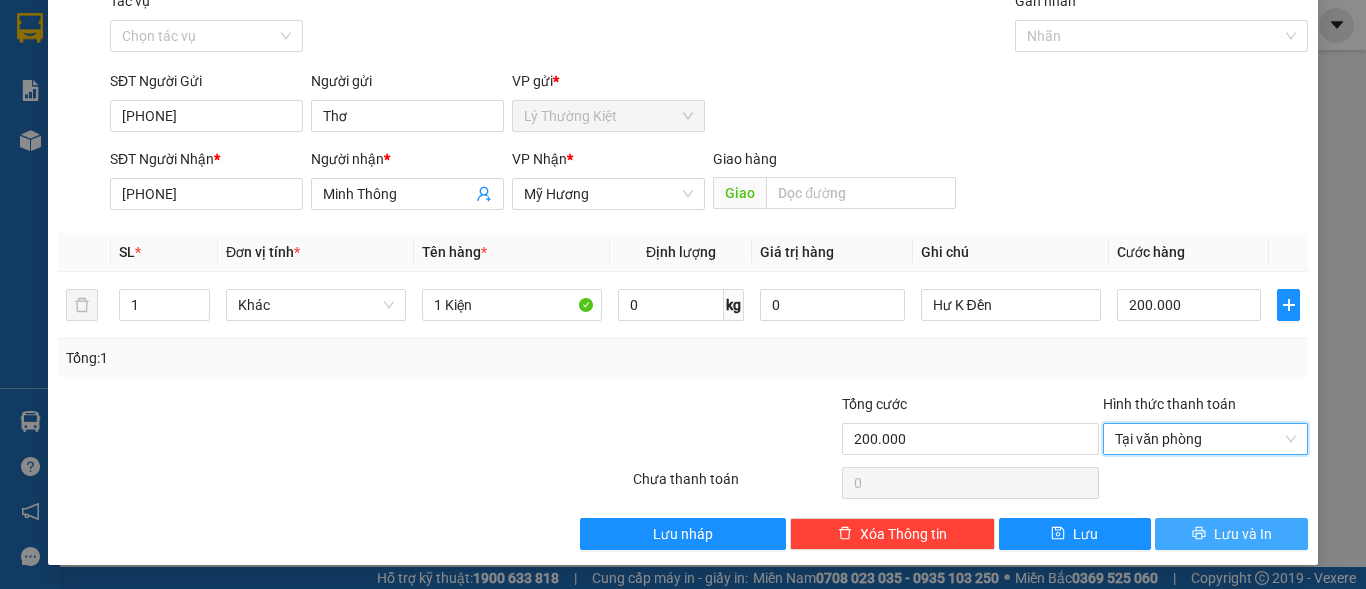 click on "Lưu và In" at bounding box center (1231, 534) 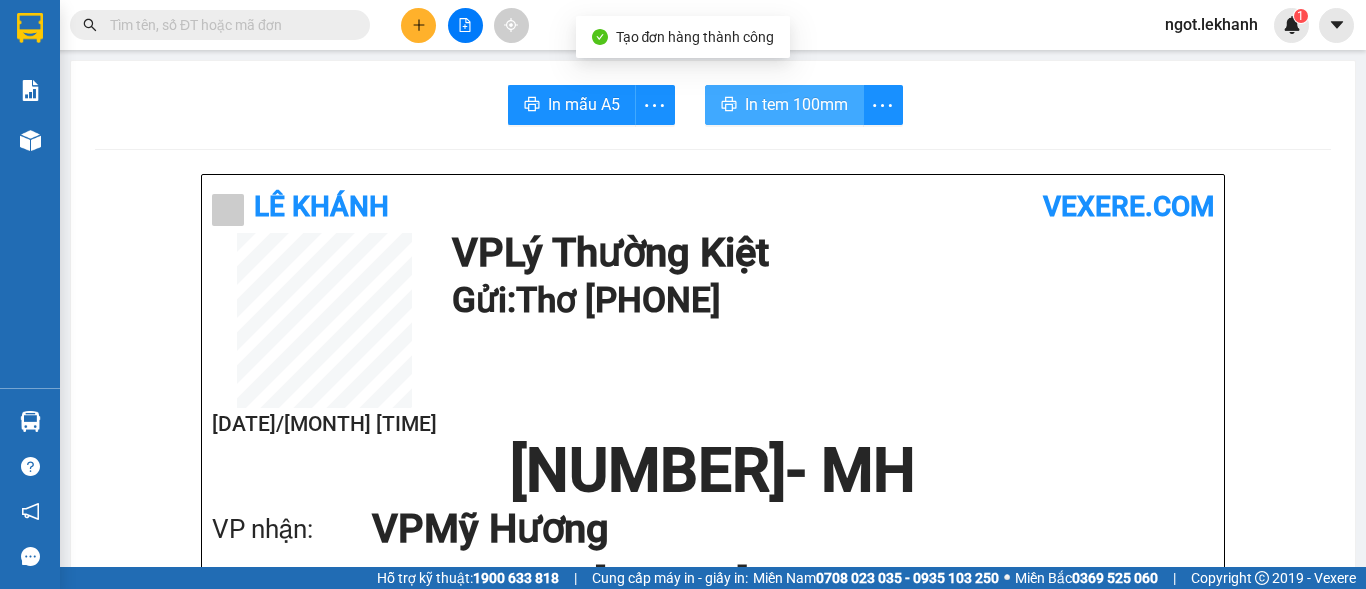 click on "In tem 100mm" at bounding box center [796, 104] 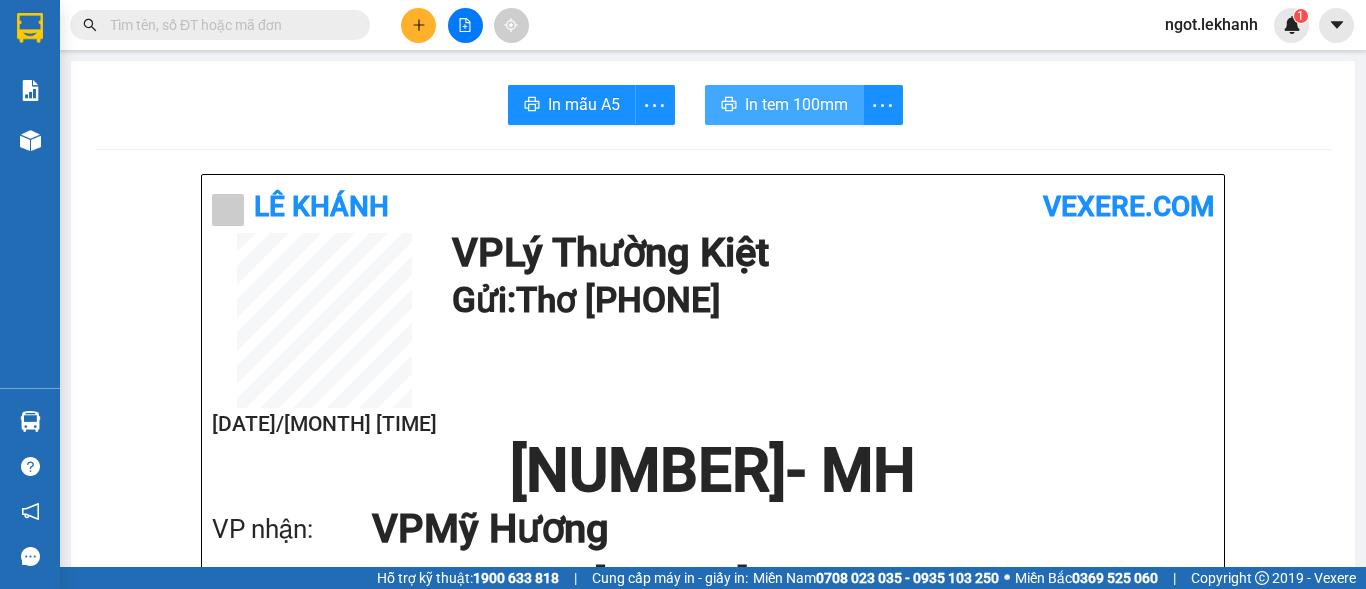 scroll, scrollTop: 0, scrollLeft: 0, axis: both 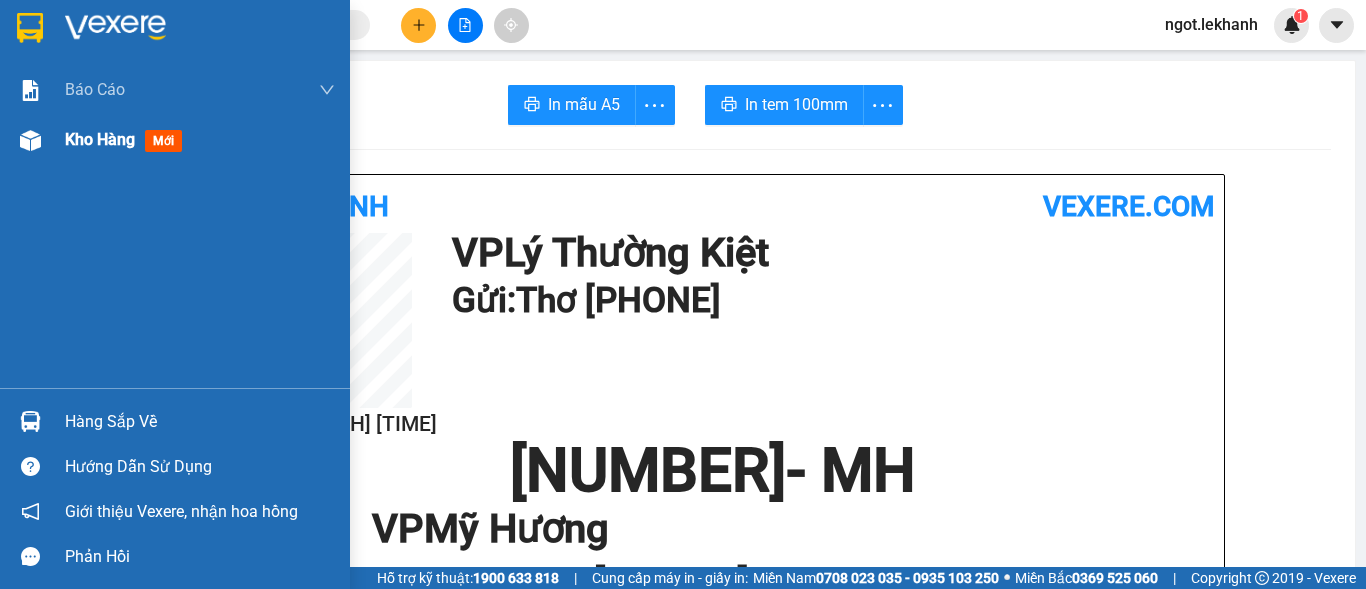 click on "Kho hàng mới" at bounding box center (175, 140) 